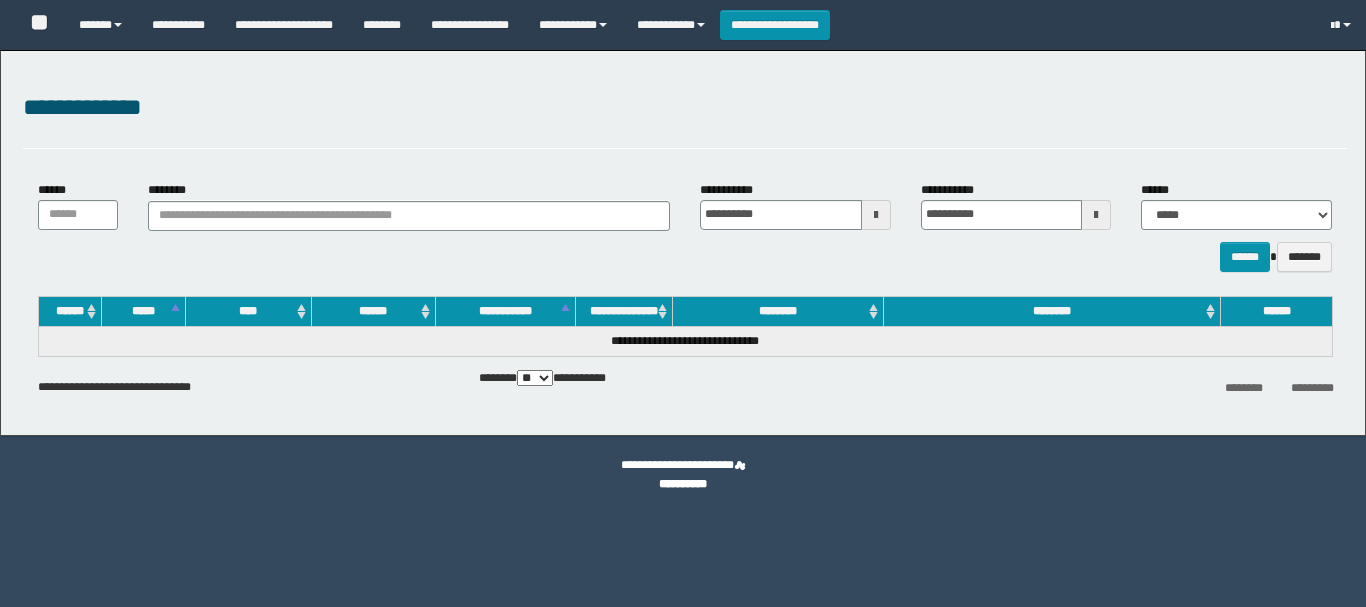 click on "**********" at bounding box center (671, 25) 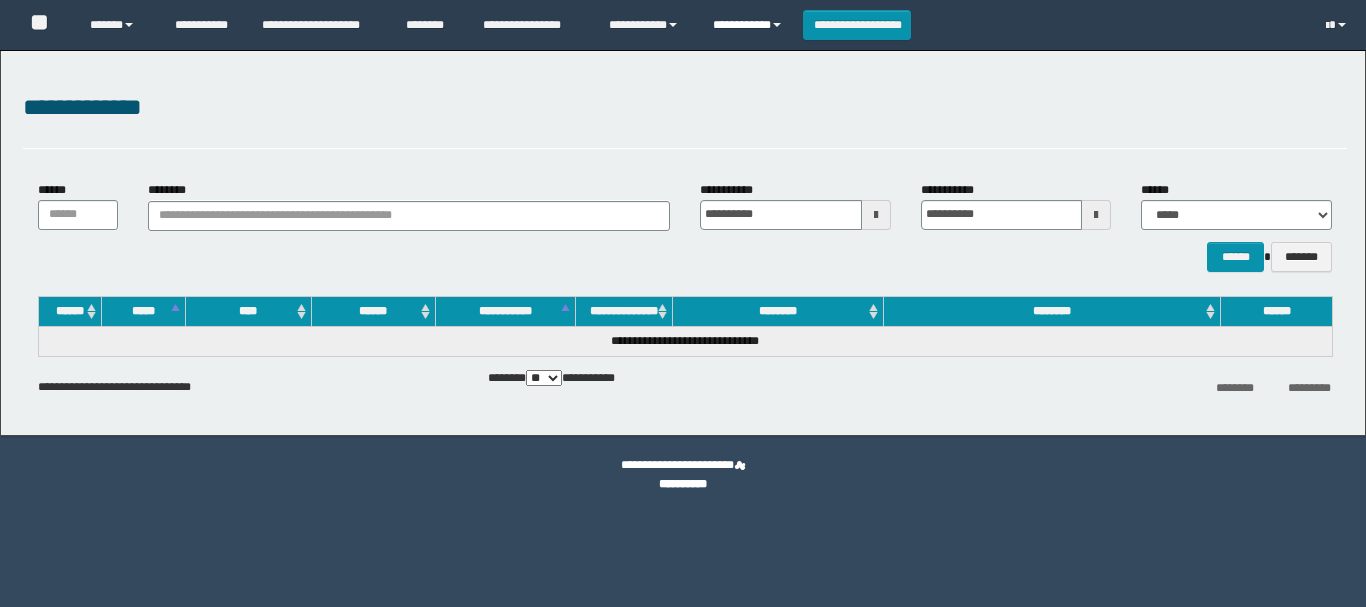 scroll, scrollTop: 0, scrollLeft: 0, axis: both 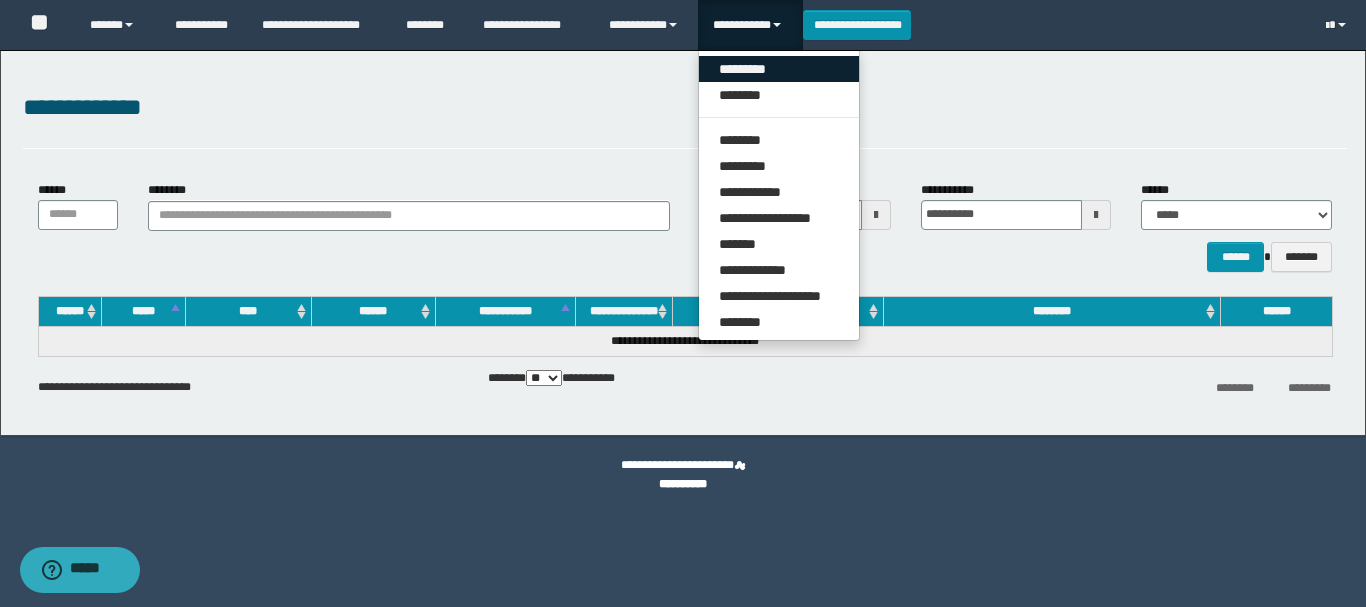click on "*********" at bounding box center (779, 69) 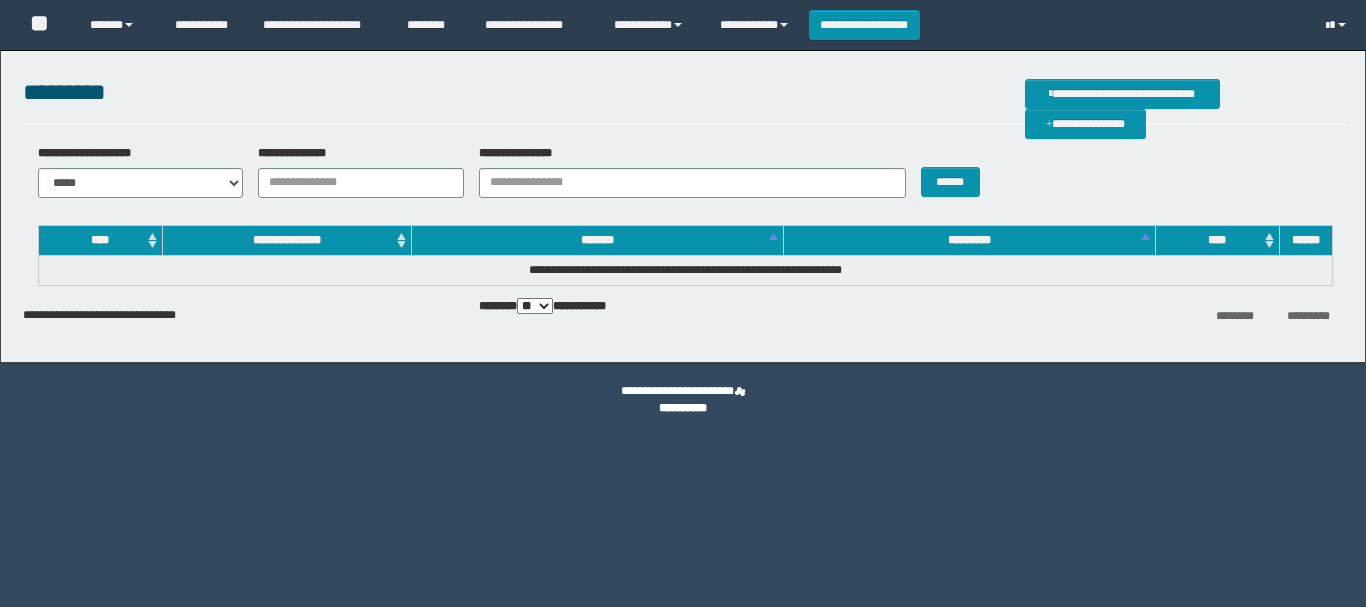 scroll, scrollTop: 0, scrollLeft: 0, axis: both 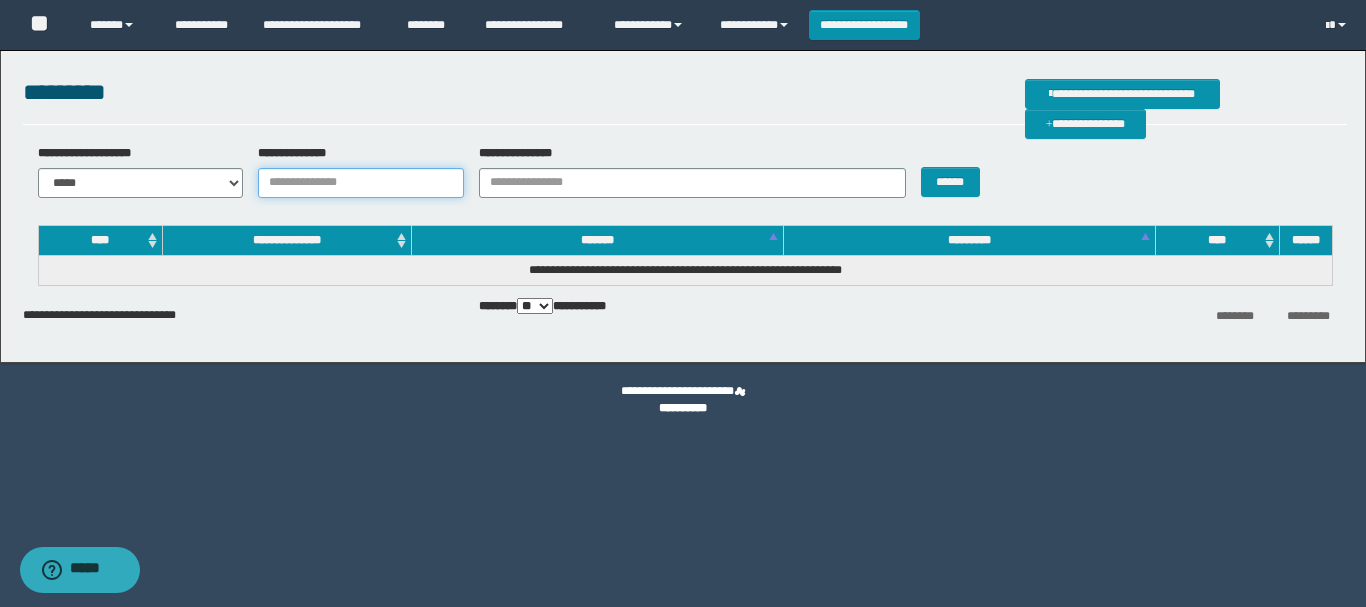 click on "**********" at bounding box center (361, 183) 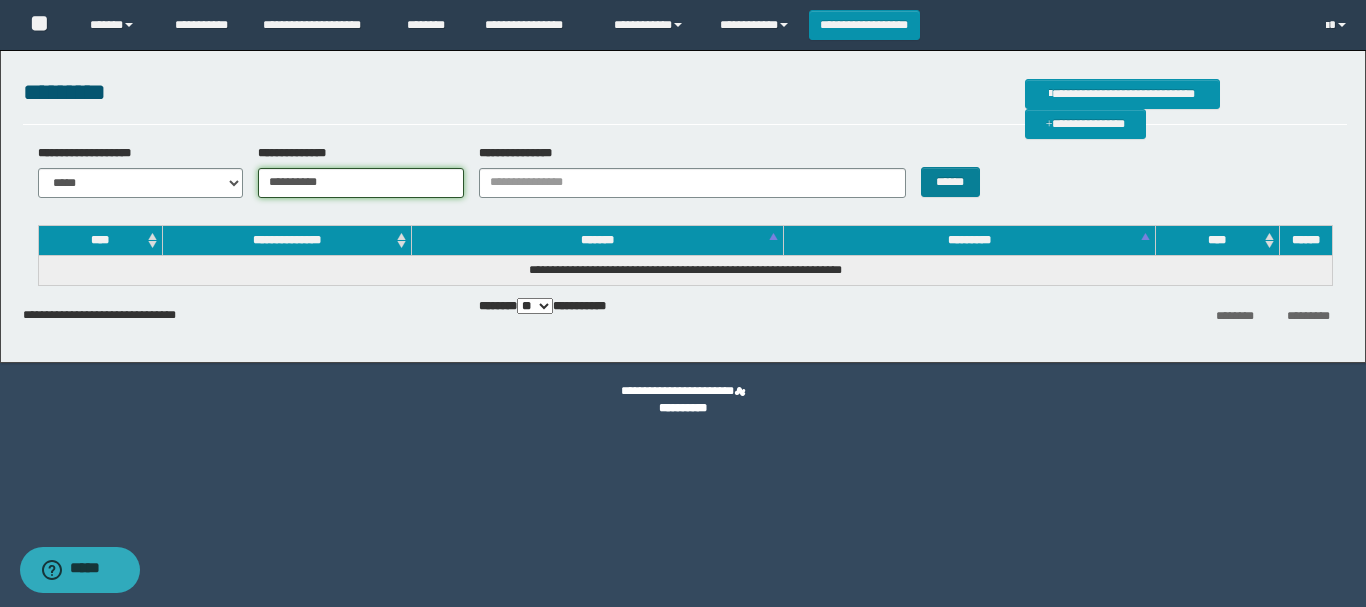 type on "**********" 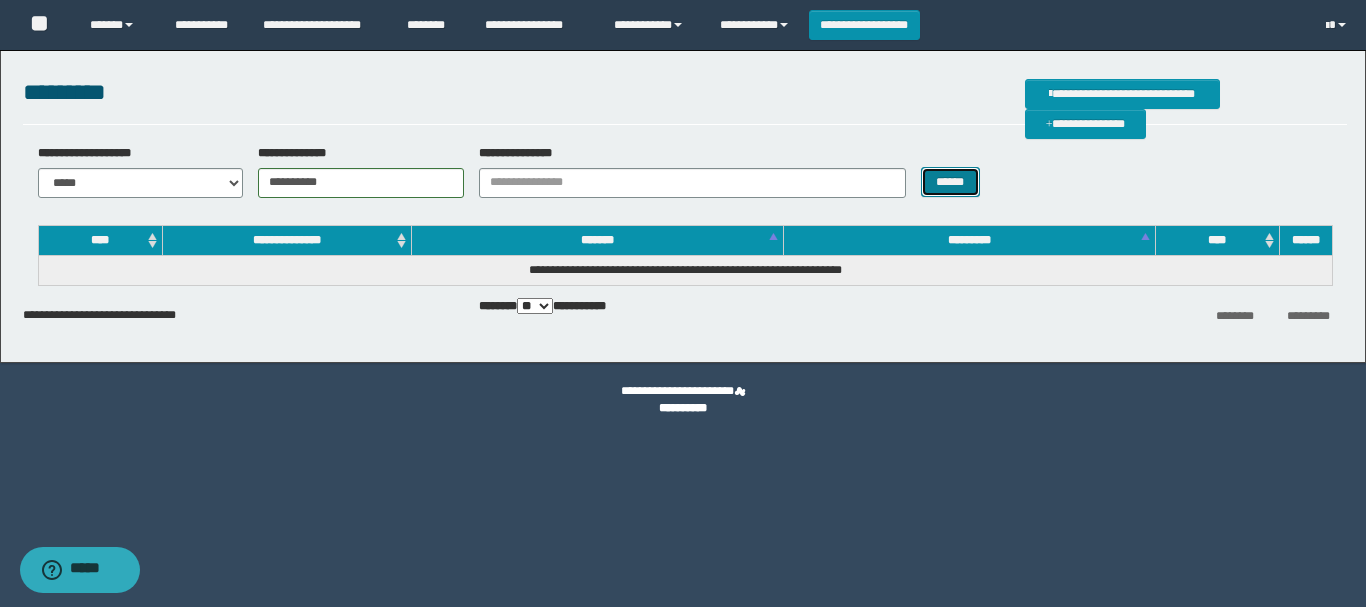 click on "******" at bounding box center [950, 182] 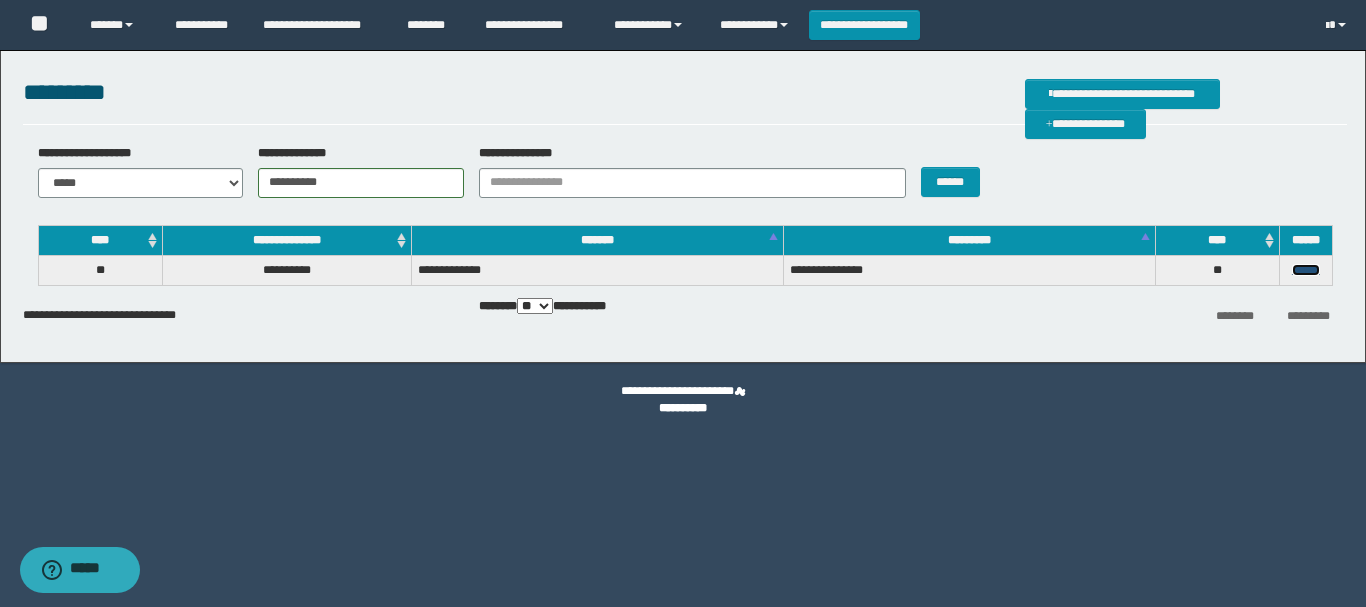 click on "******" at bounding box center (1306, 270) 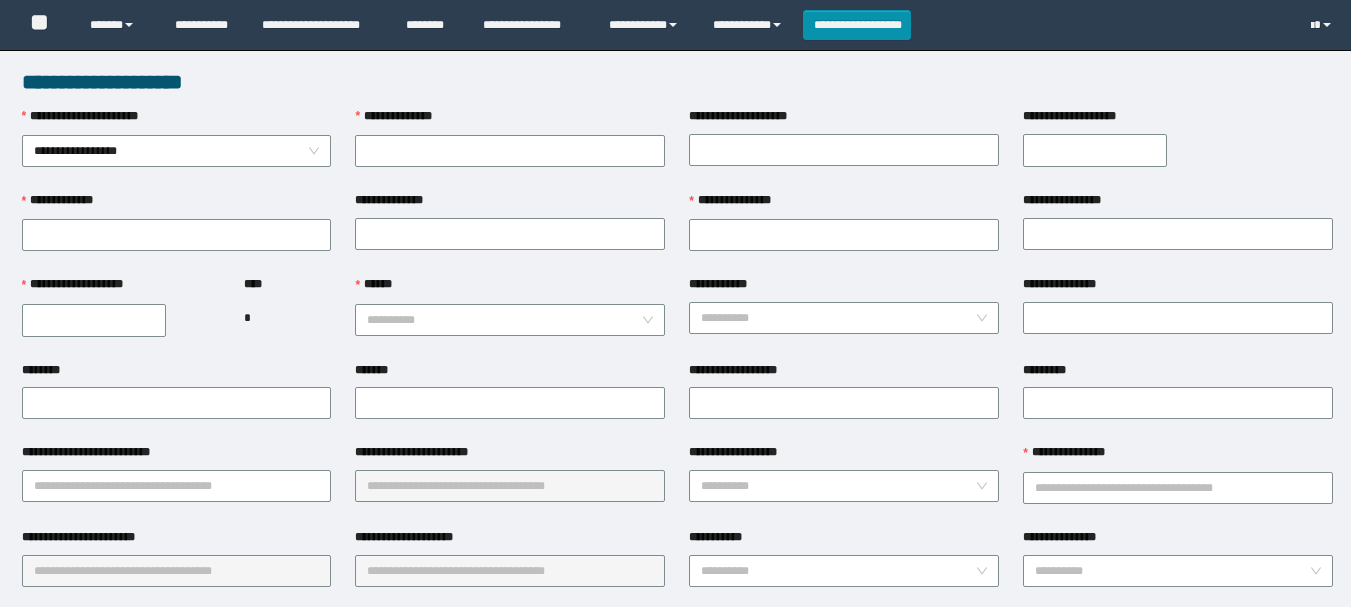 scroll, scrollTop: 0, scrollLeft: 0, axis: both 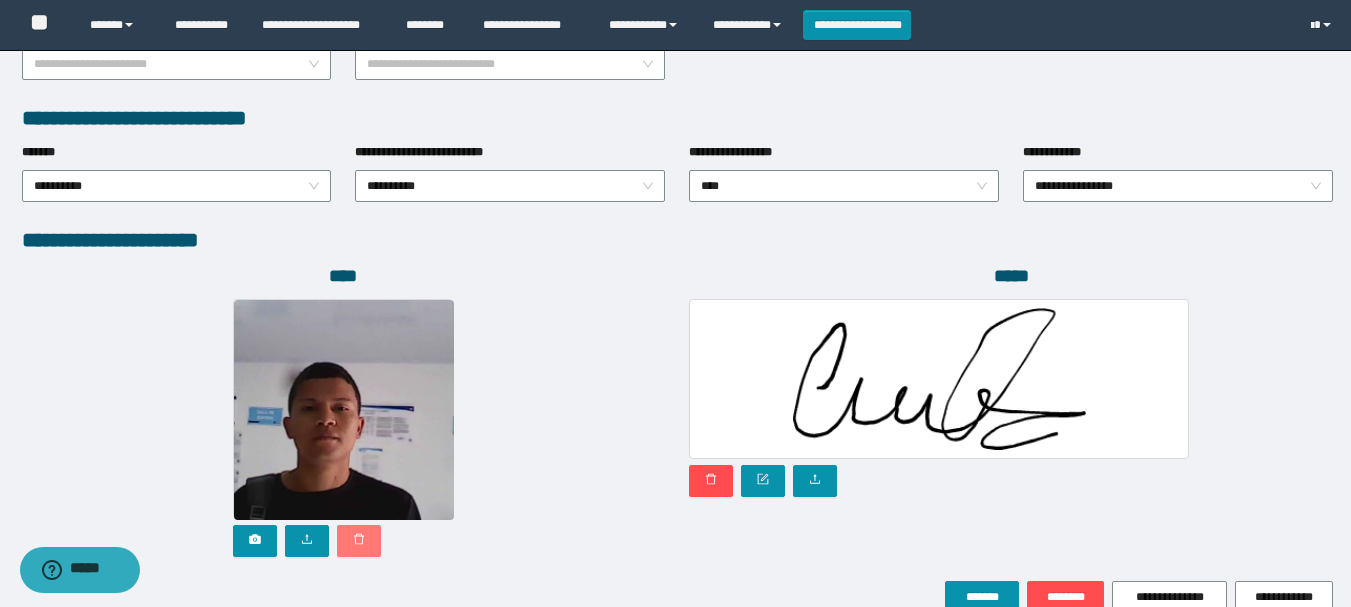 click 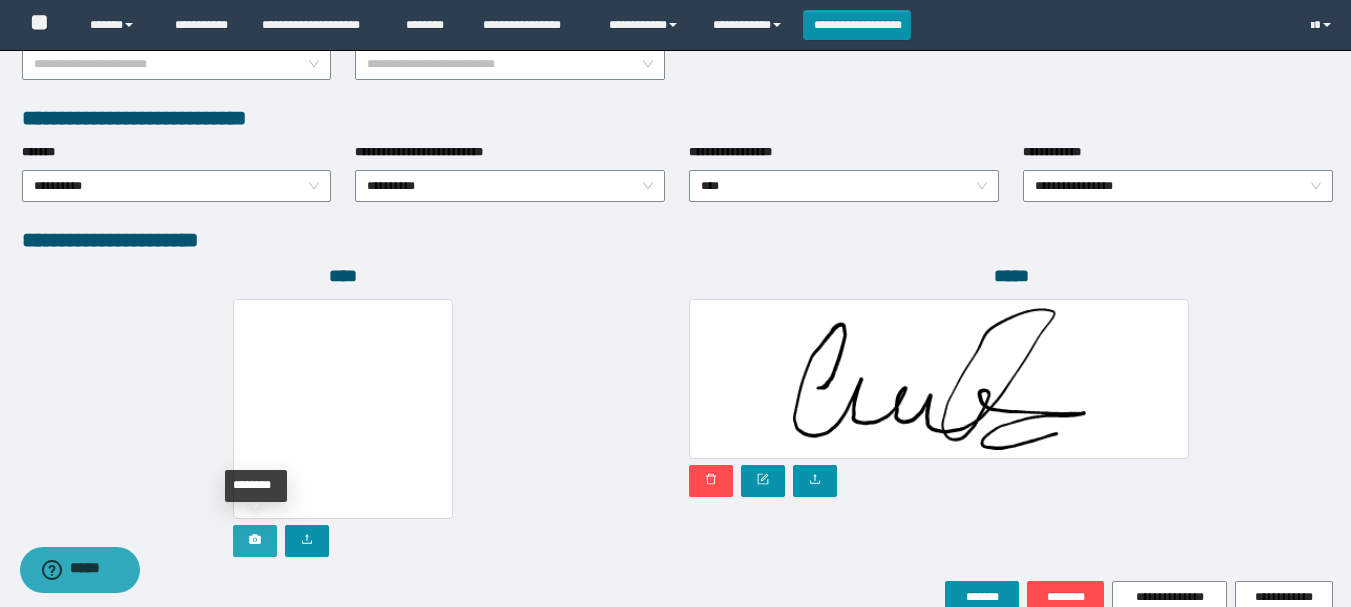 click 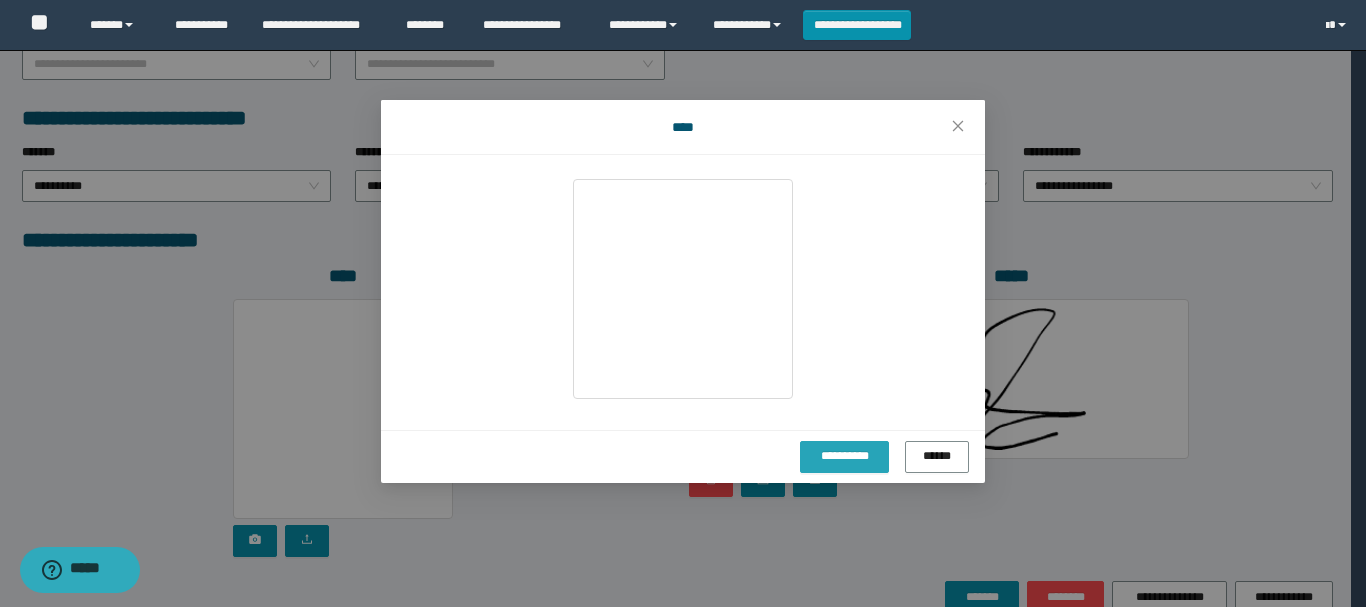 click on "**********" at bounding box center [844, 456] 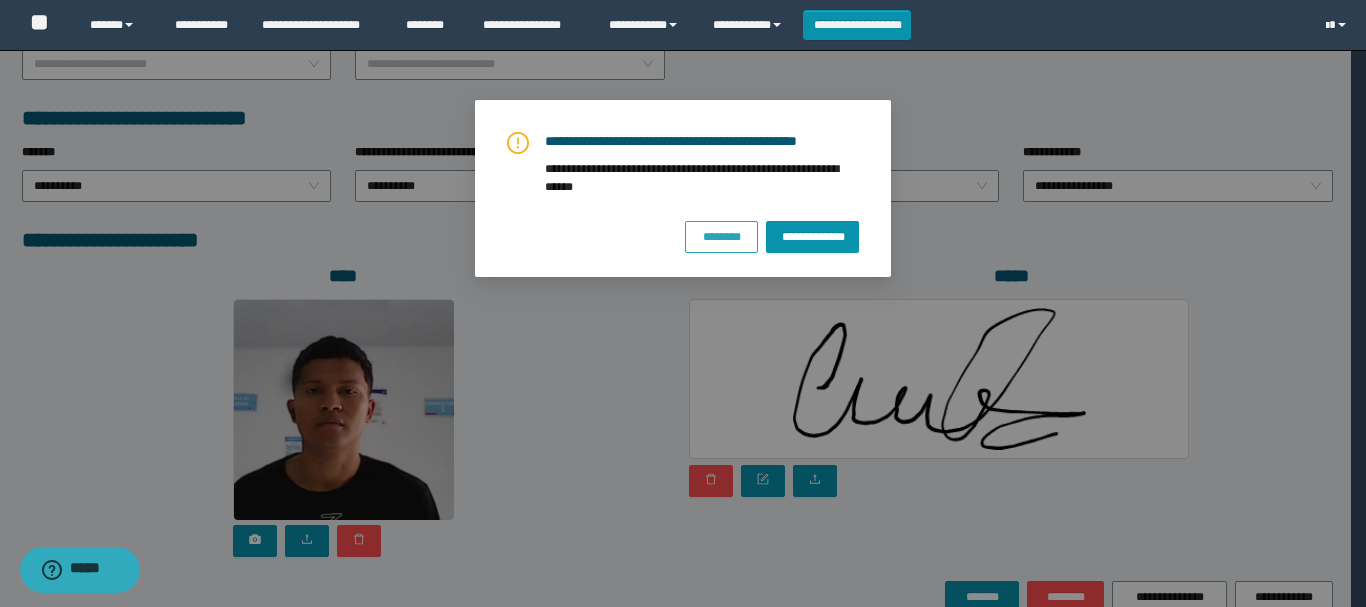 click on "********" at bounding box center (721, 236) 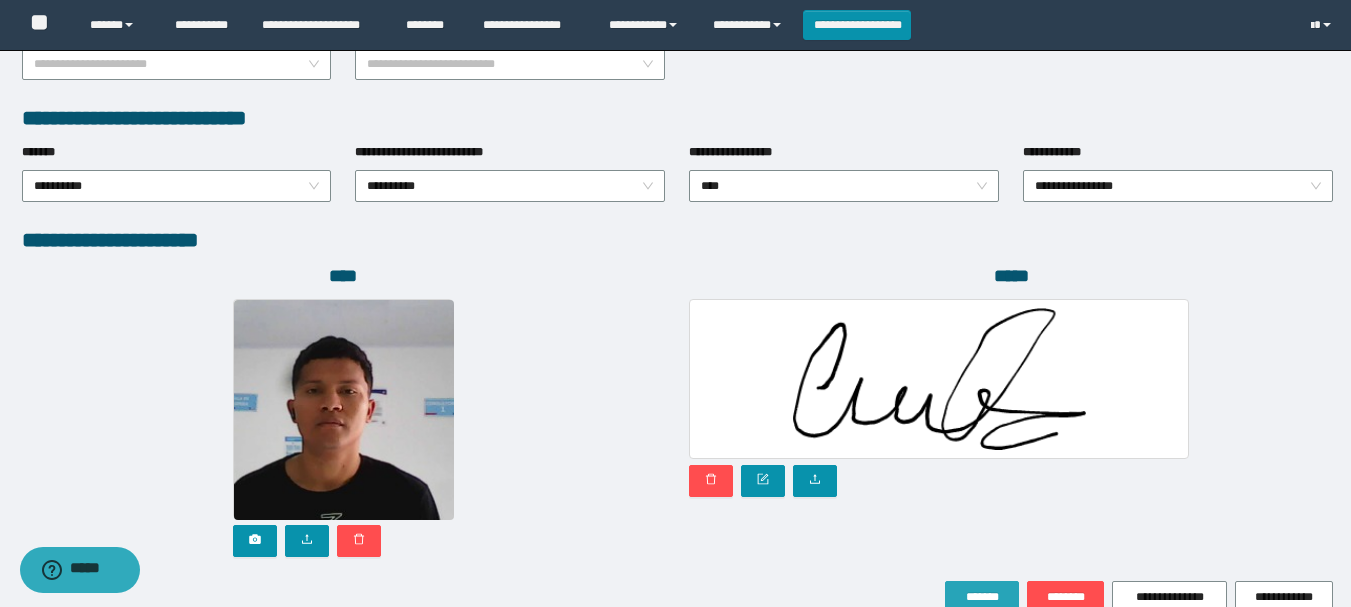 click on "*******" at bounding box center [982, 597] 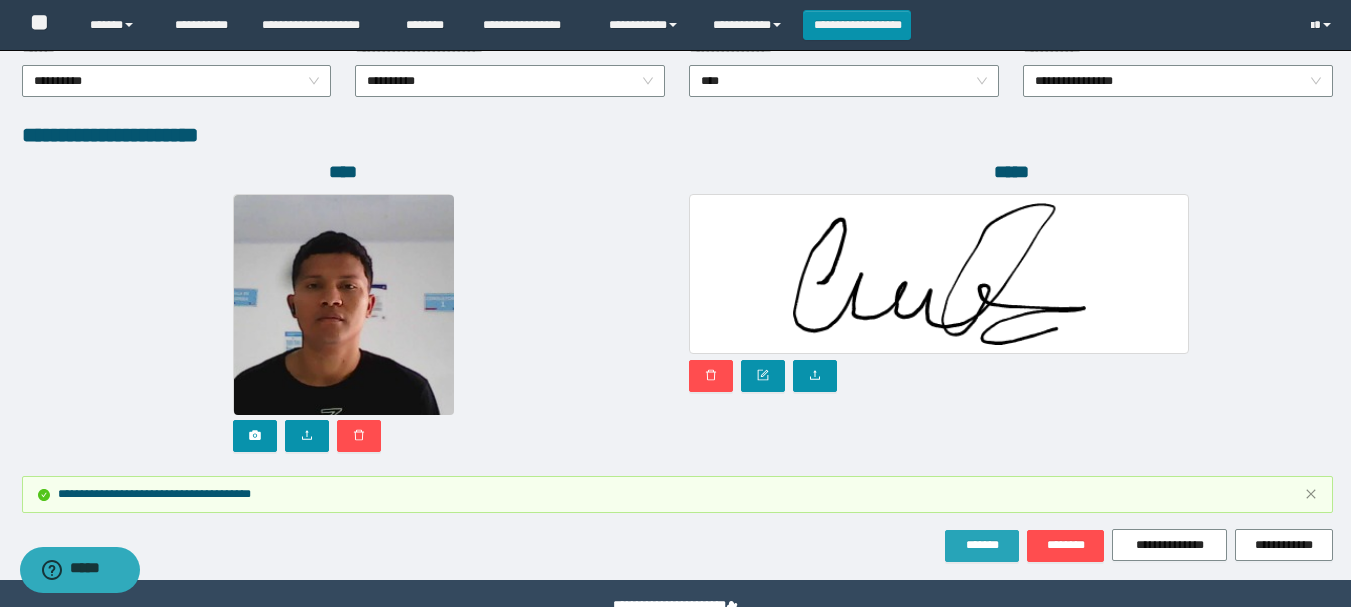 scroll, scrollTop: 1203, scrollLeft: 0, axis: vertical 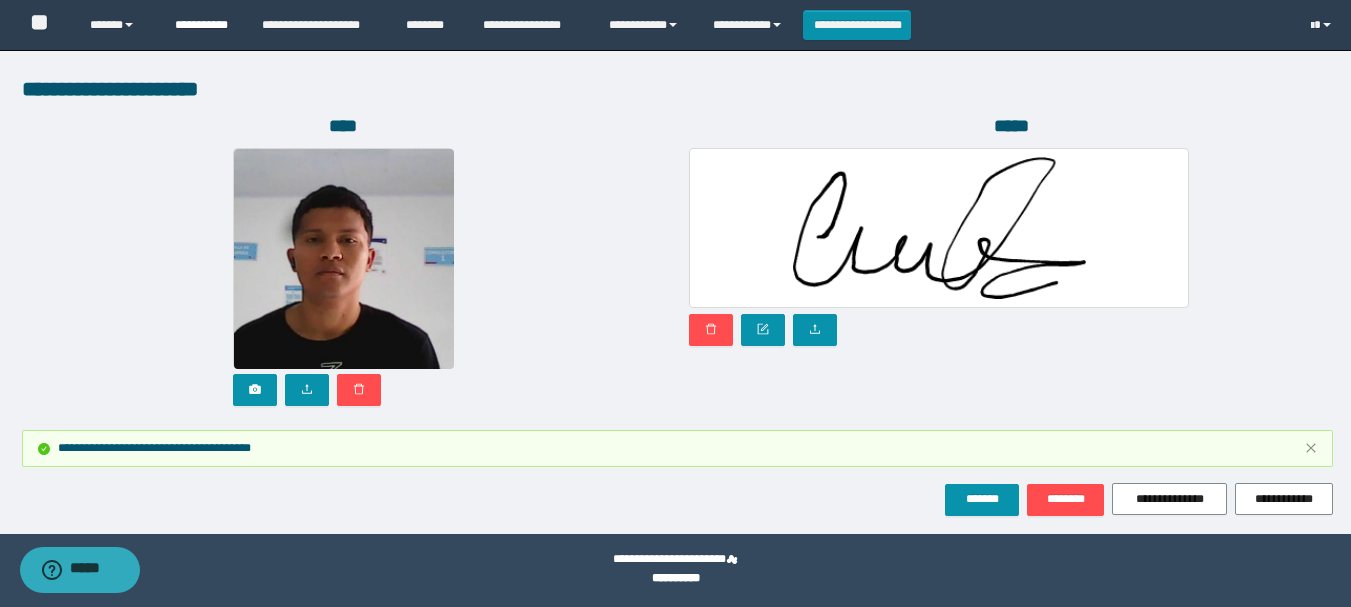 click on "**********" at bounding box center [203, 25] 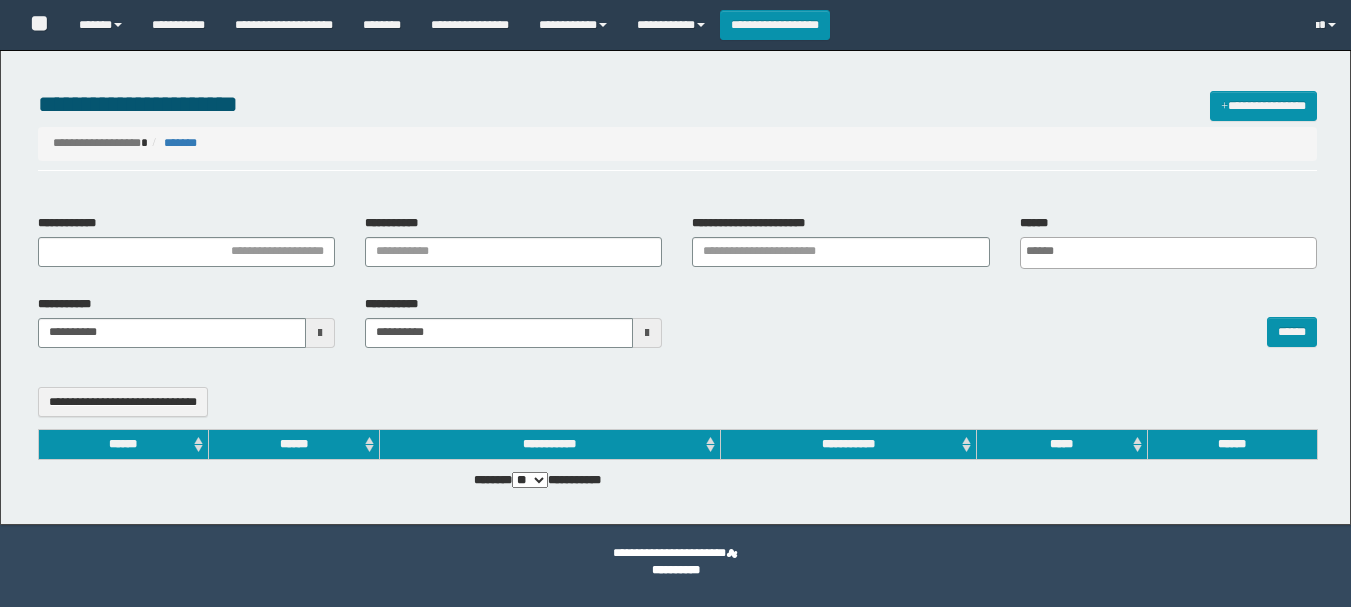 select 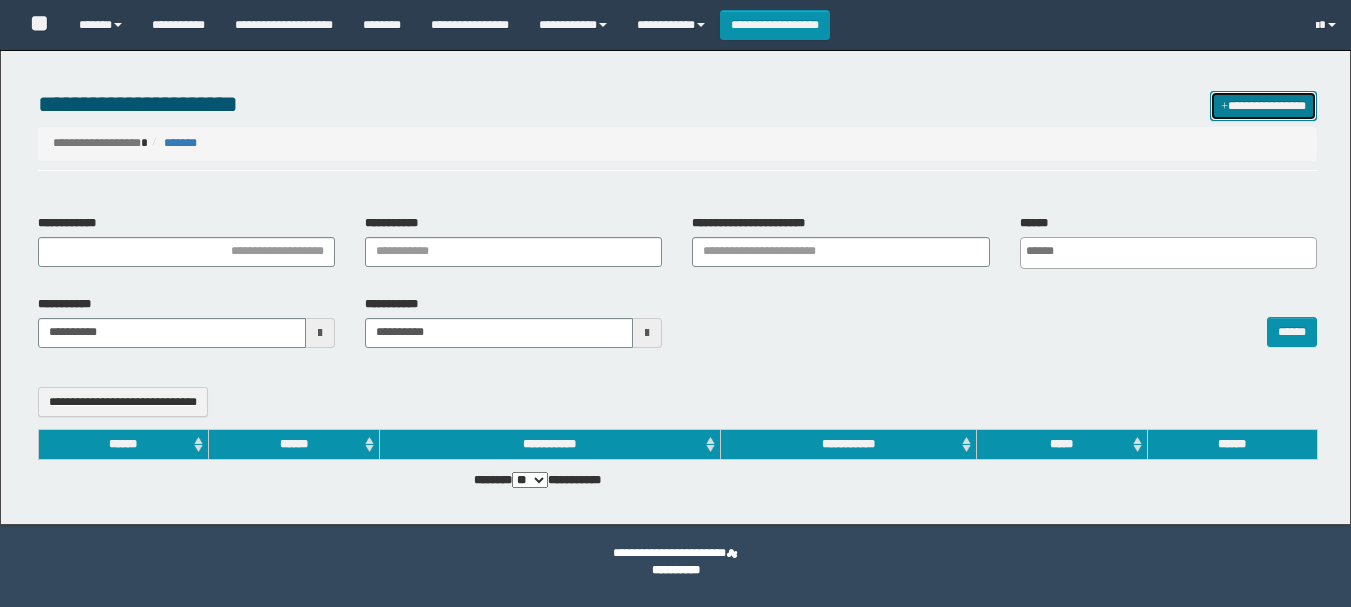 click on "**********" at bounding box center (1263, 106) 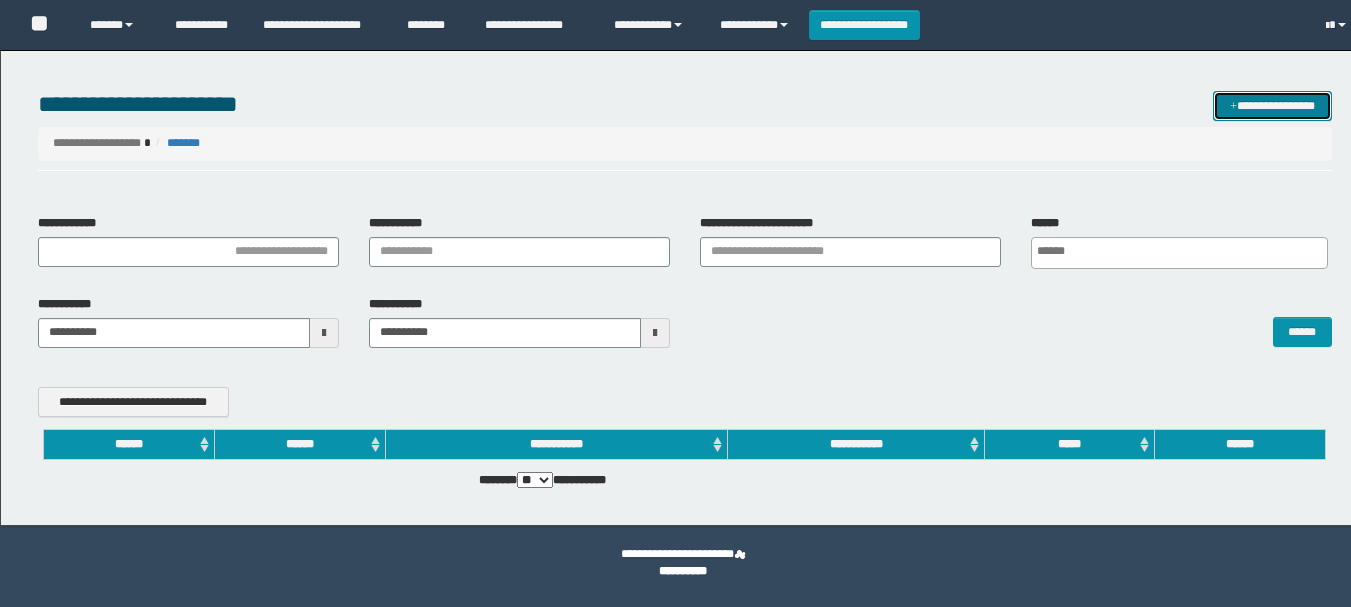 scroll, scrollTop: 0, scrollLeft: 0, axis: both 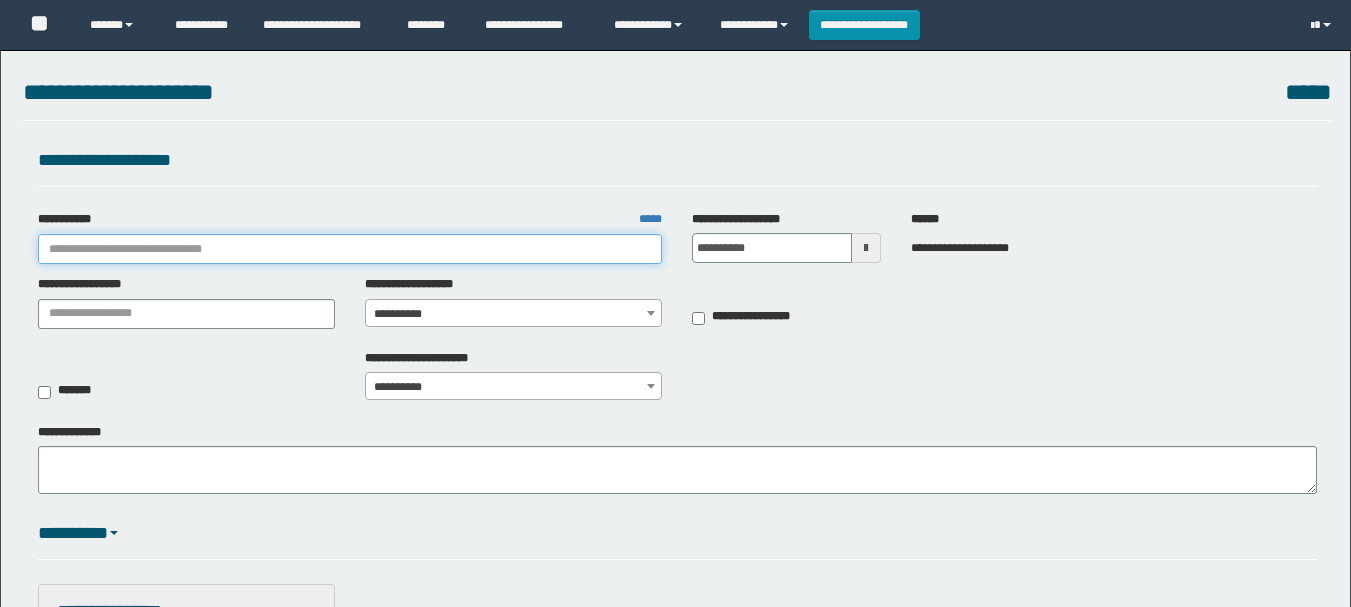 click on "**********" at bounding box center [350, 249] 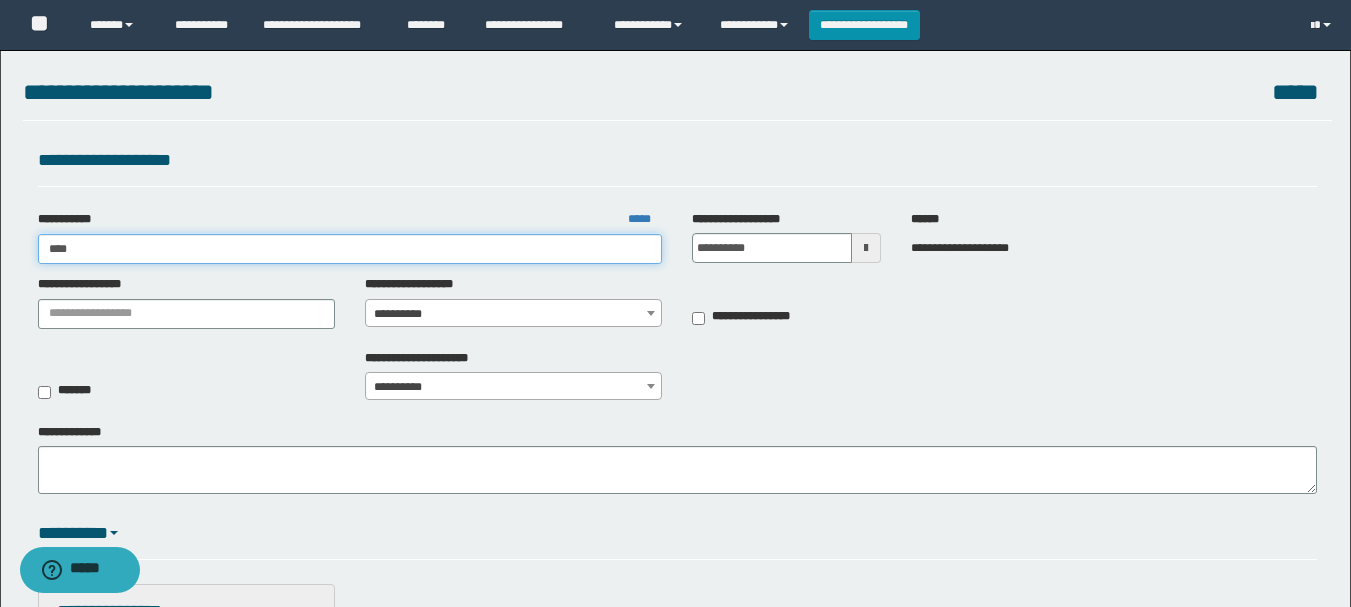 scroll, scrollTop: 0, scrollLeft: 0, axis: both 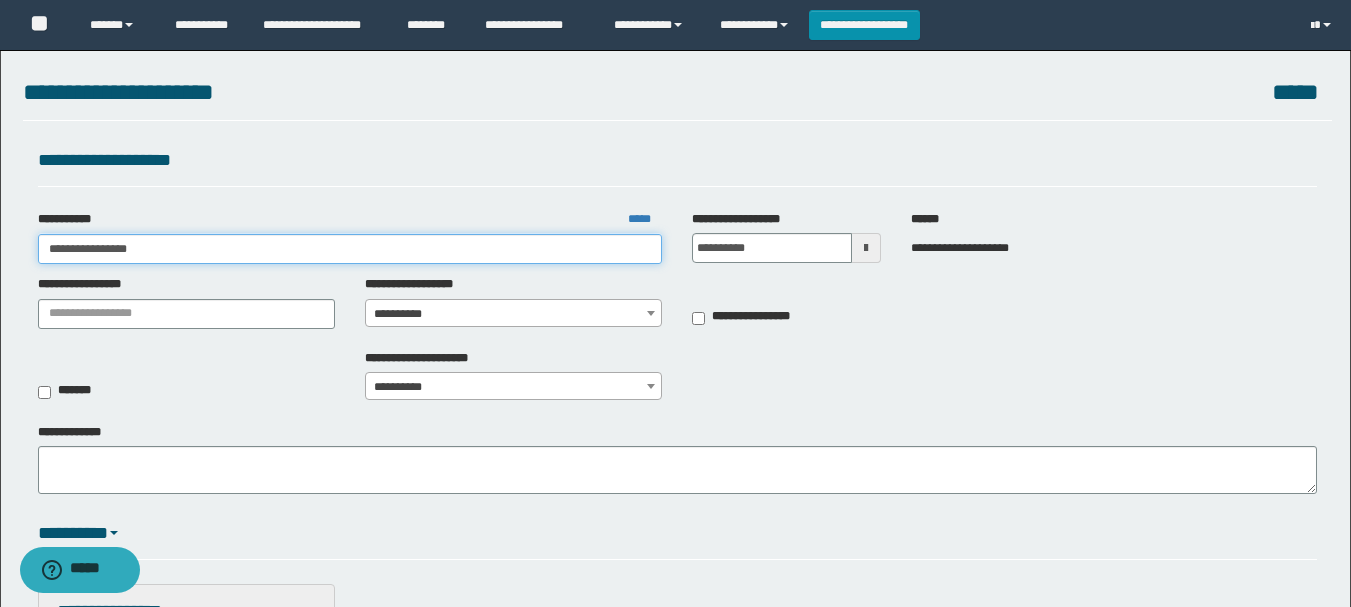 type on "**********" 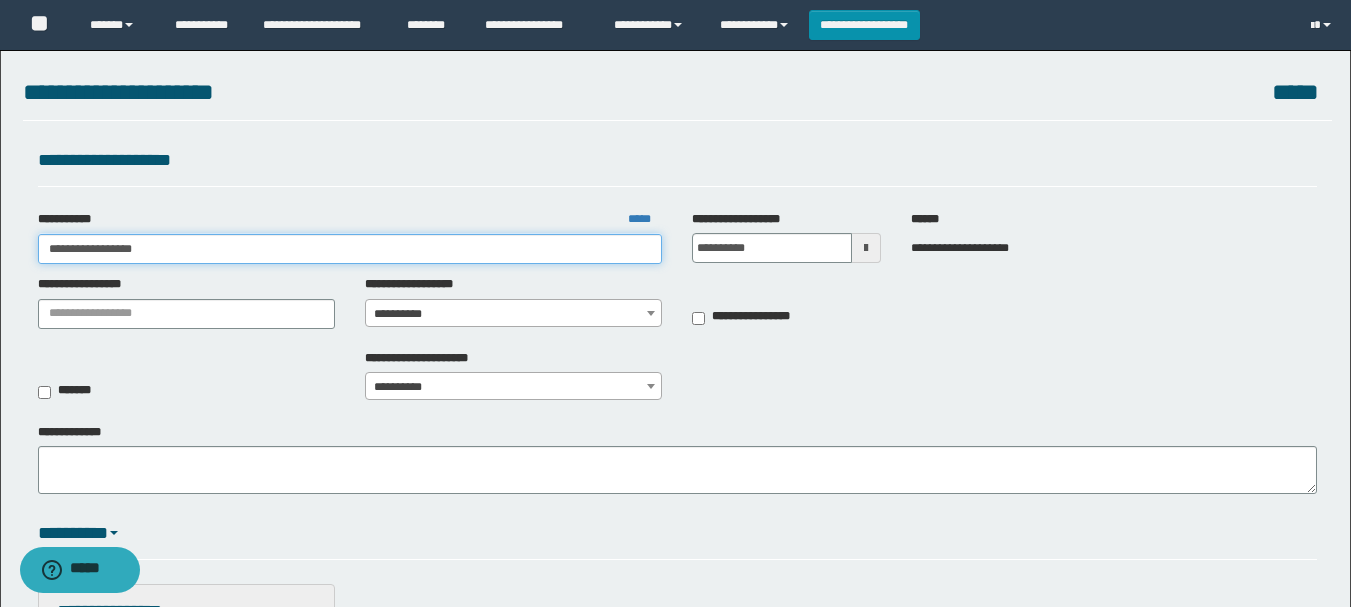 type on "**********" 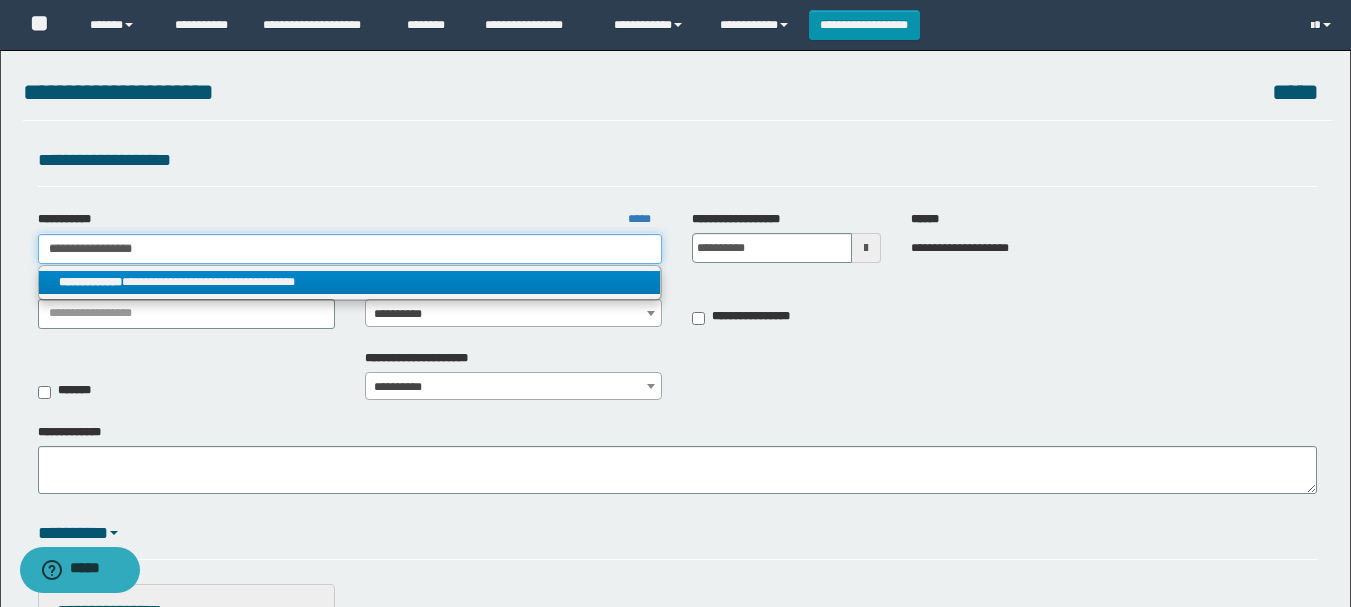 type on "**********" 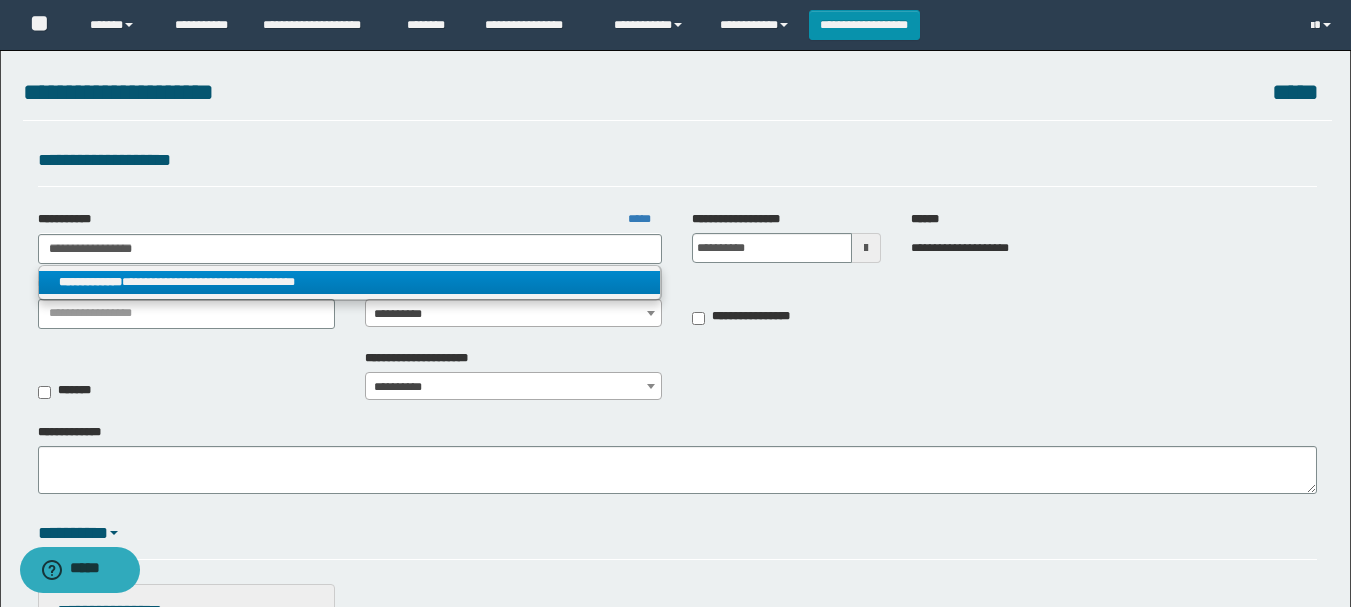 click on "**********" at bounding box center (350, 282) 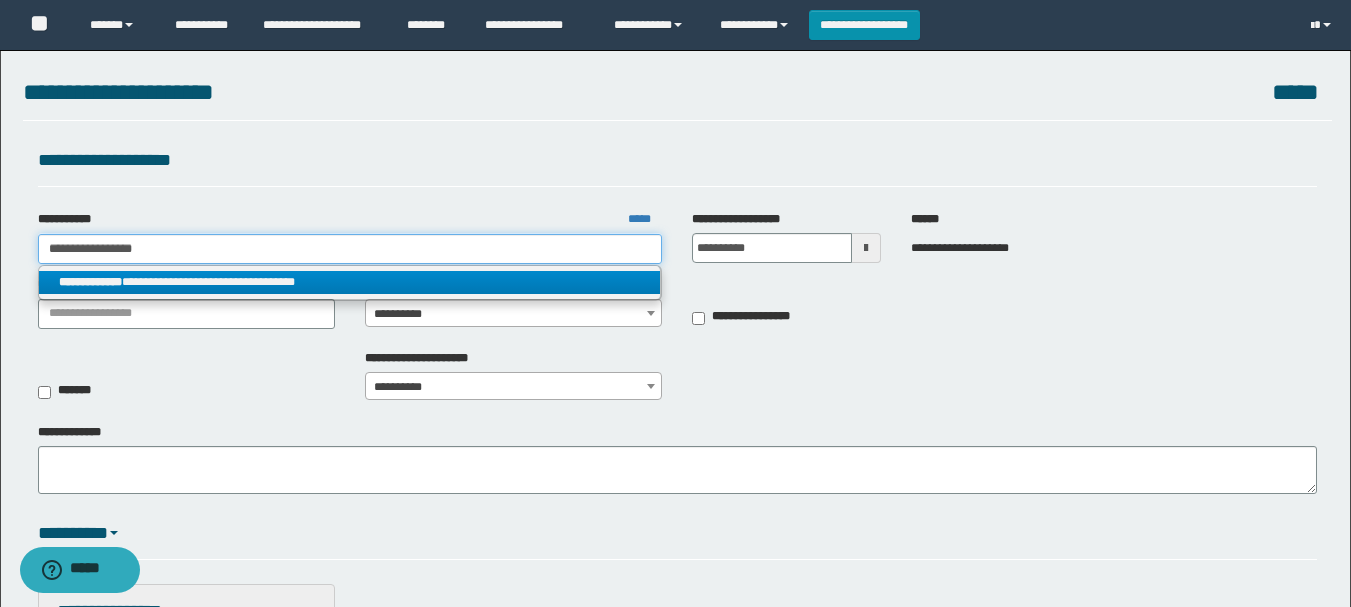 type 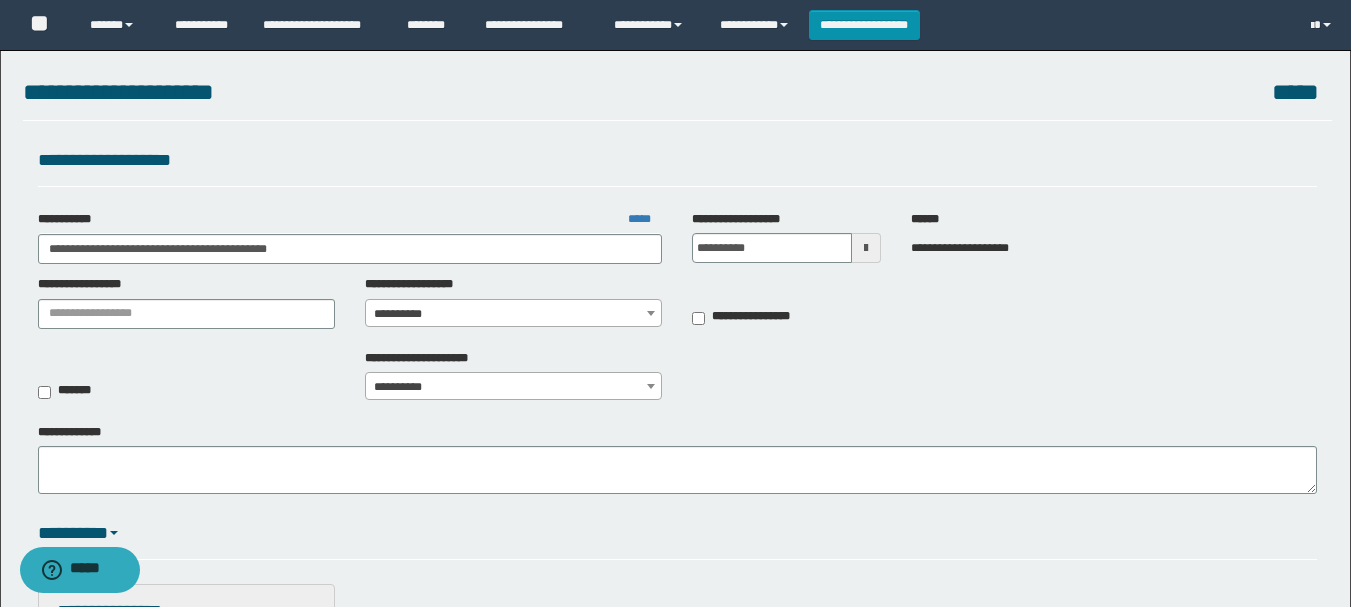click on "**********" at bounding box center (513, 314) 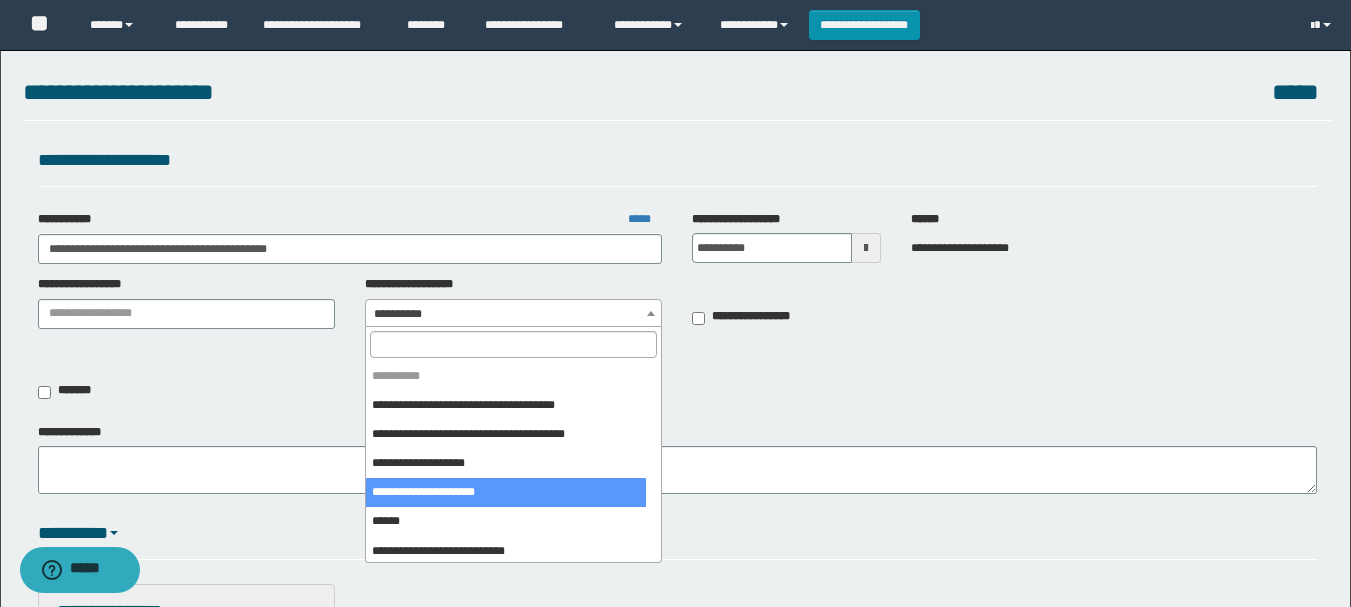 scroll, scrollTop: 400, scrollLeft: 0, axis: vertical 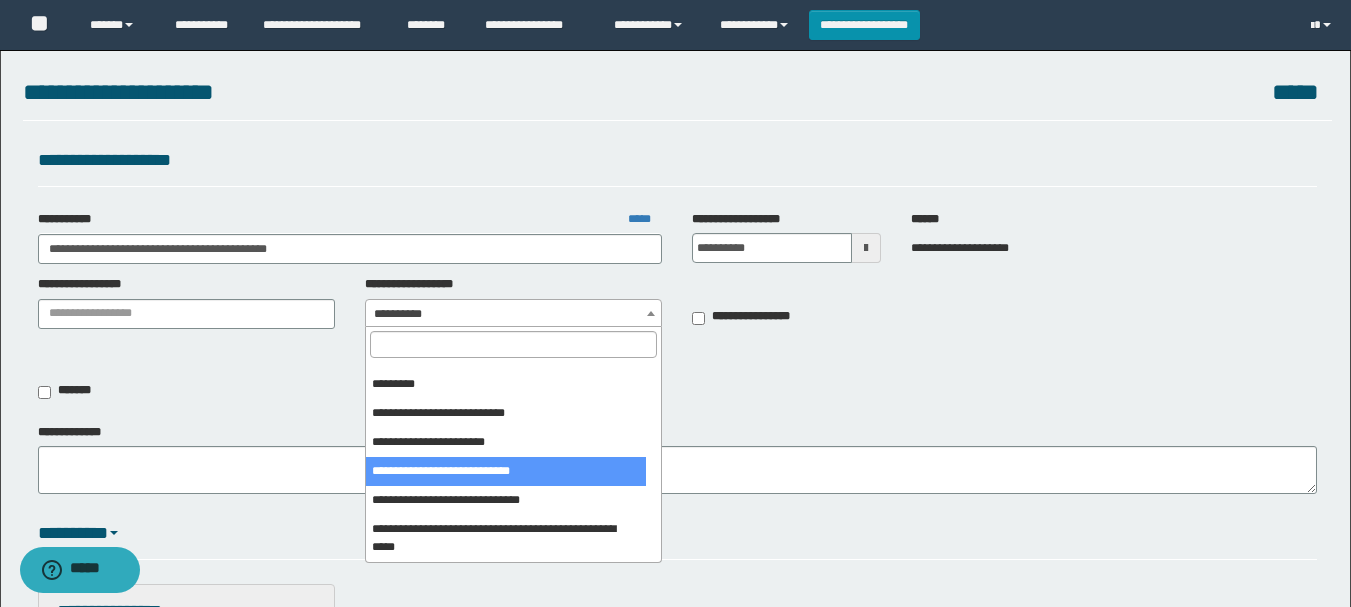 select on "***" 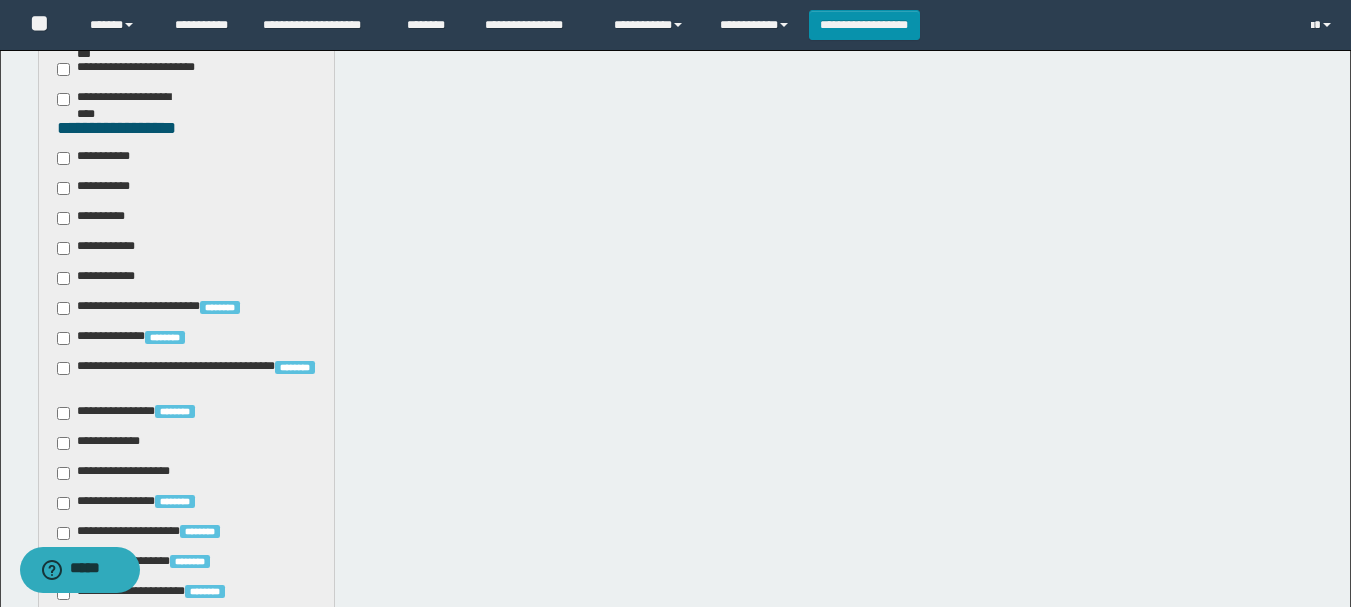 scroll, scrollTop: 500, scrollLeft: 0, axis: vertical 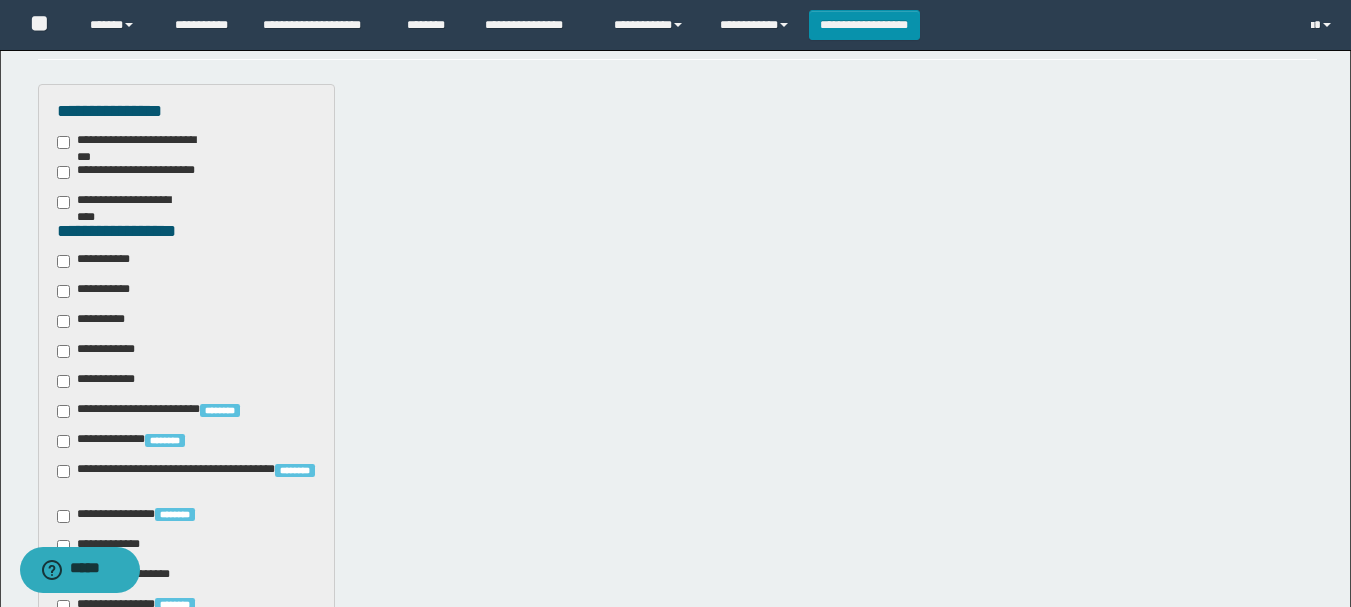 click on "**********" at bounding box center (99, 261) 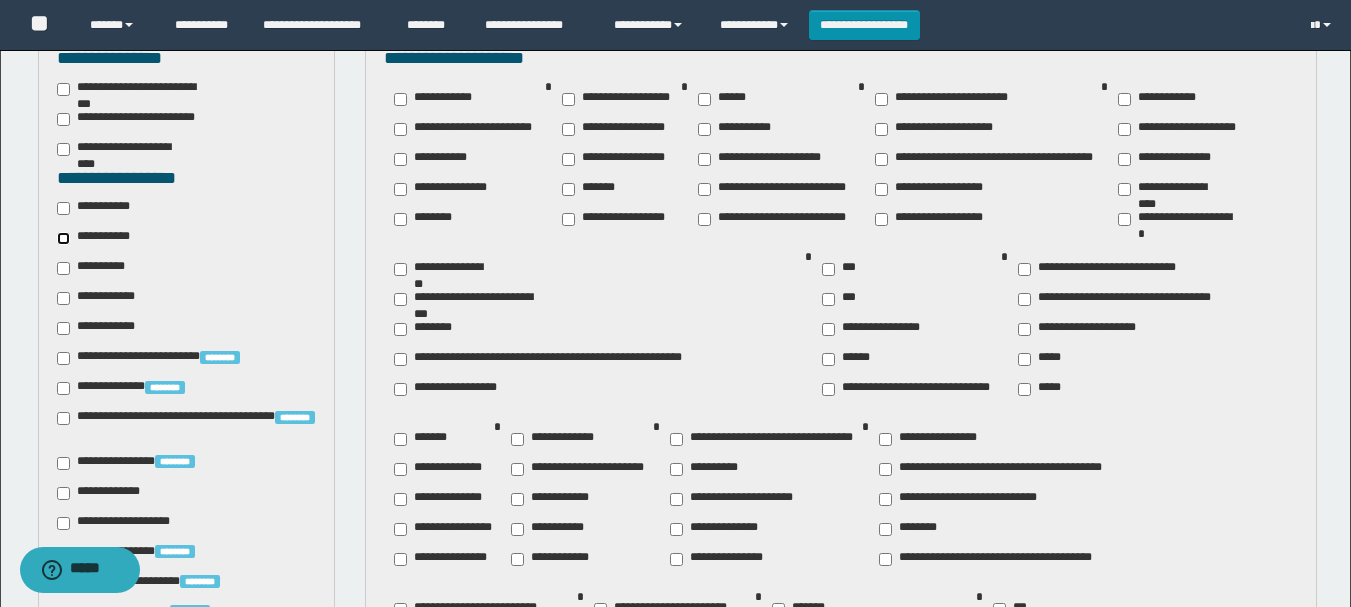 scroll, scrollTop: 800, scrollLeft: 0, axis: vertical 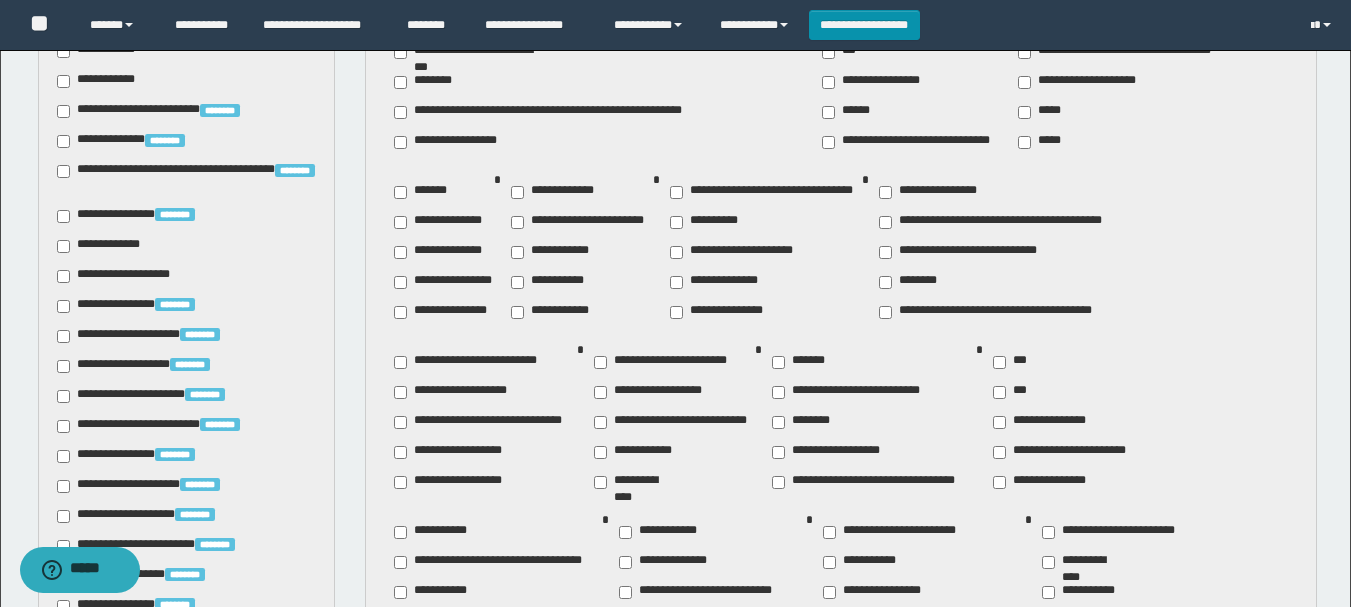 click on "**********" at bounding box center [444, 282] 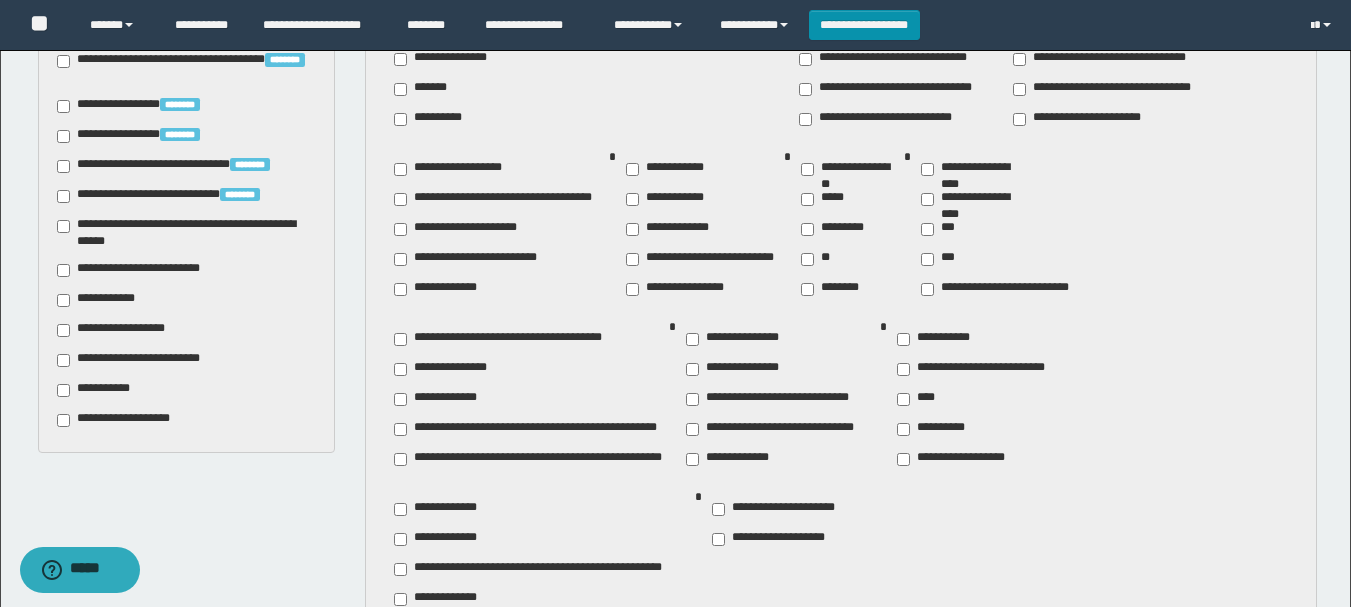 scroll, scrollTop: 1700, scrollLeft: 0, axis: vertical 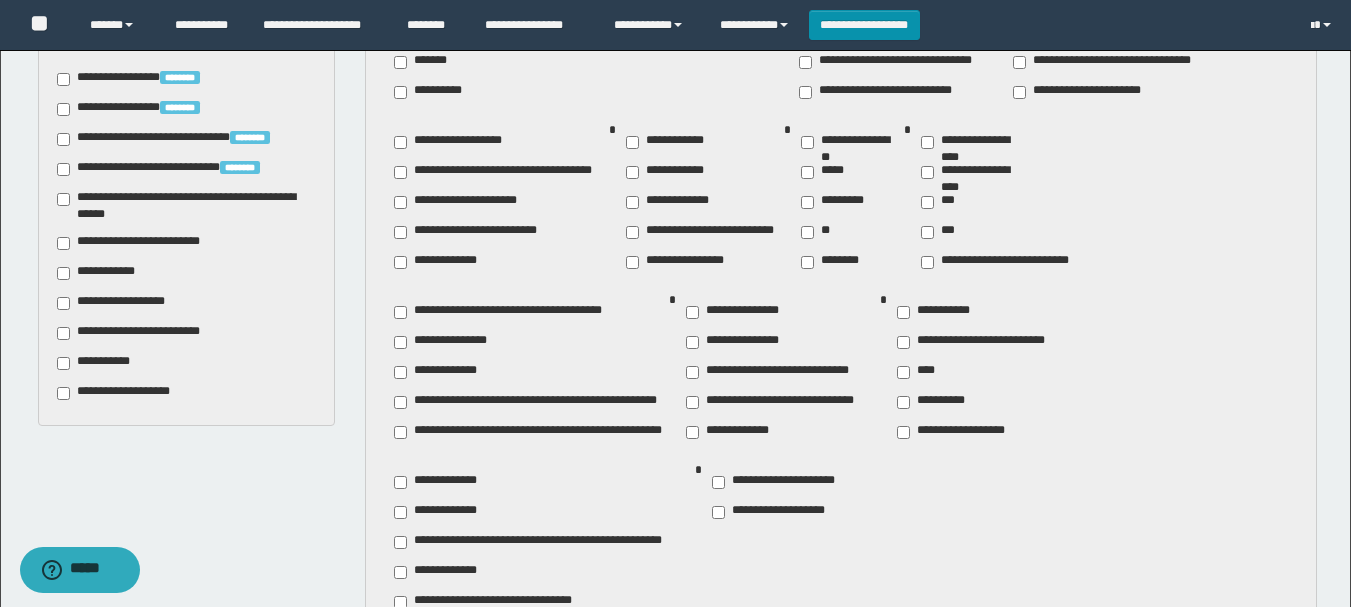 click on "**********" at bounding box center (143, 333) 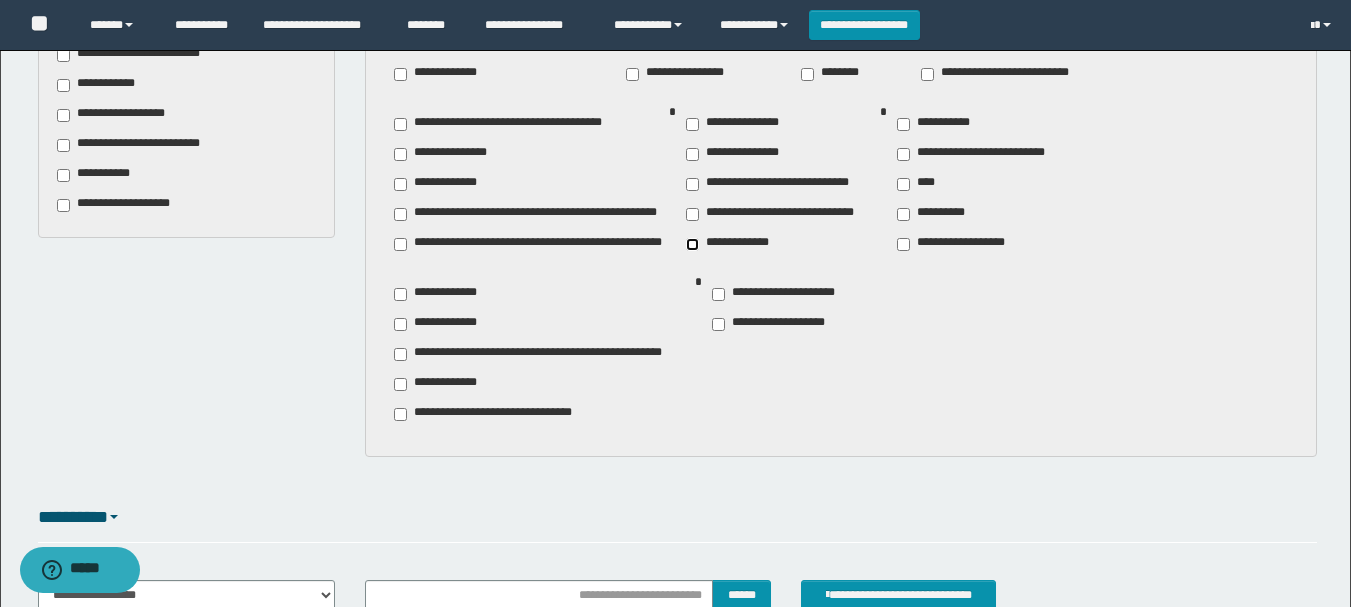 scroll, scrollTop: 2068, scrollLeft: 0, axis: vertical 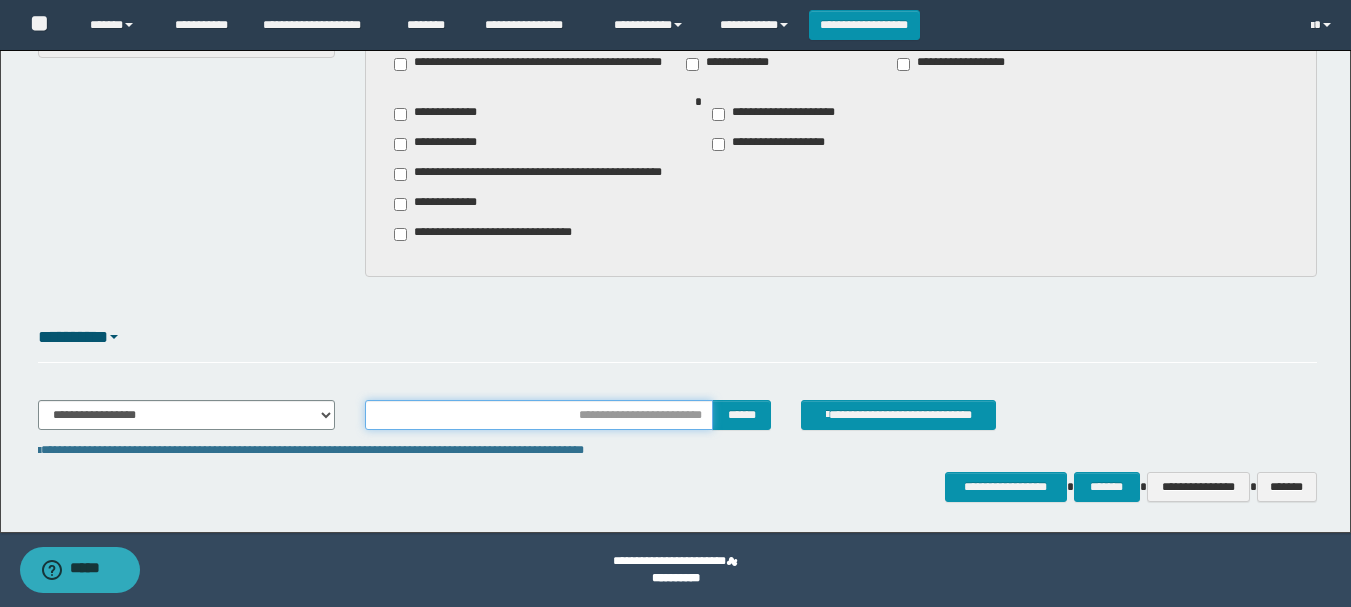 drag, startPoint x: 603, startPoint y: 418, endPoint x: 603, endPoint y: 392, distance: 26 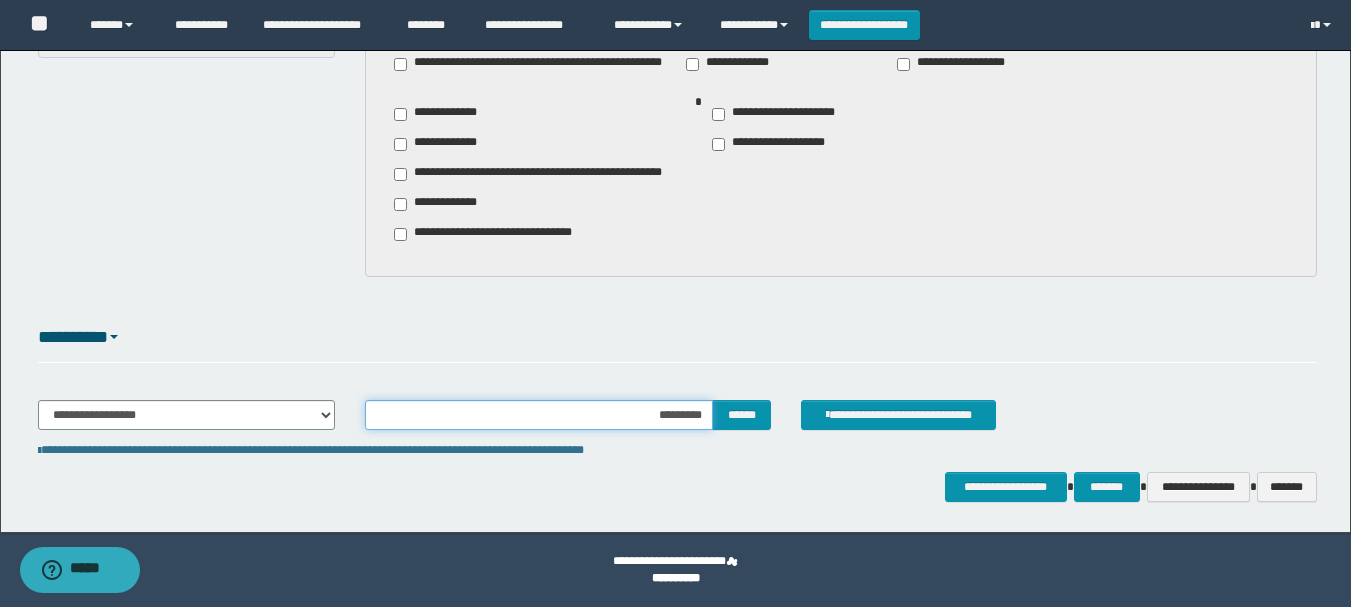type on "**********" 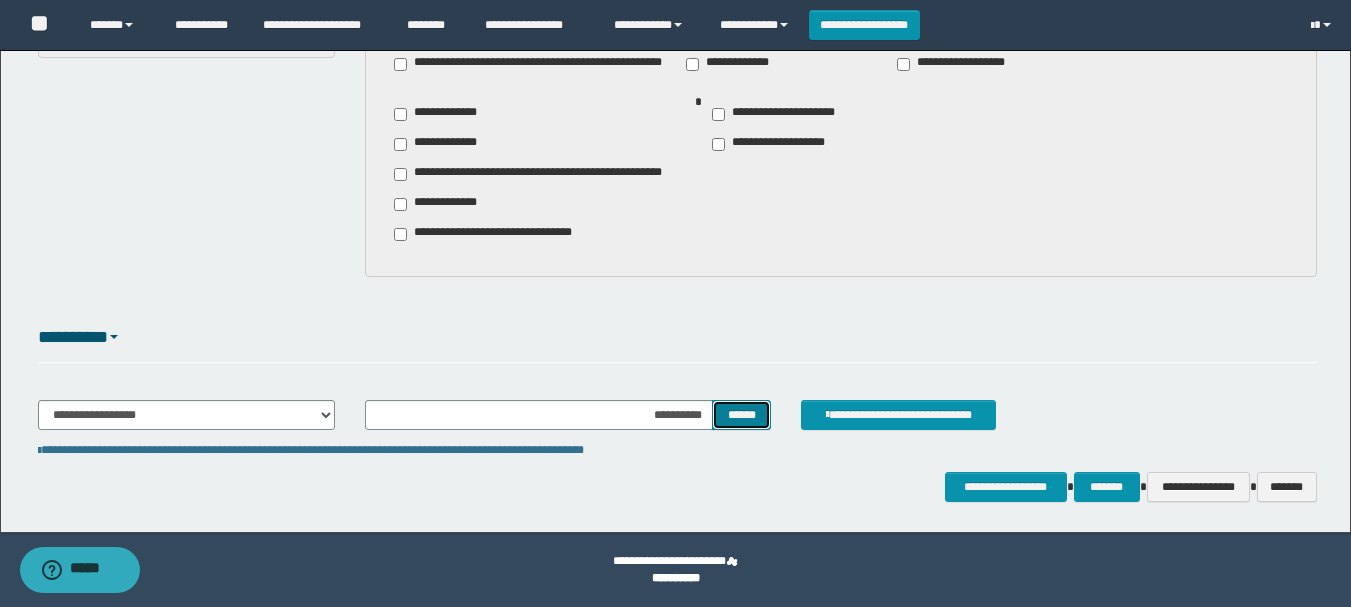 click on "******" at bounding box center [741, 415] 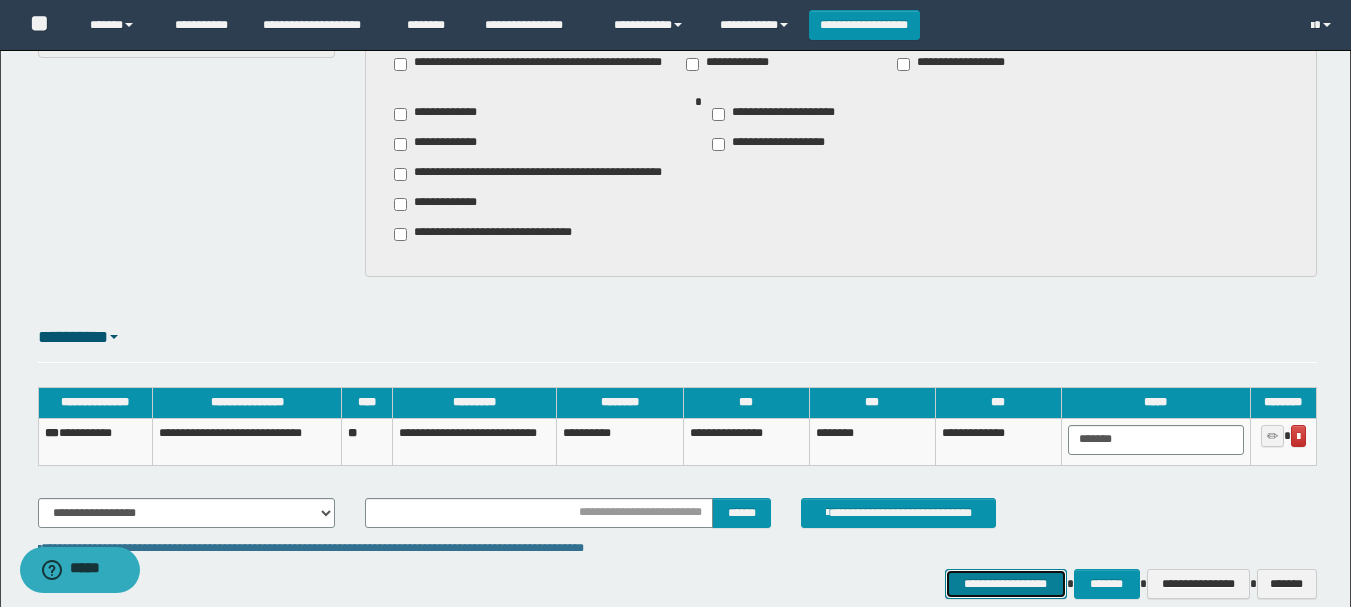 click on "**********" at bounding box center (1006, 584) 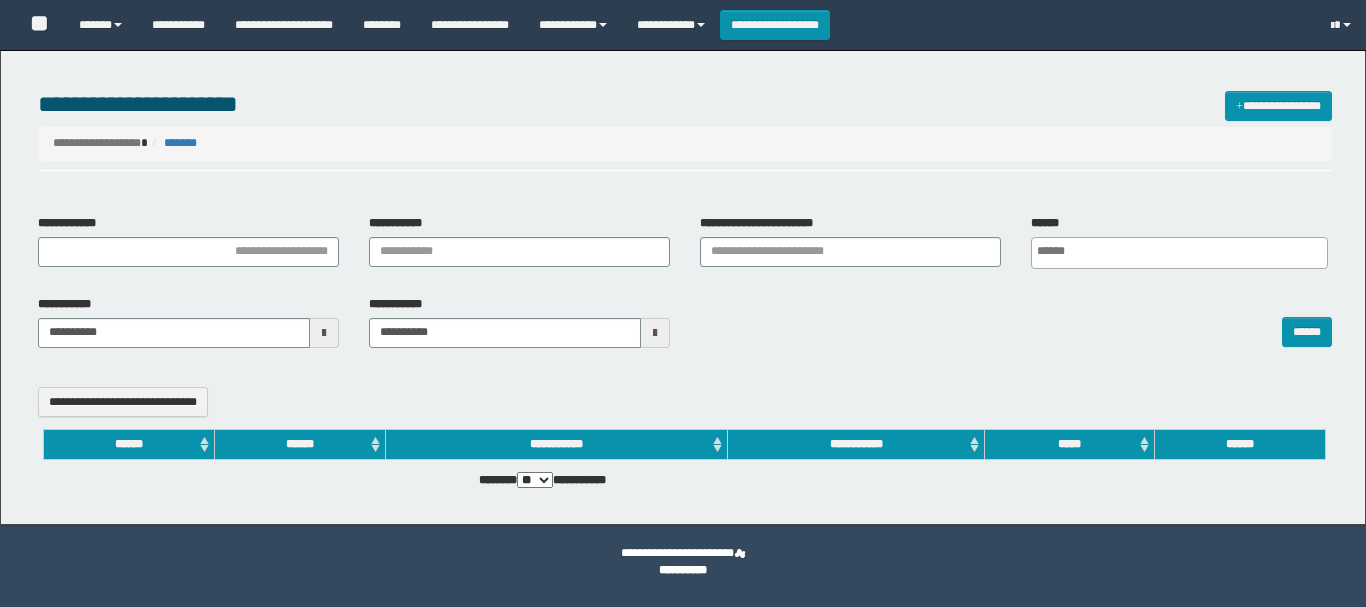 select 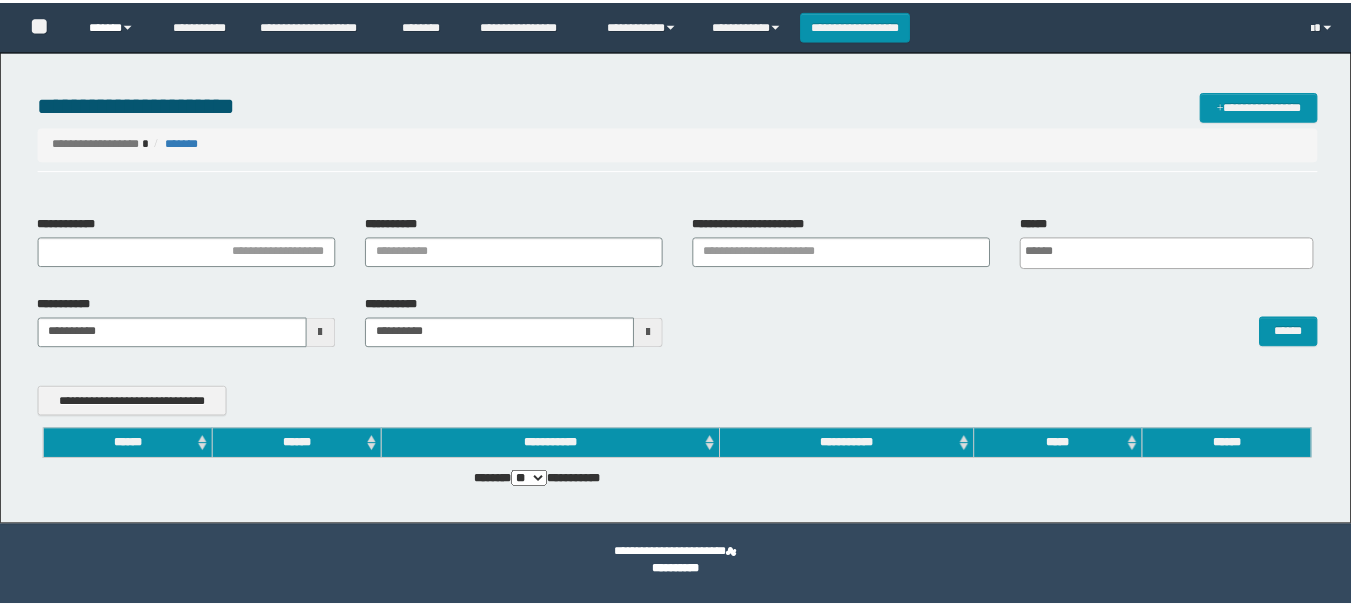 scroll, scrollTop: 0, scrollLeft: 0, axis: both 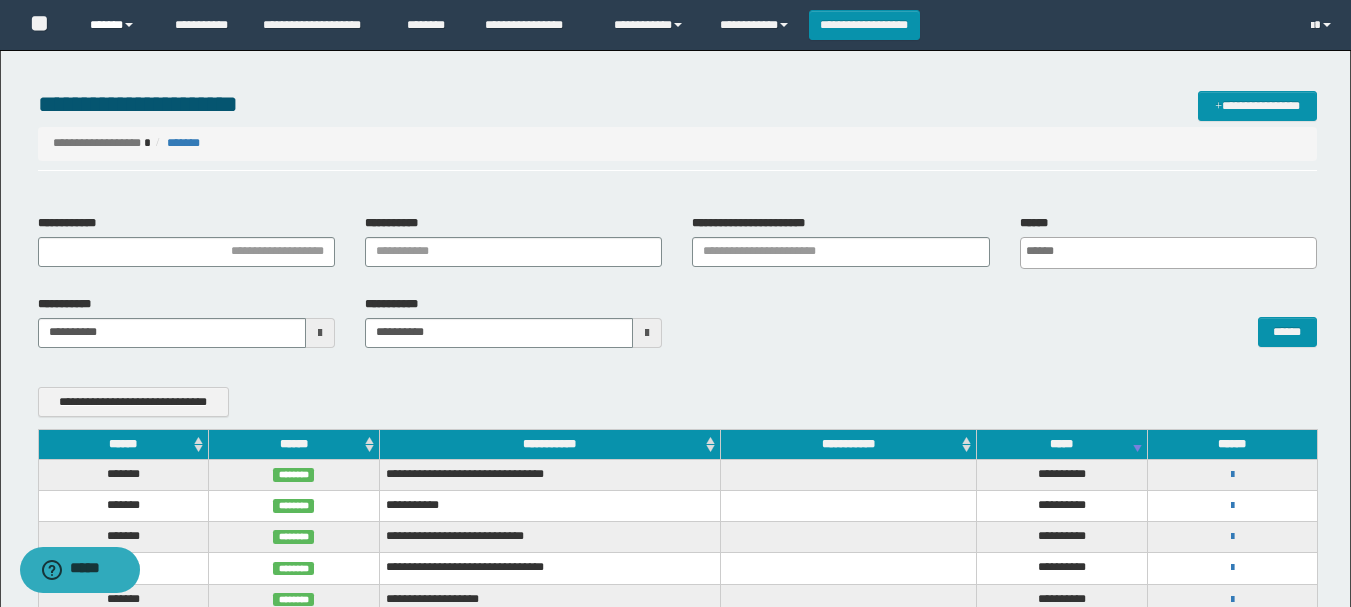 click on "******" at bounding box center (117, 25) 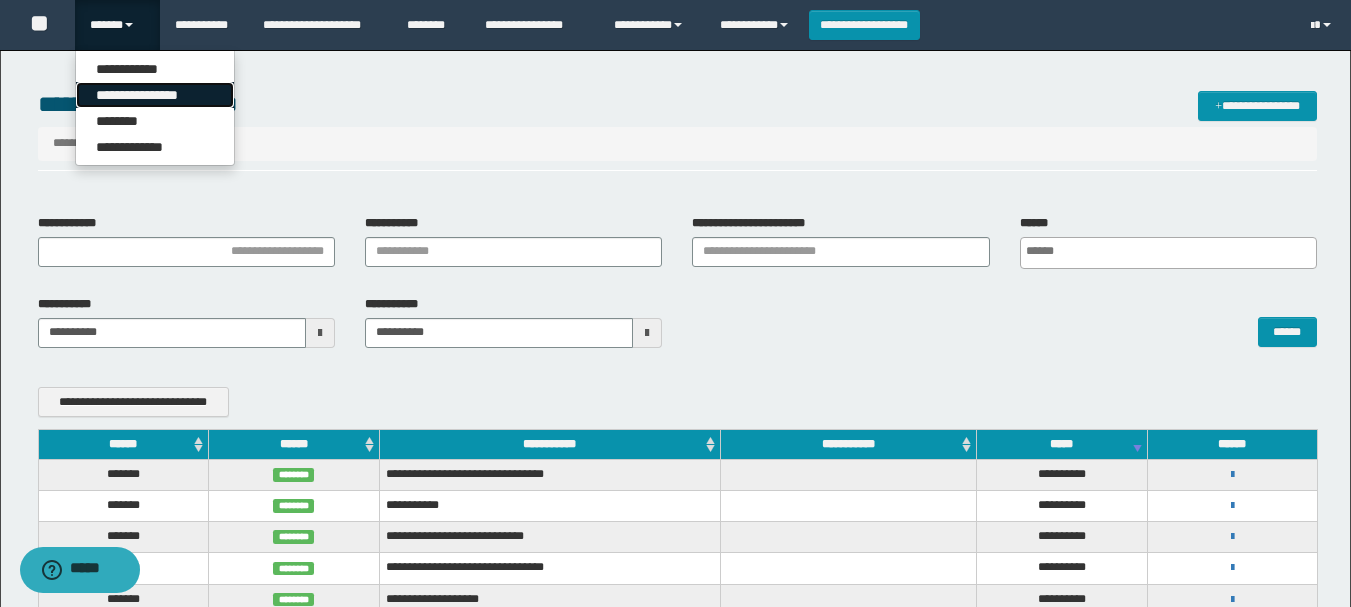 click on "**********" at bounding box center [155, 95] 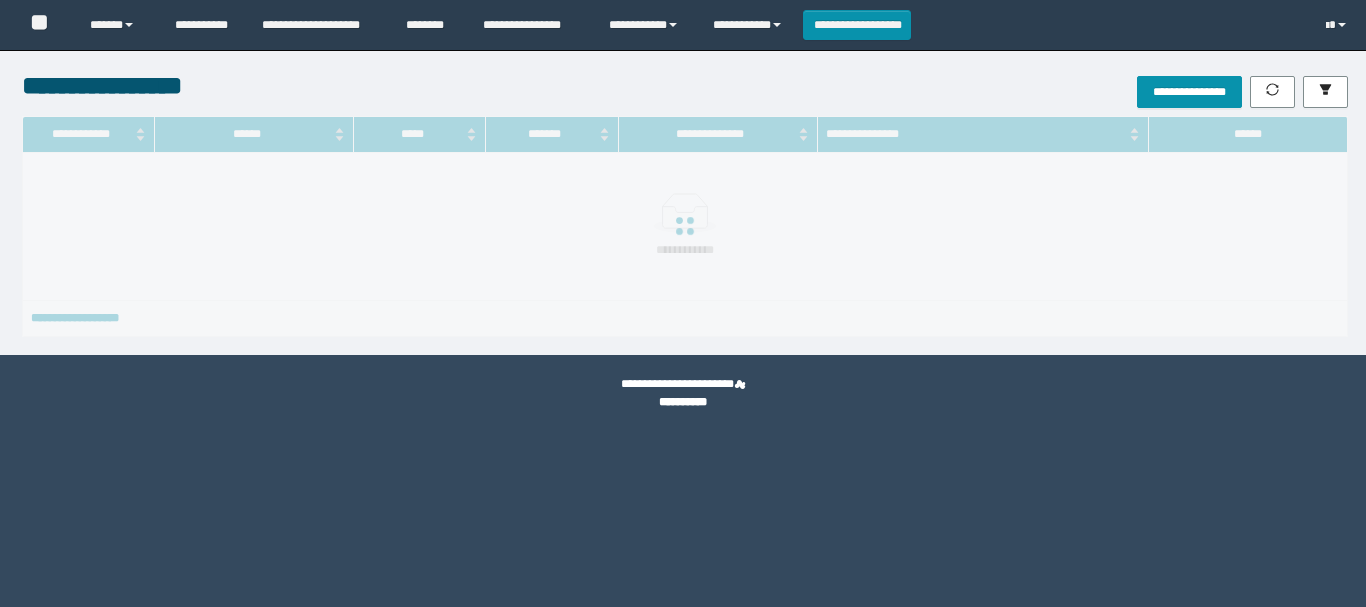 scroll, scrollTop: 0, scrollLeft: 0, axis: both 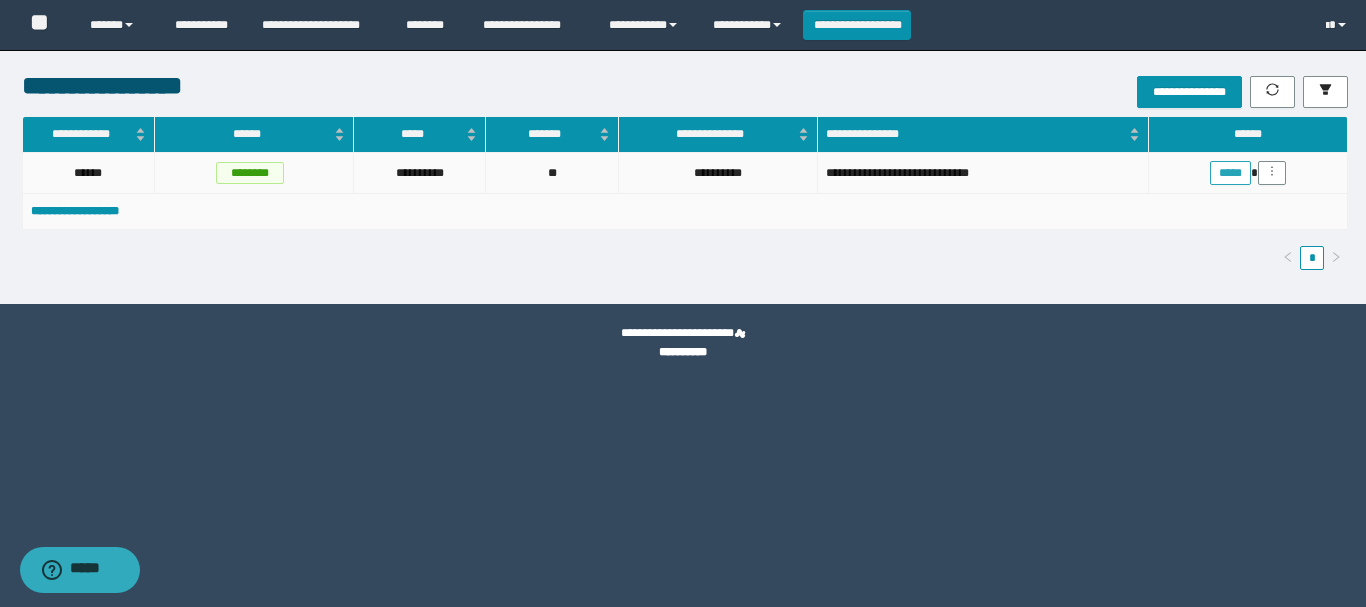 click on "*****" at bounding box center [1230, 173] 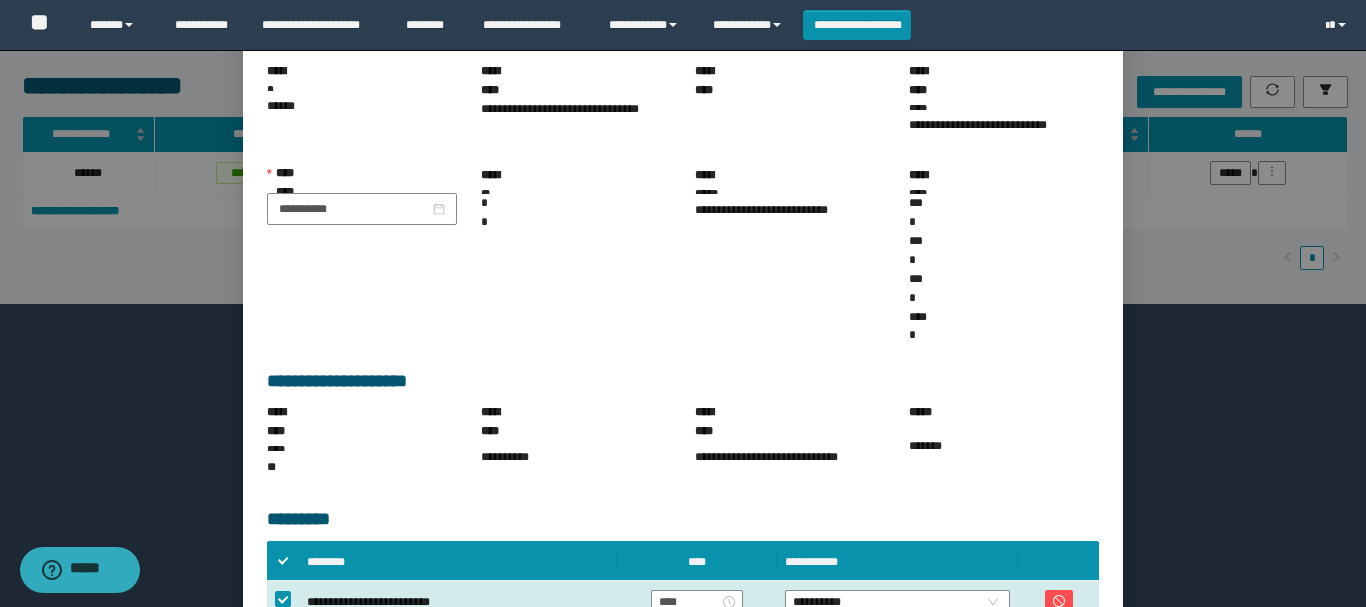 scroll, scrollTop: 303, scrollLeft: 0, axis: vertical 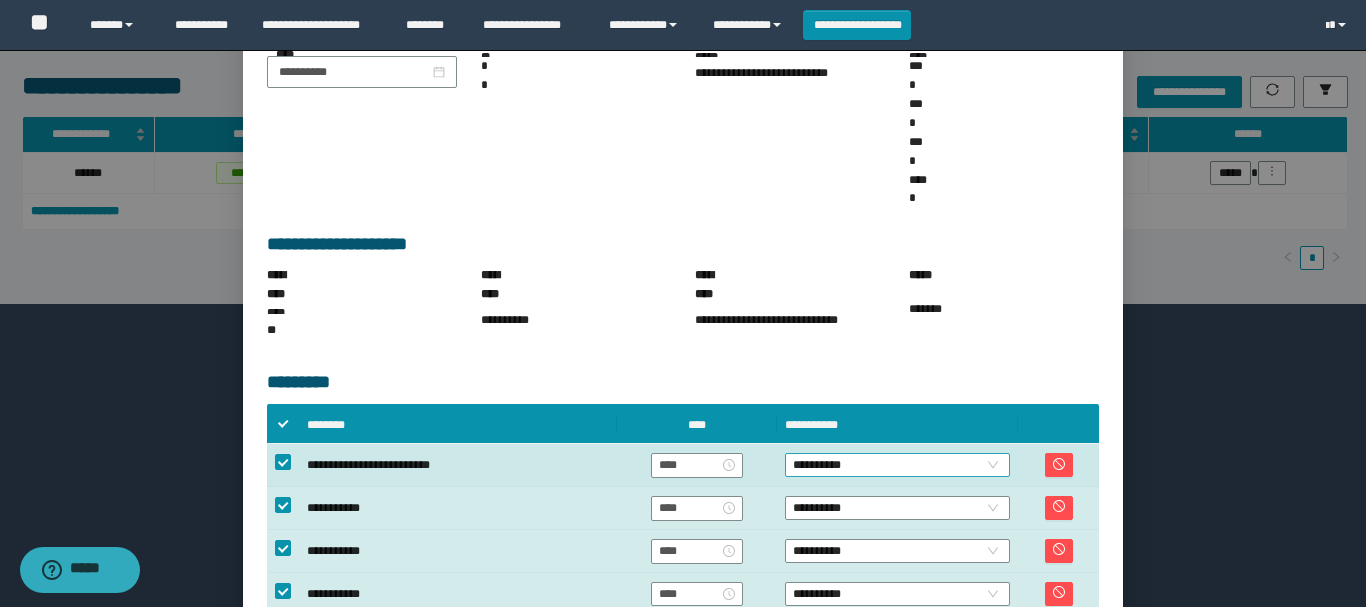 click on "**********" at bounding box center (897, 465) 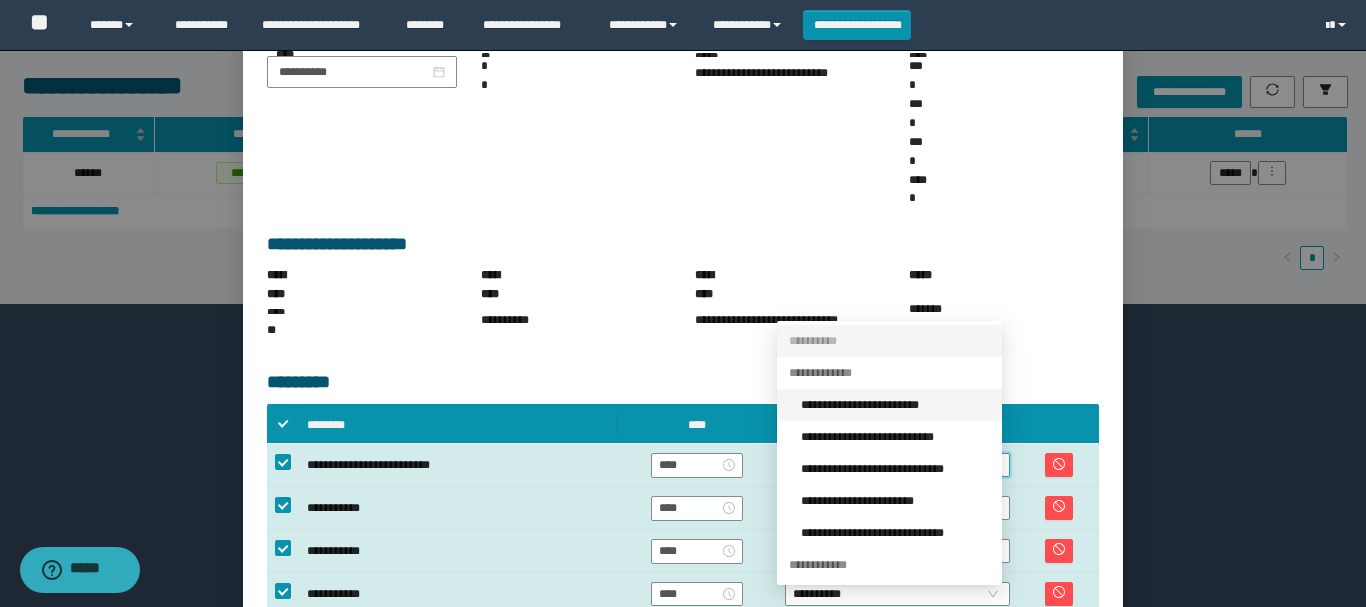 click on "**********" at bounding box center [895, 405] 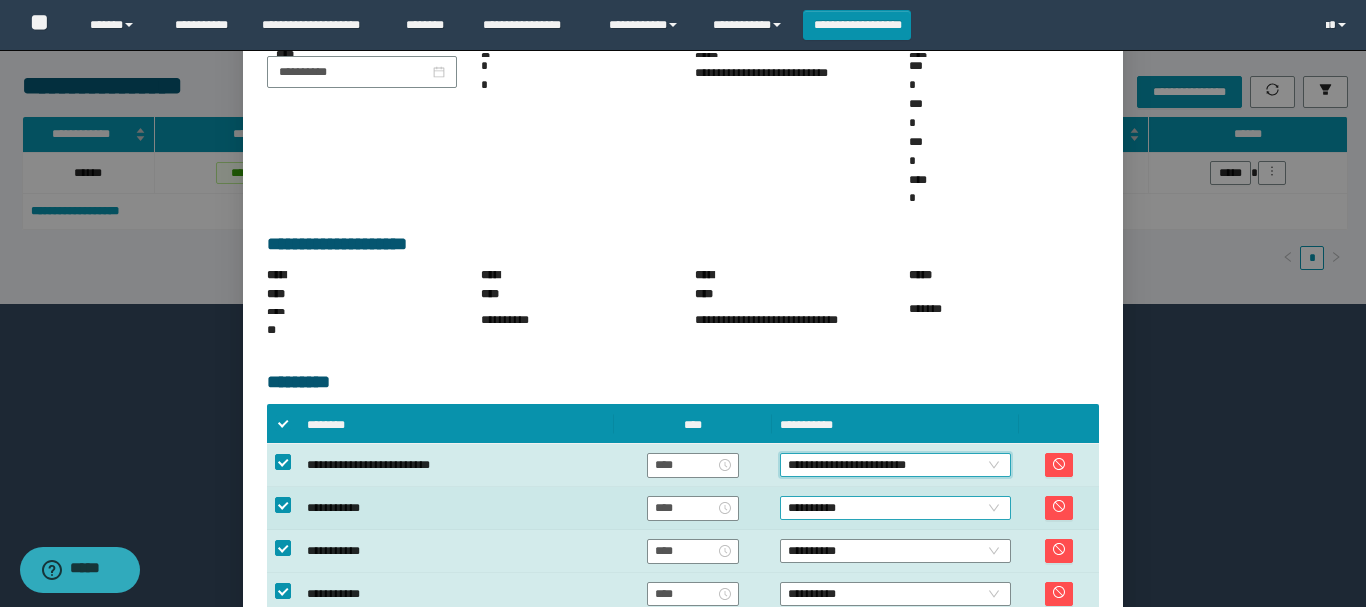click on "**********" at bounding box center [895, 508] 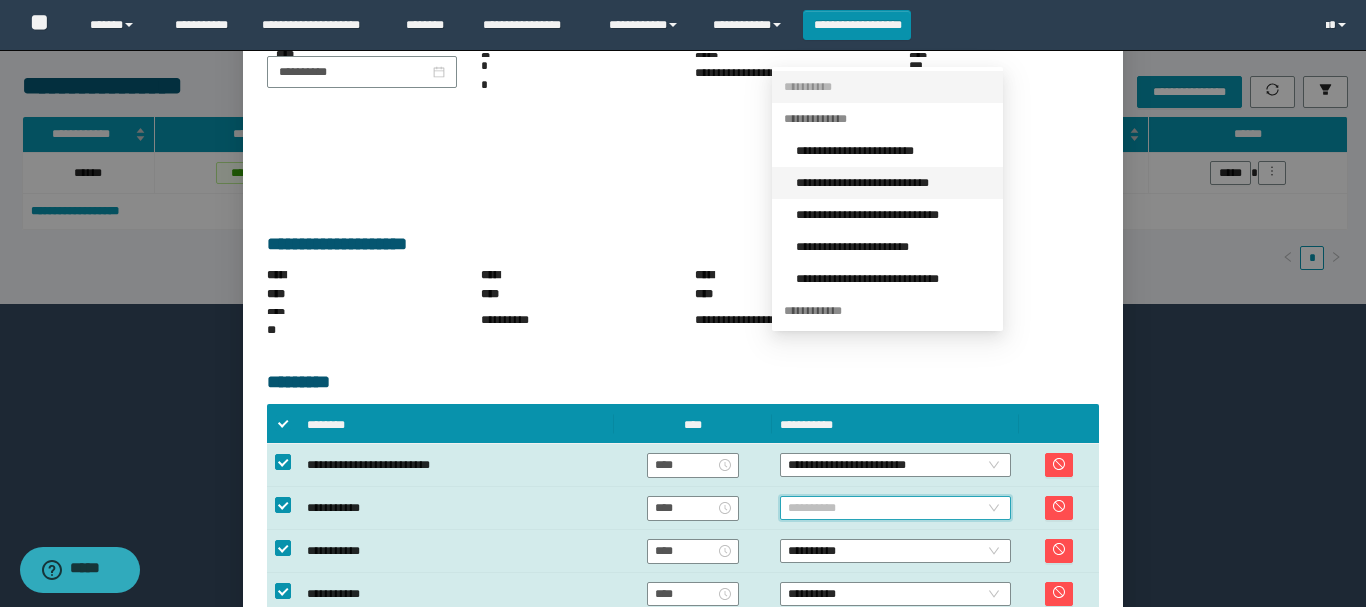 click on "**********" at bounding box center [893, 183] 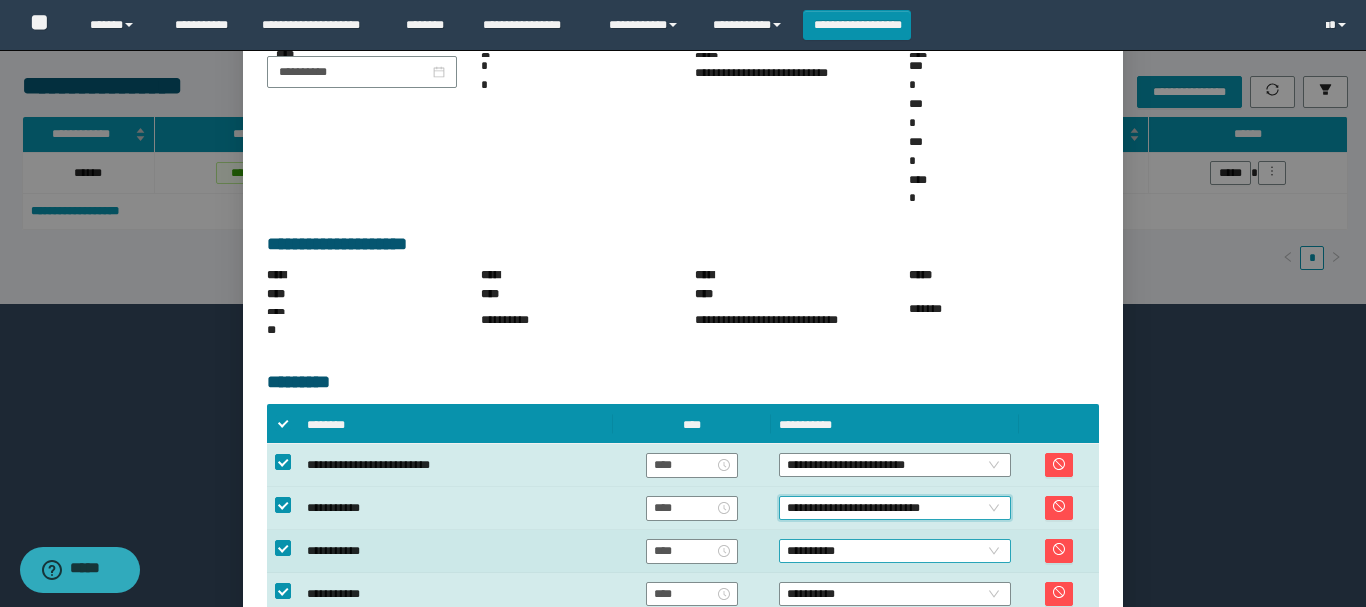 click on "**********" at bounding box center (895, 551) 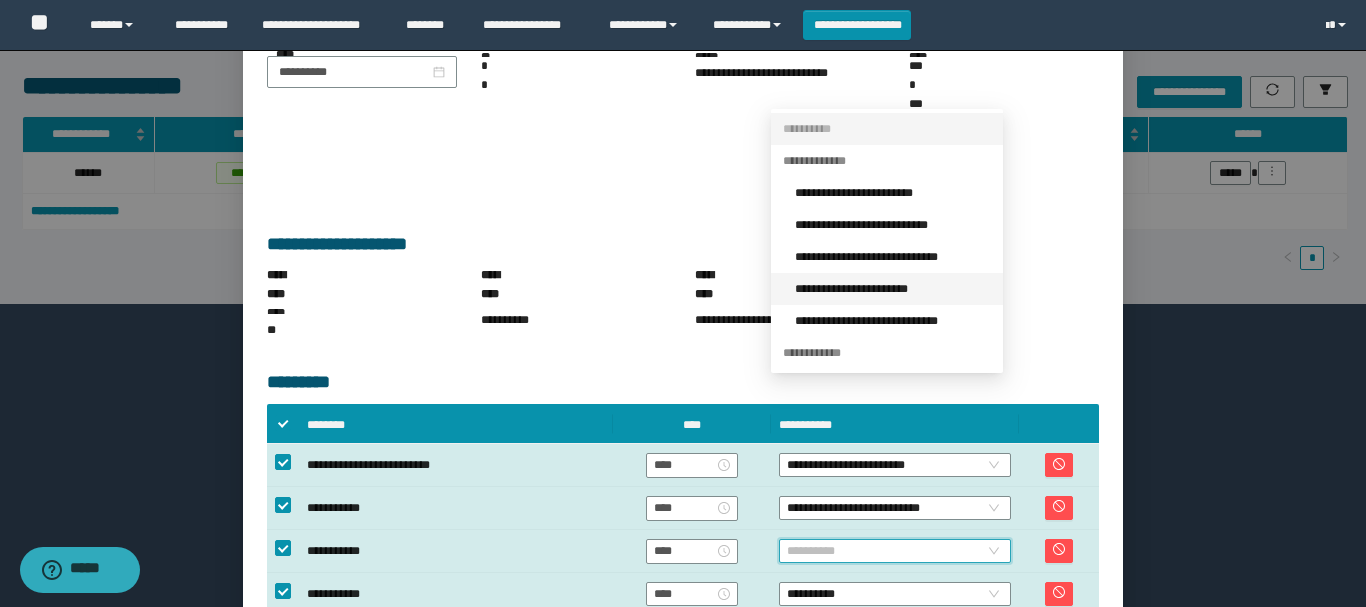 click on "**********" at bounding box center [893, 289] 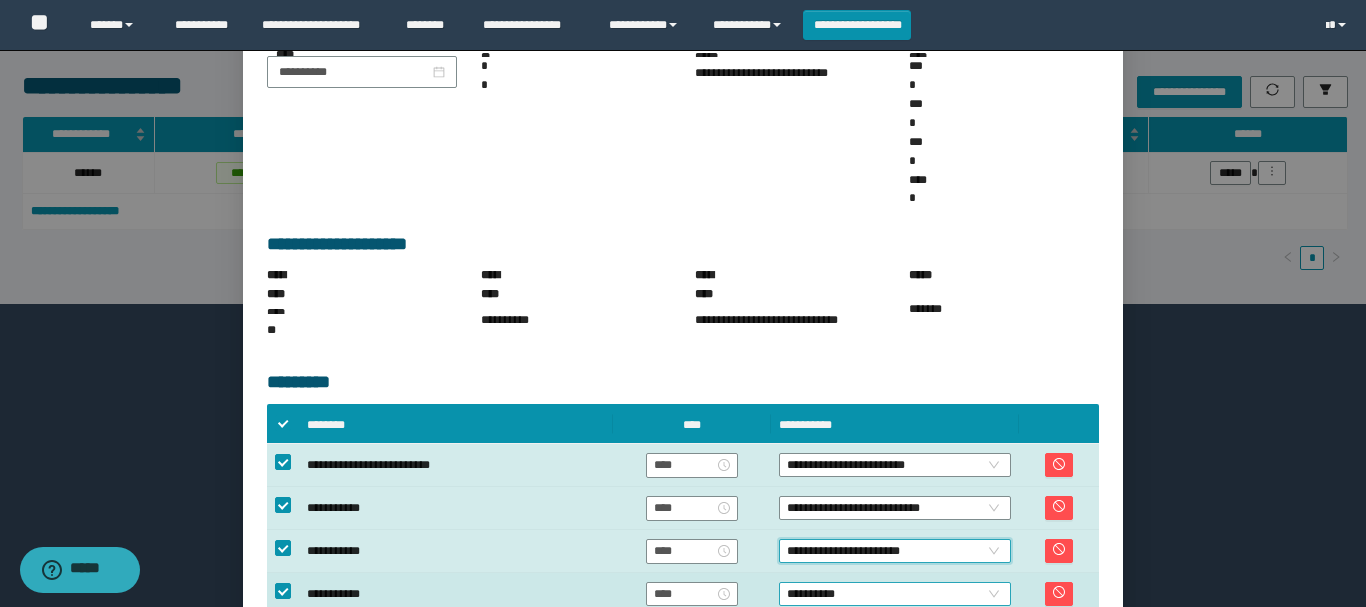click on "**********" at bounding box center [895, 594] 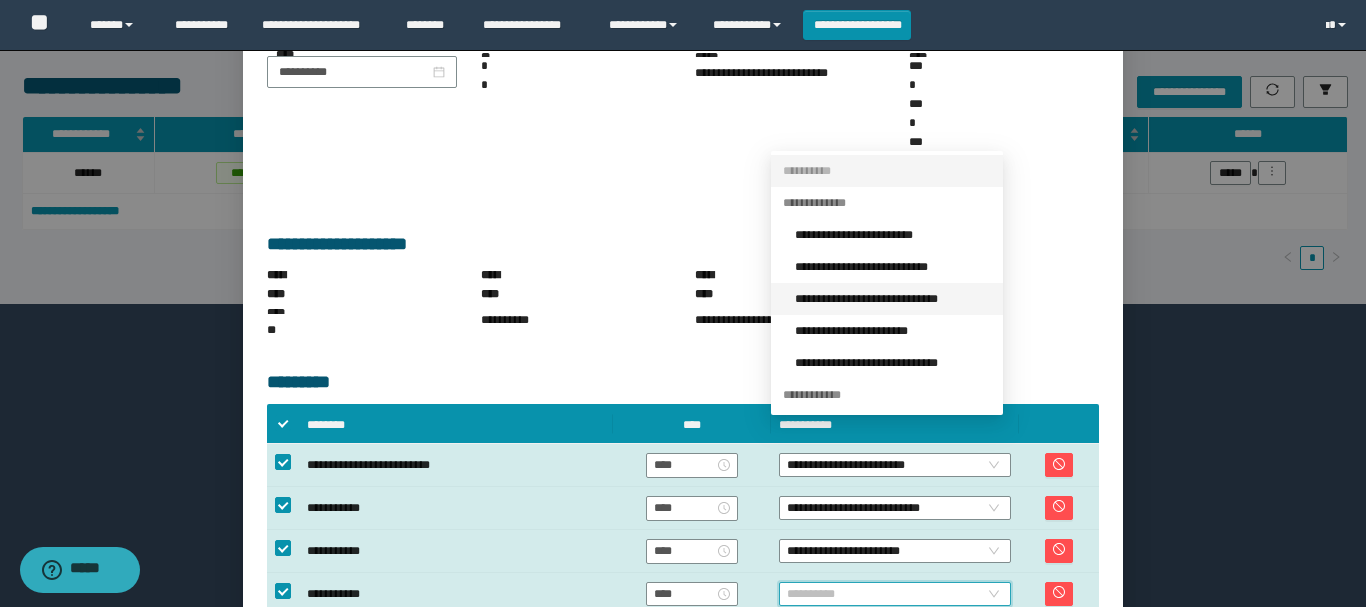 click on "**********" at bounding box center (893, 299) 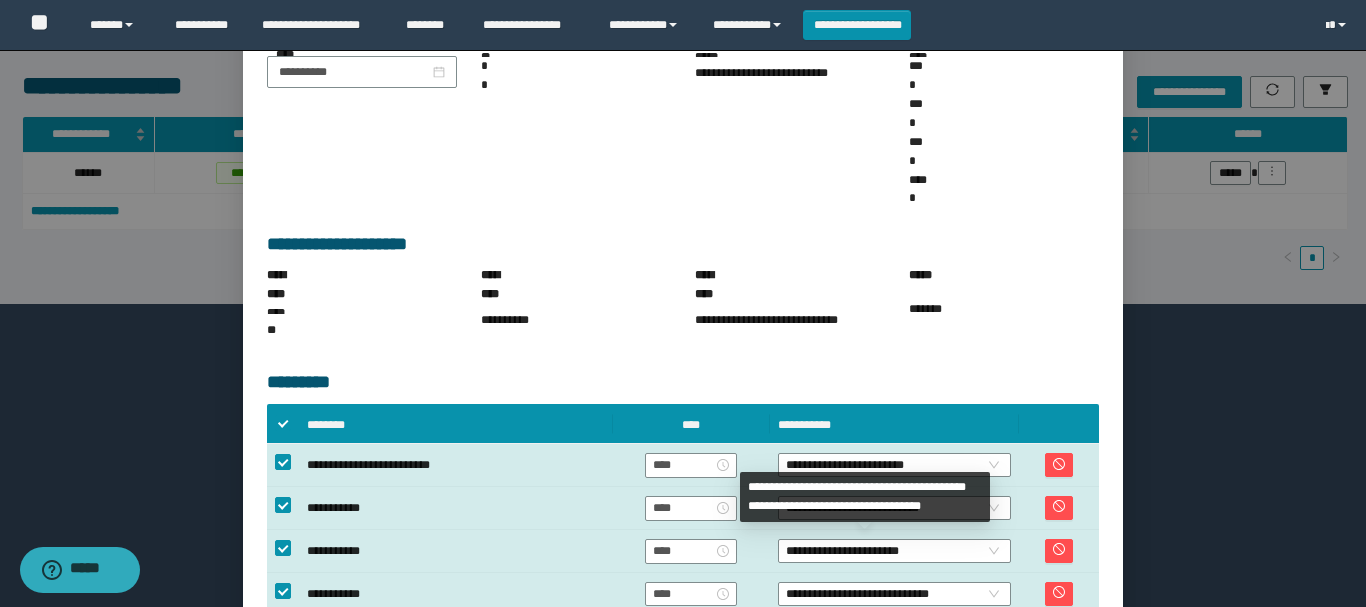 click on "**********" at bounding box center (901, 719) 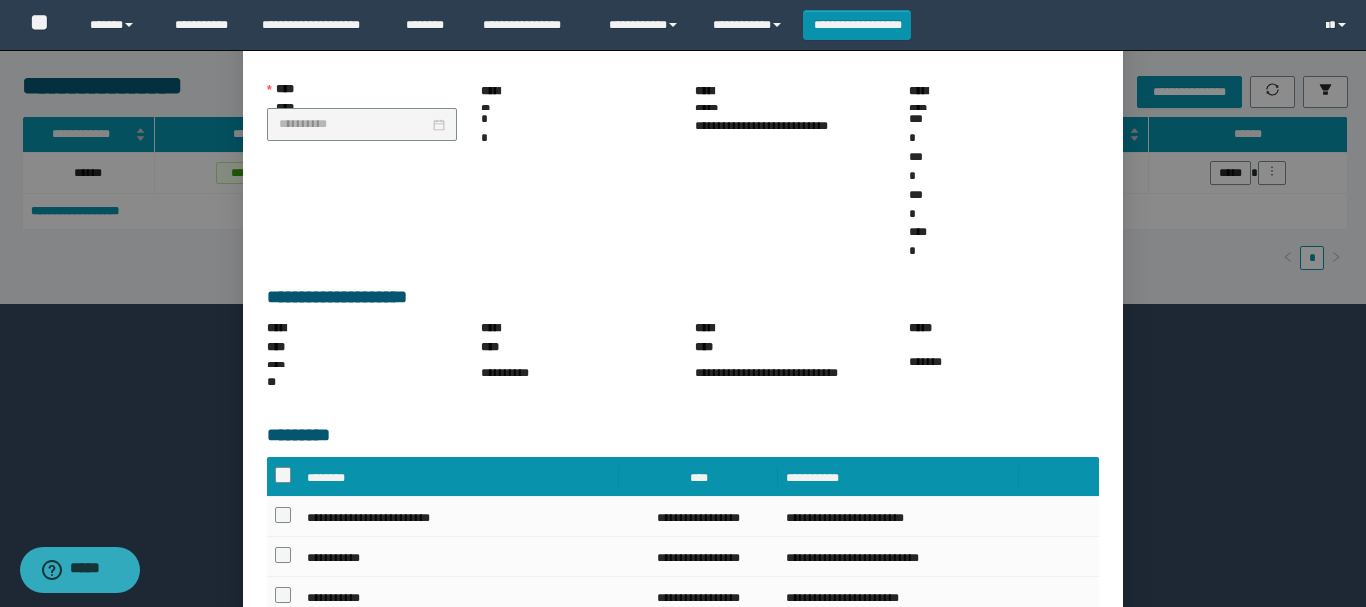 scroll, scrollTop: 287, scrollLeft: 0, axis: vertical 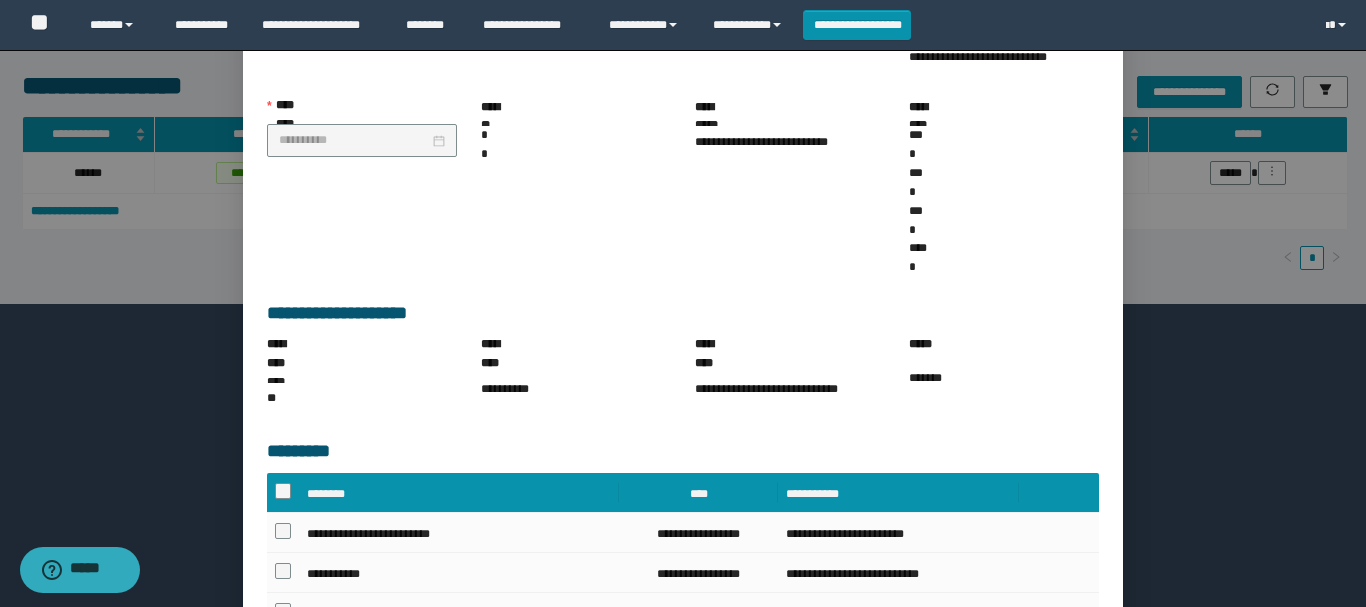 click on "******" at bounding box center [1078, 721] 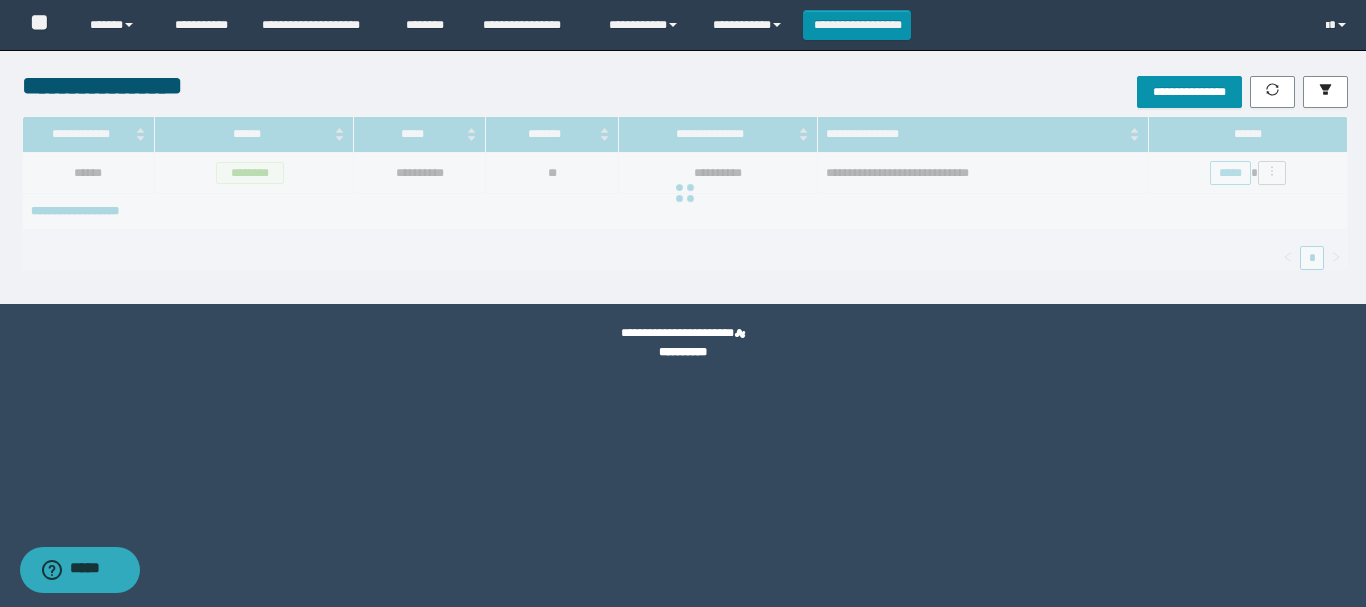 scroll, scrollTop: 0, scrollLeft: 0, axis: both 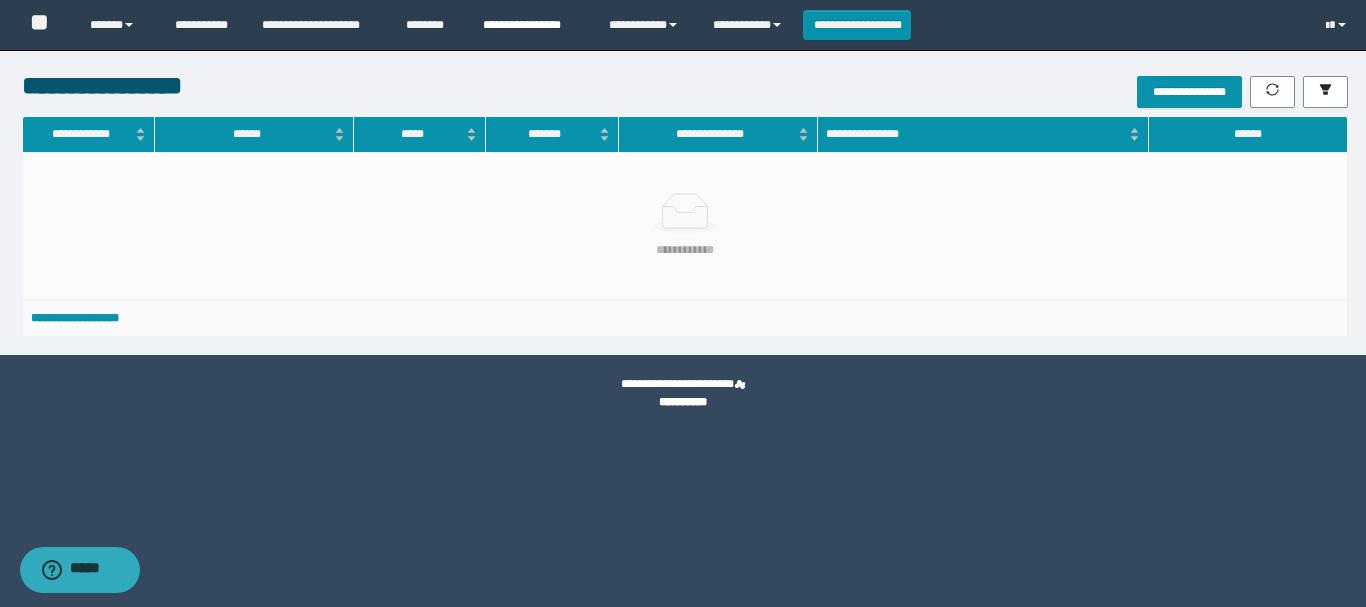 click on "**********" at bounding box center (531, 25) 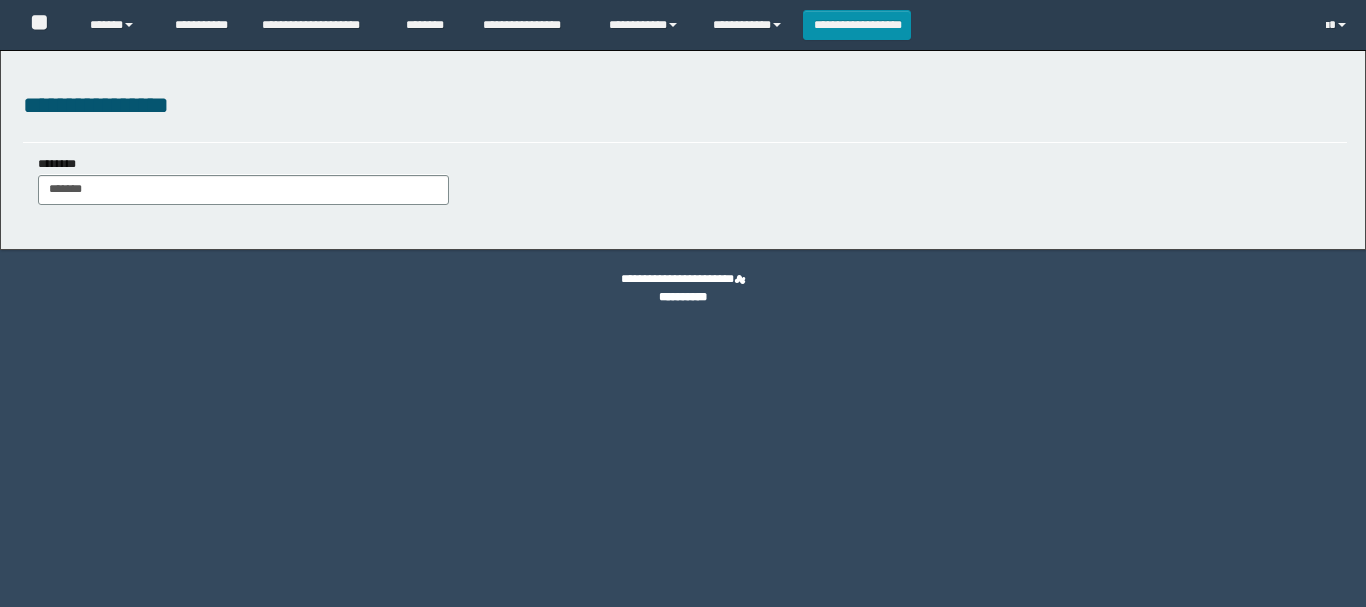 scroll, scrollTop: 0, scrollLeft: 0, axis: both 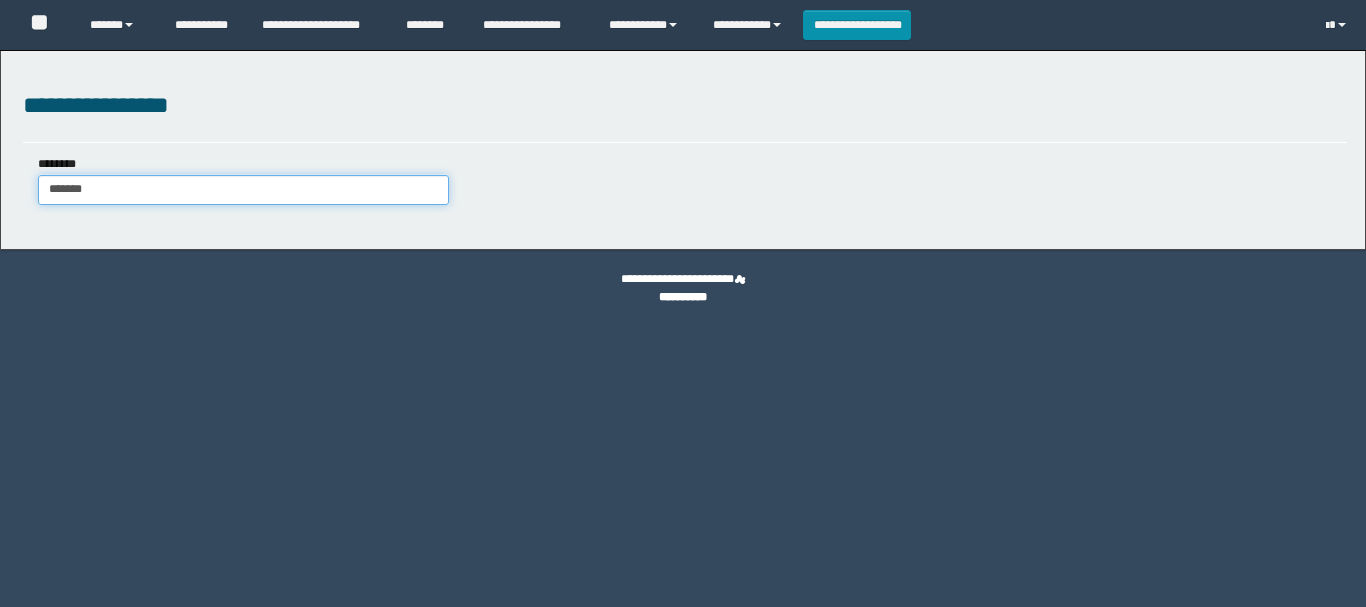 click on "******" at bounding box center (243, 190) 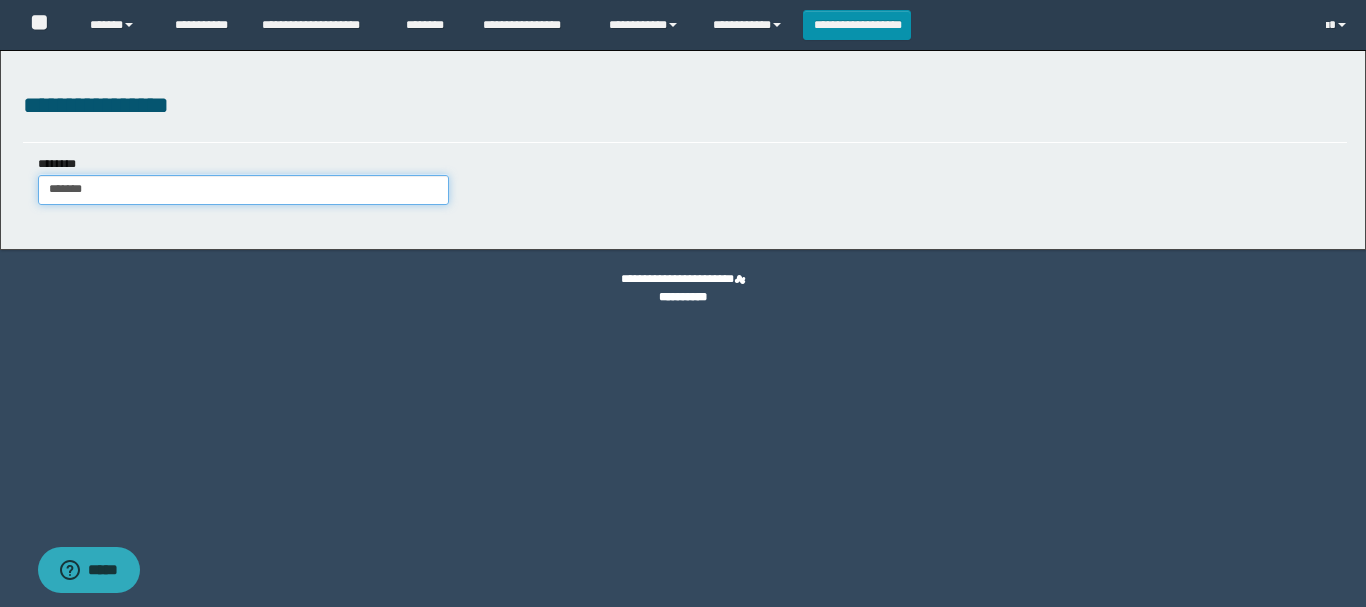 scroll, scrollTop: 0, scrollLeft: 0, axis: both 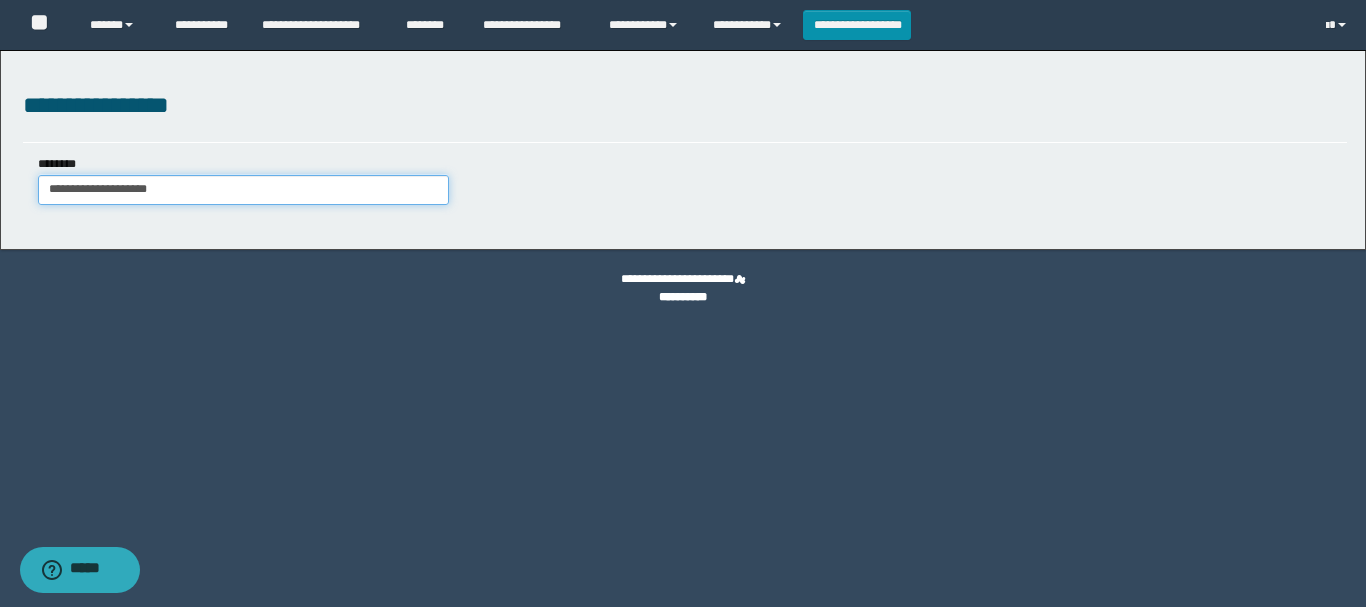 type on "**********" 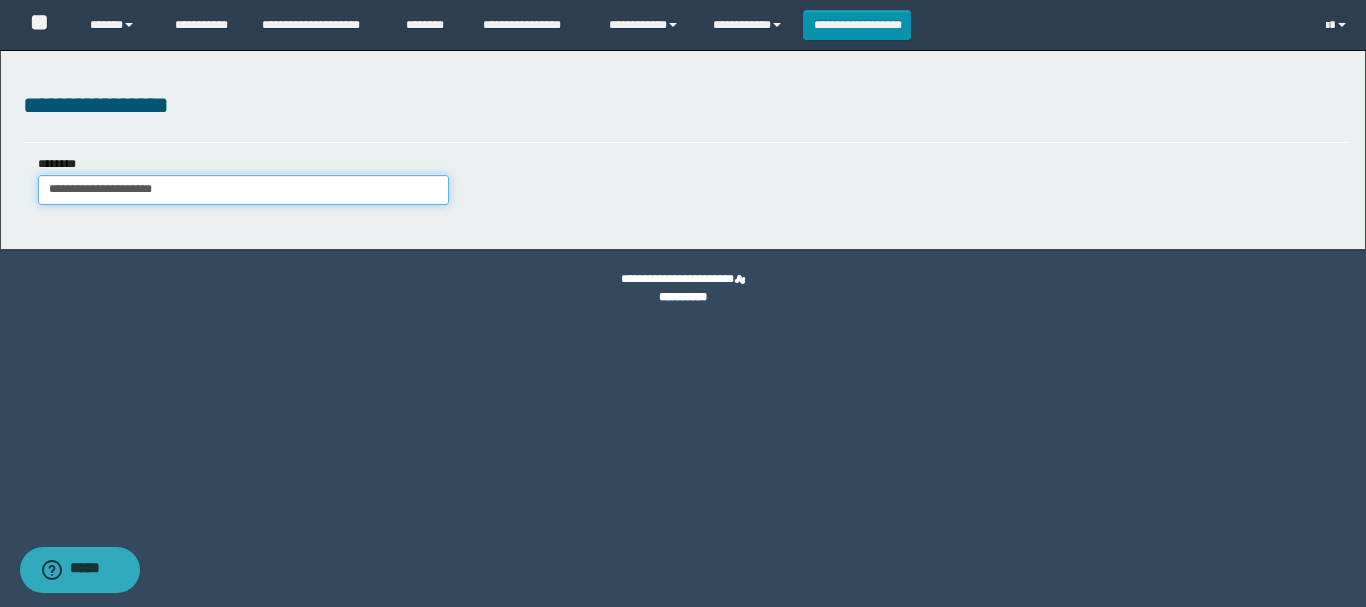 type on "**********" 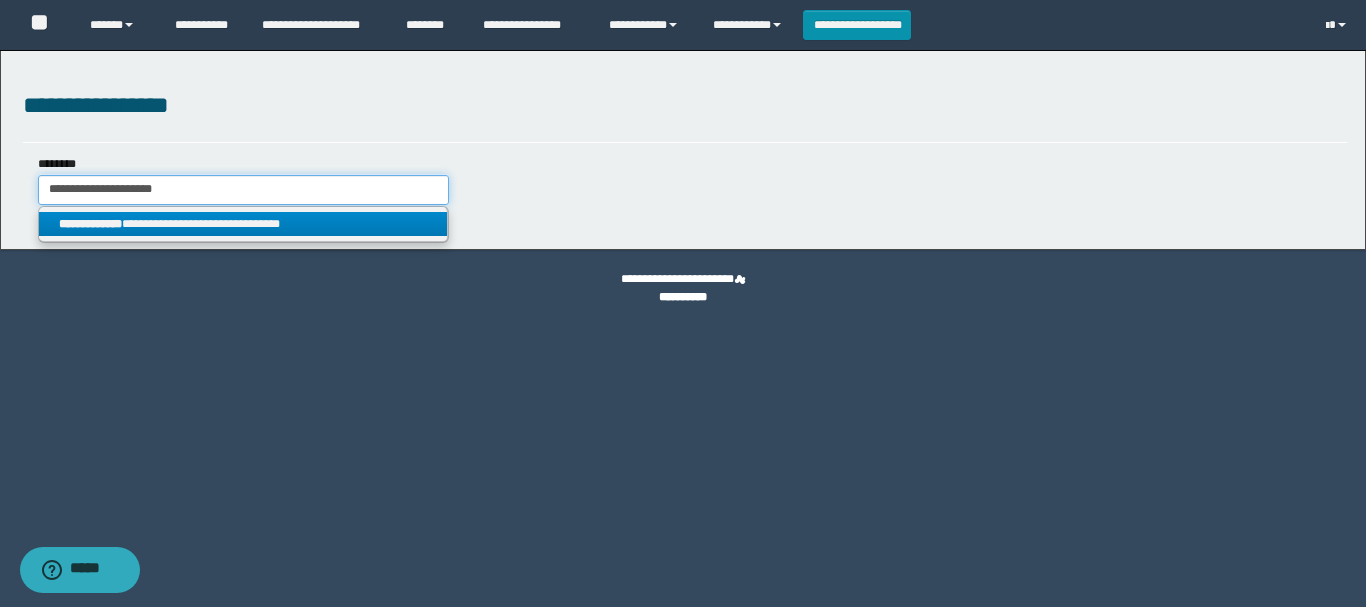 type on "**********" 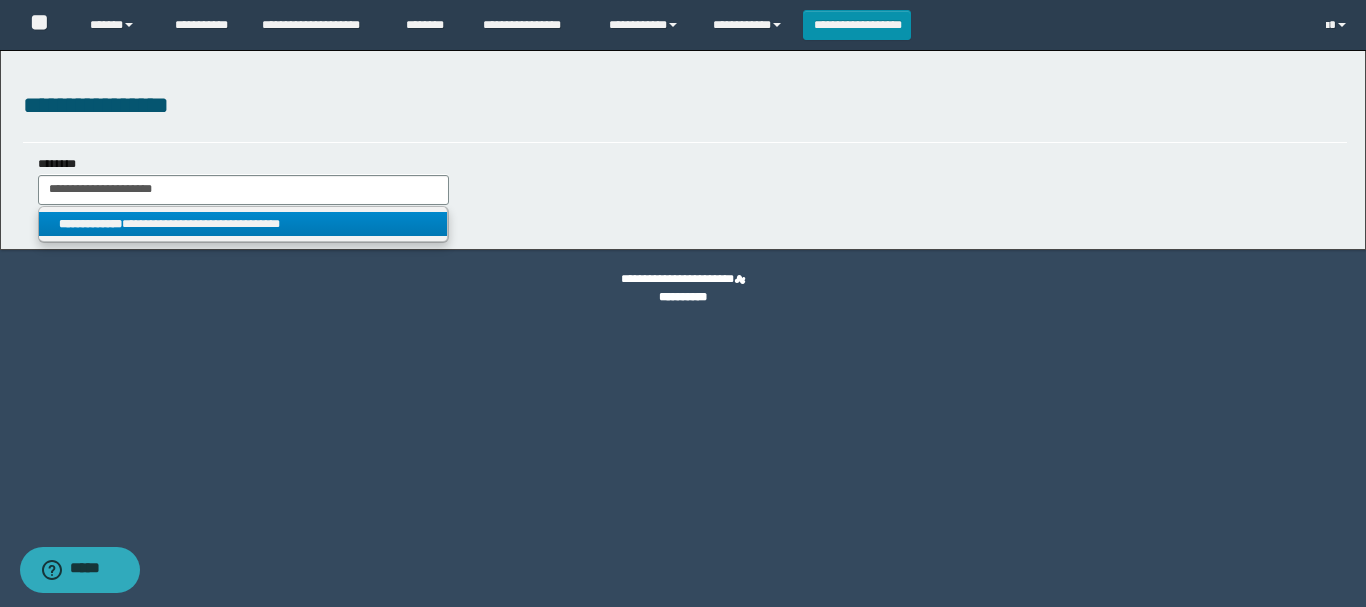 click on "**********" at bounding box center [243, 224] 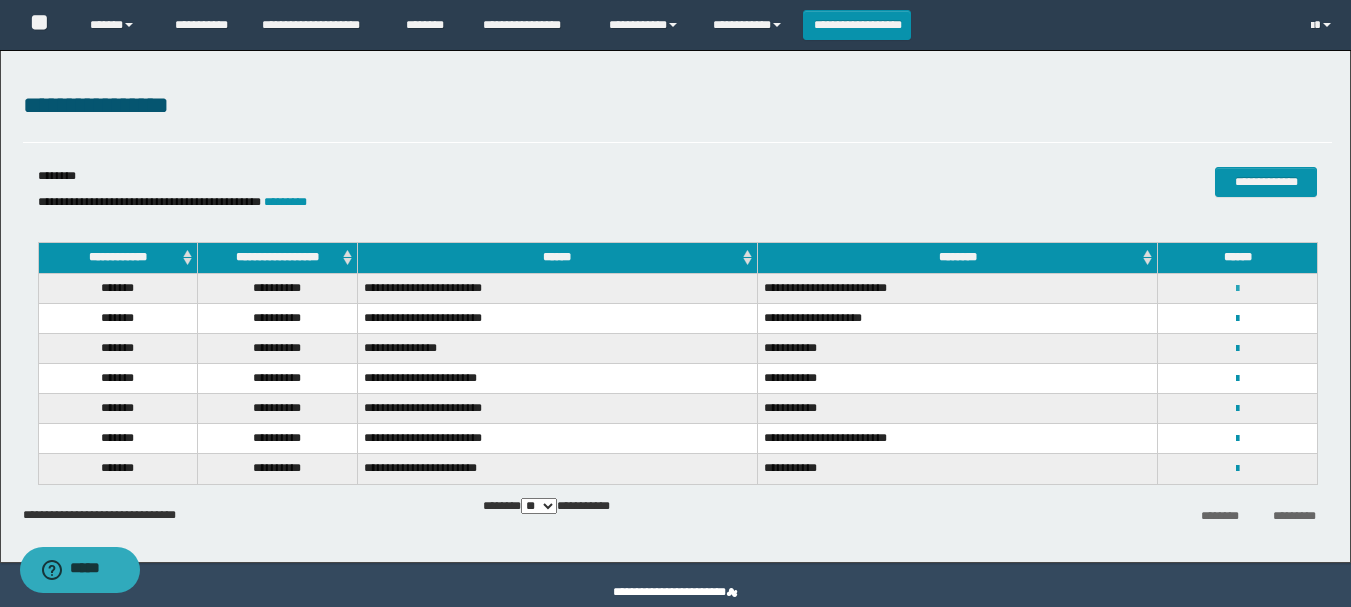 click at bounding box center (1237, 289) 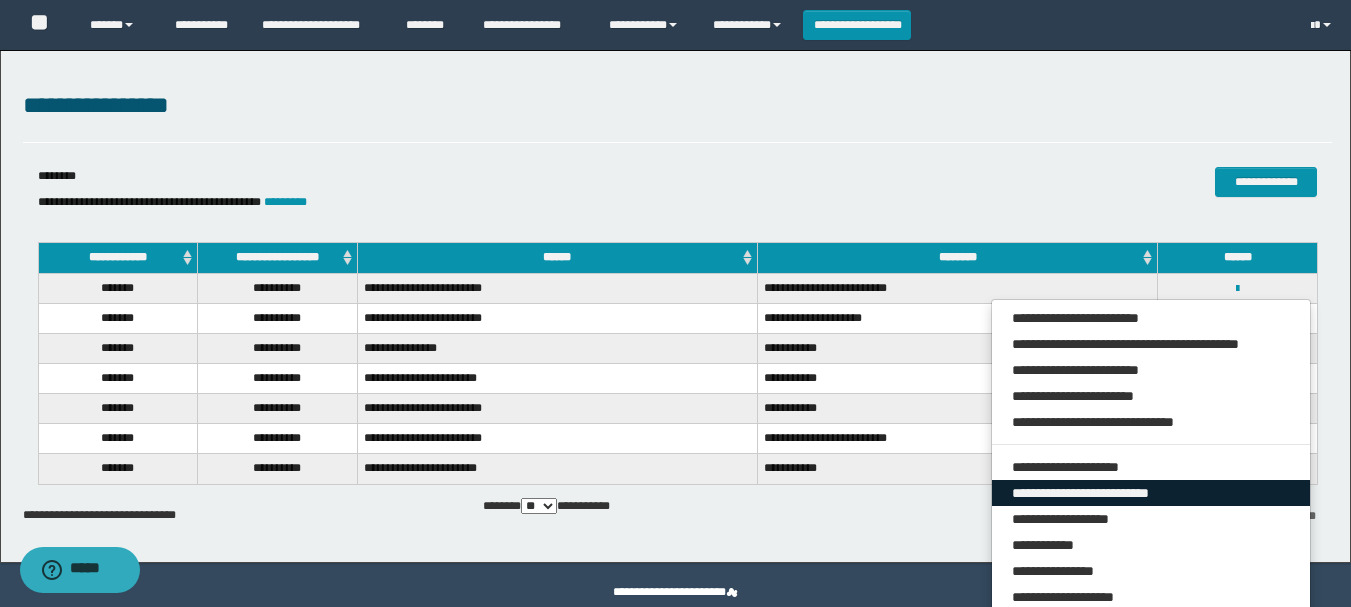 drag, startPoint x: 1091, startPoint y: 486, endPoint x: 1083, endPoint y: 466, distance: 21.540659 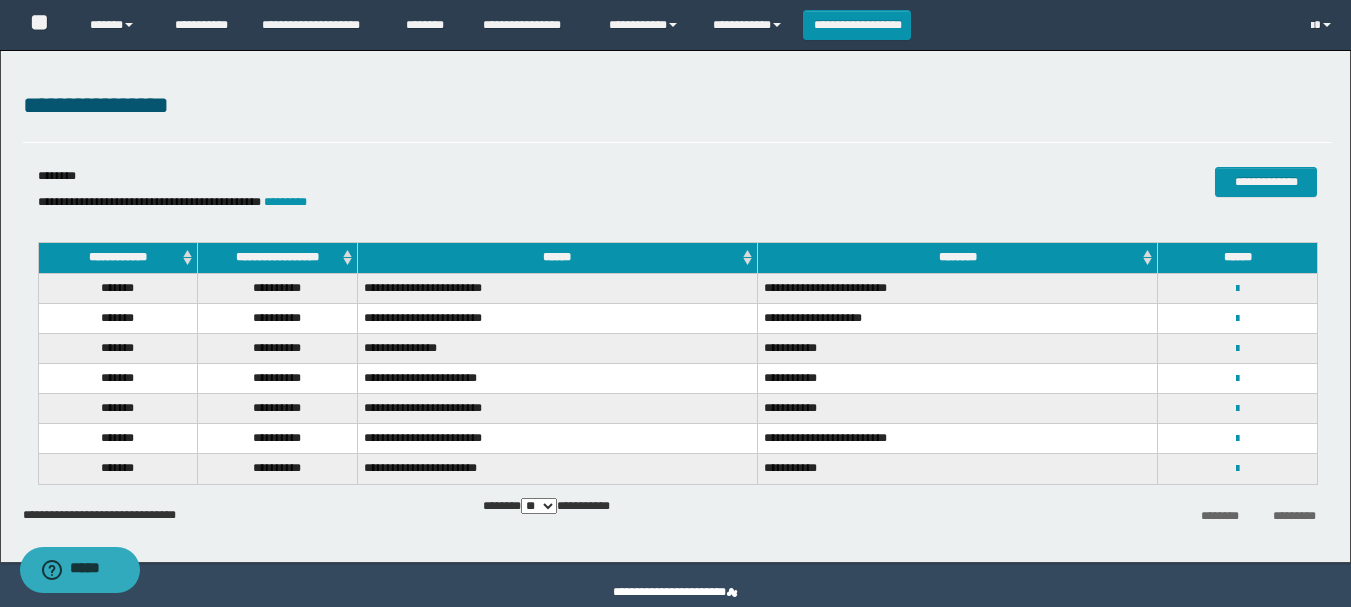 select on "***" 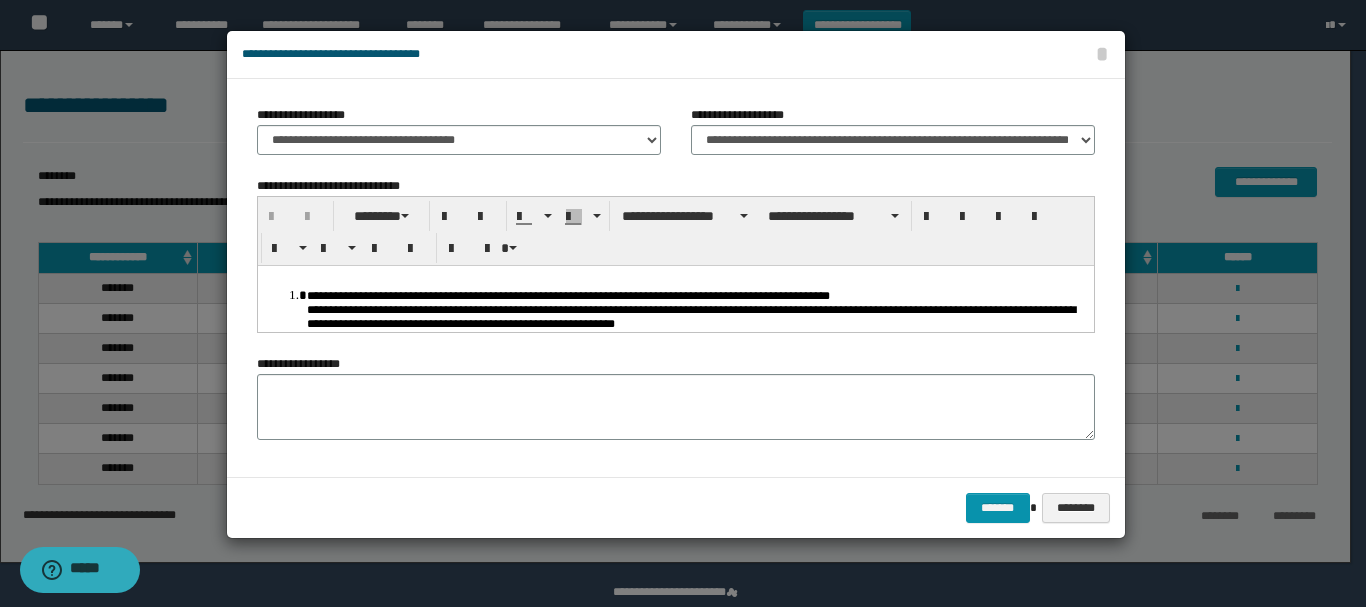 click on "**********" at bounding box center (690, 316) 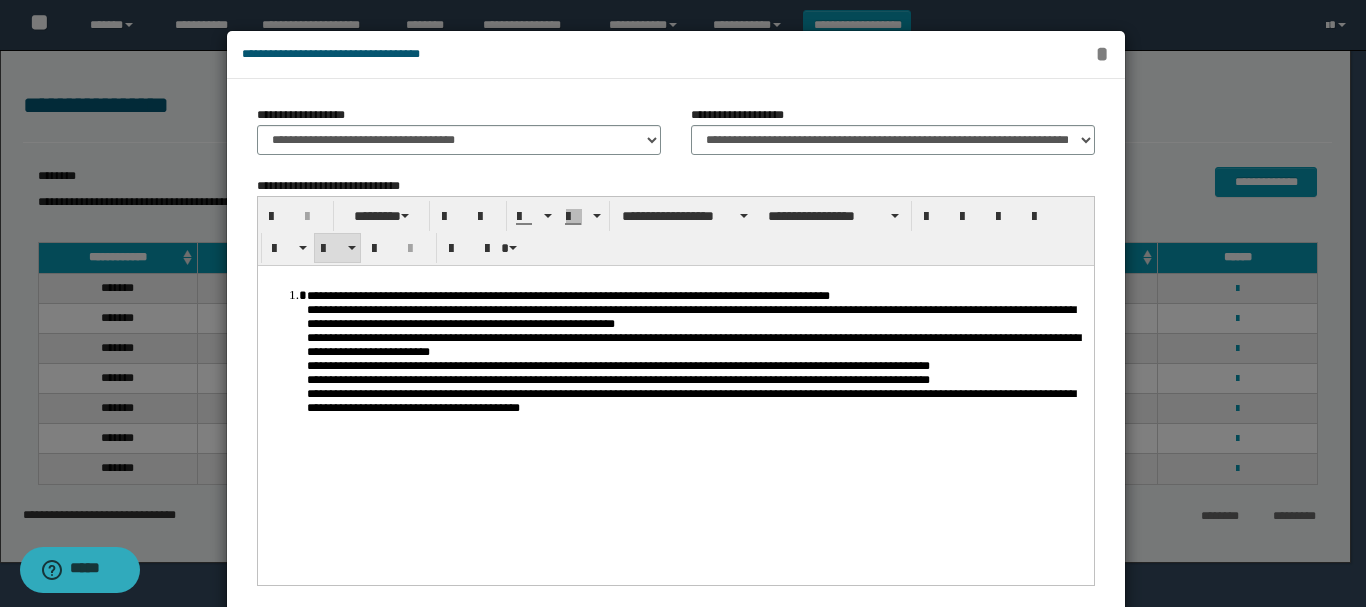 click on "*" at bounding box center [1102, 54] 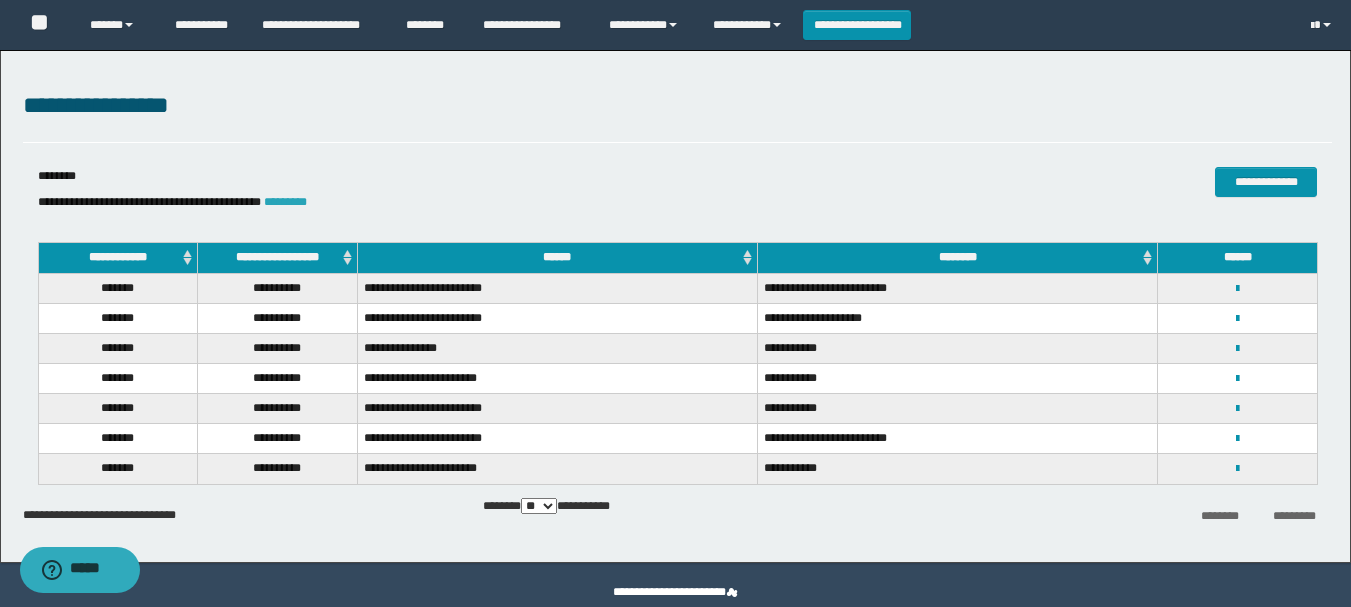 click on "*********" at bounding box center [285, 202] 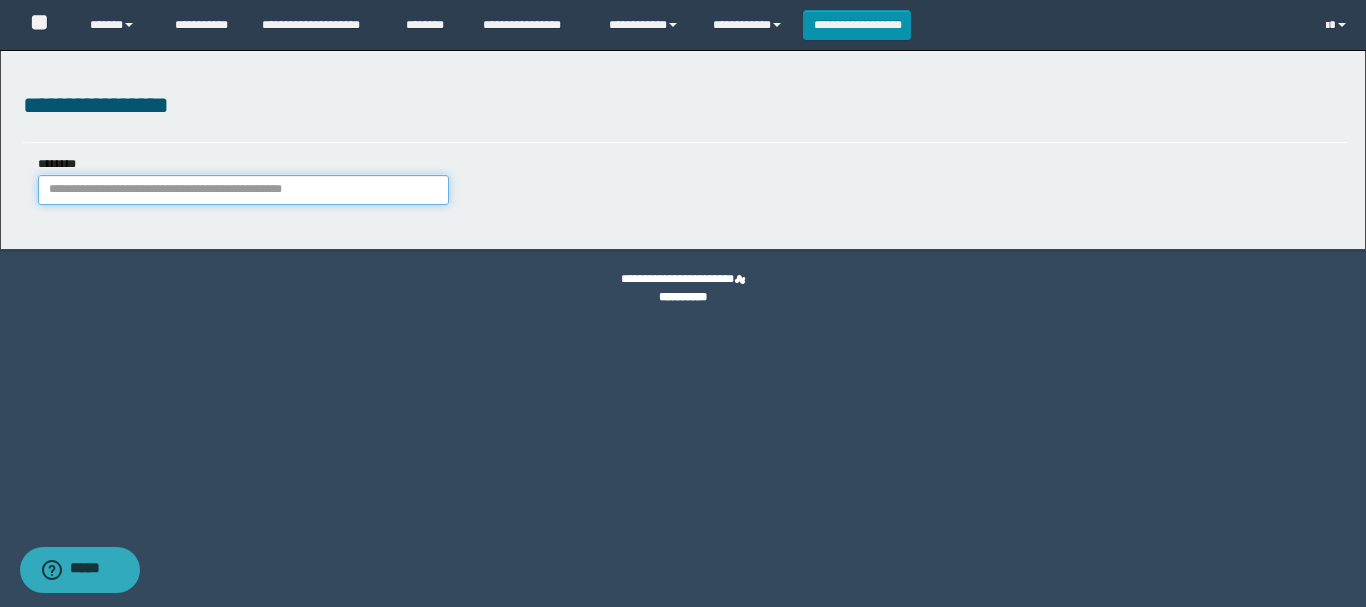 click on "********" at bounding box center [243, 190] 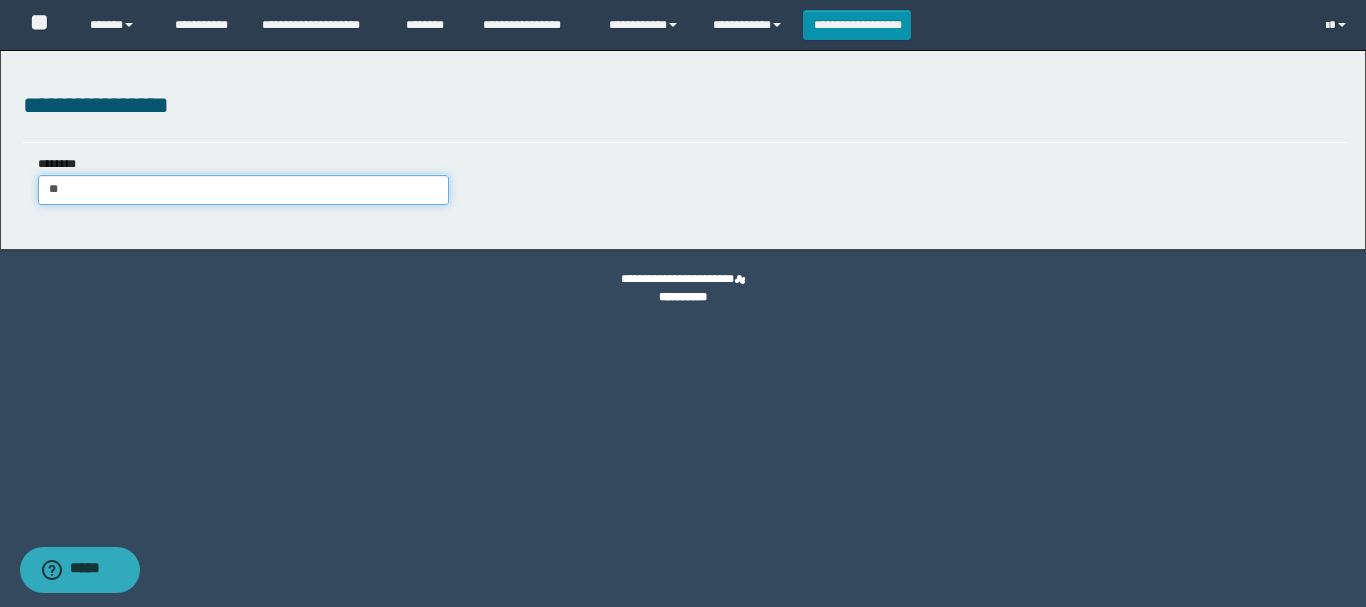 type on "***" 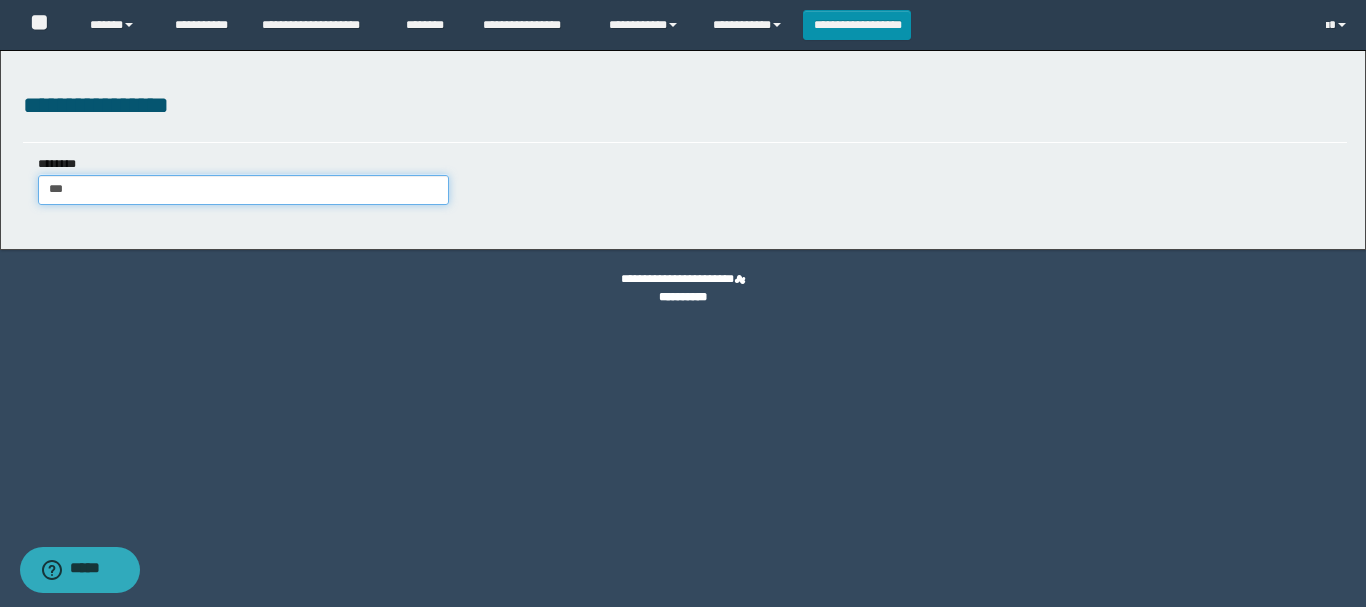 type on "***" 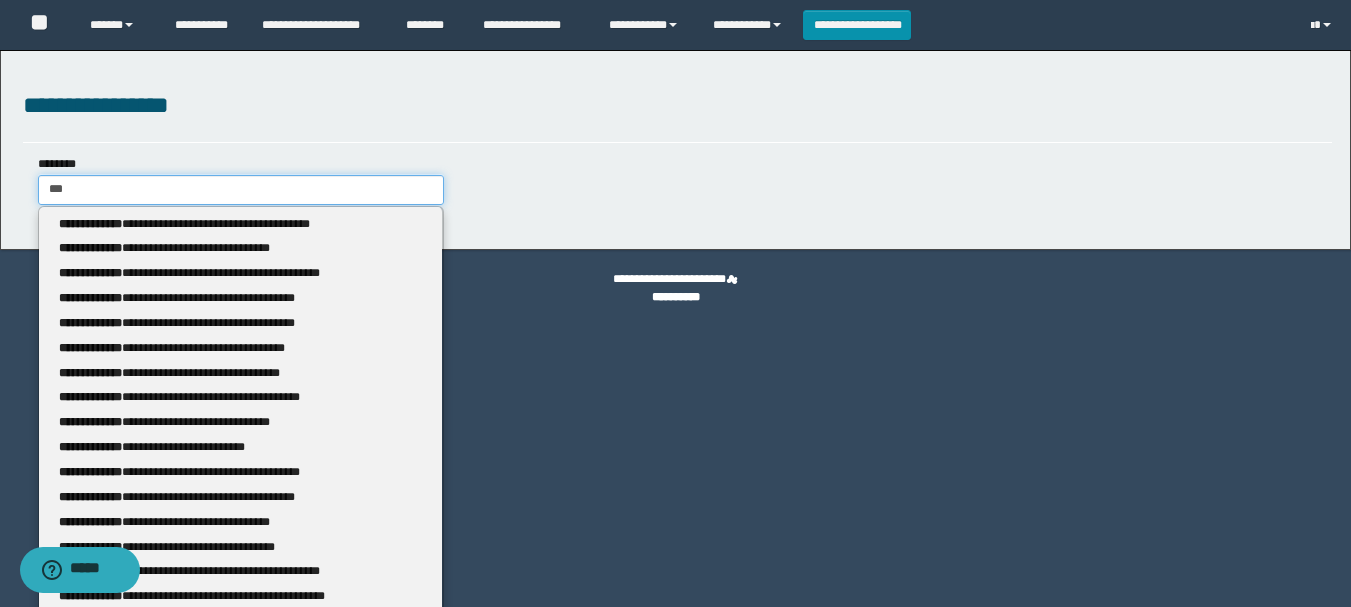 type 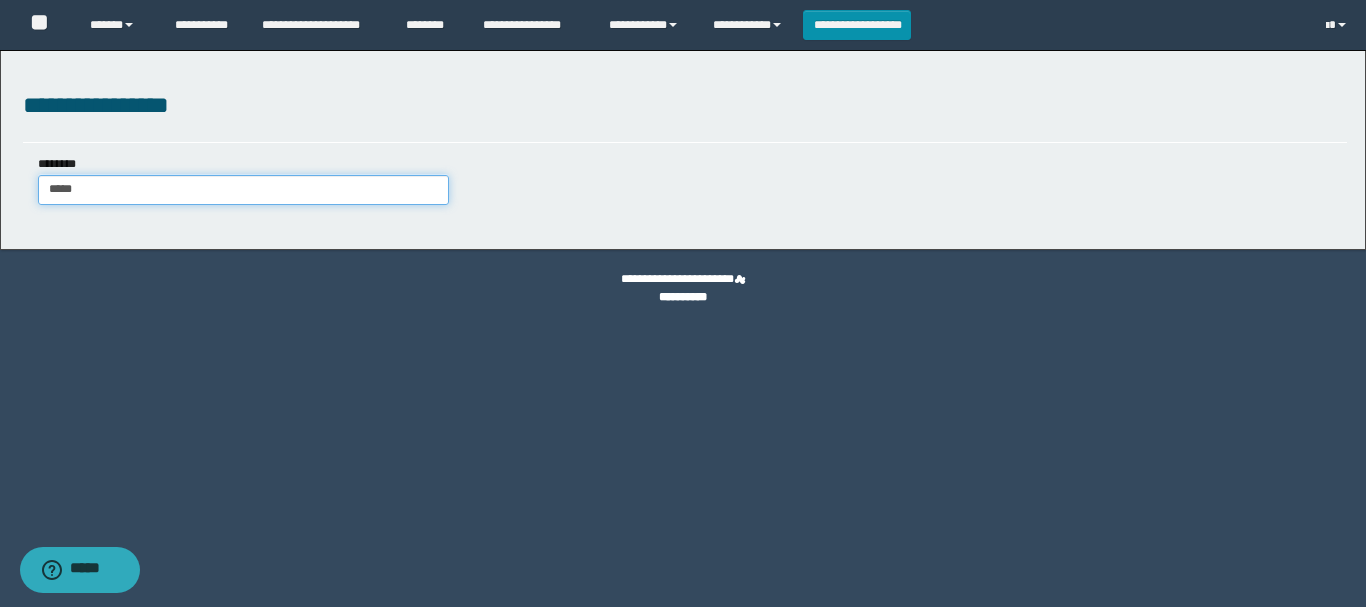 type on "******" 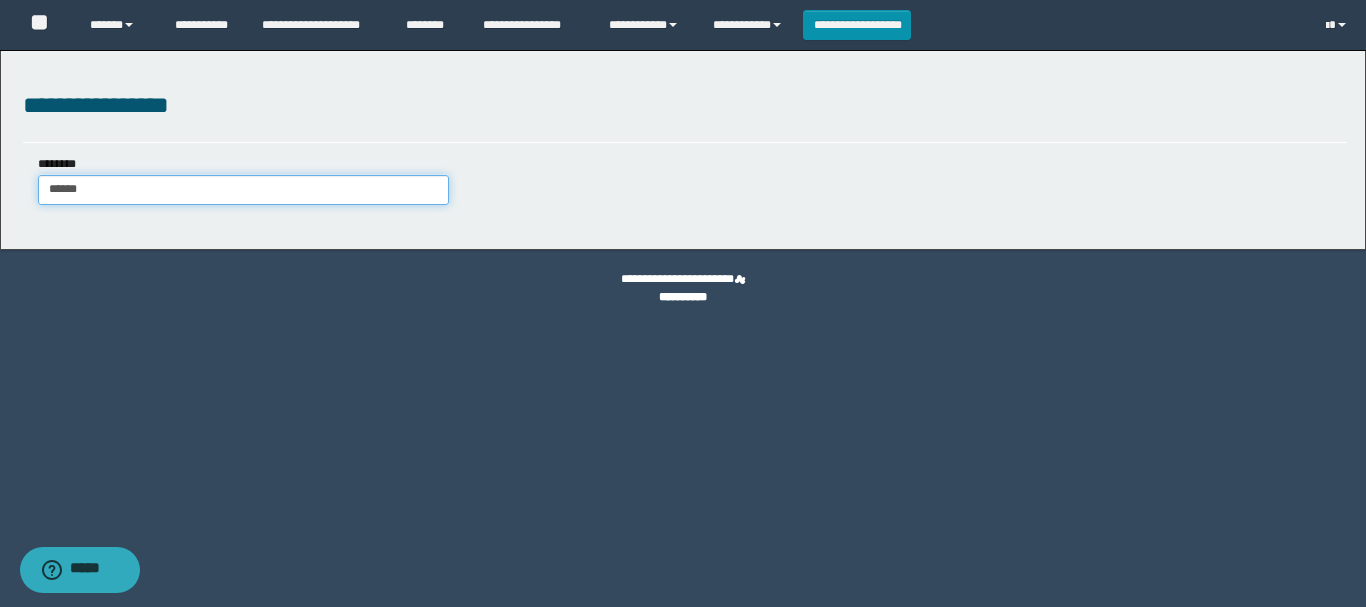 type on "******" 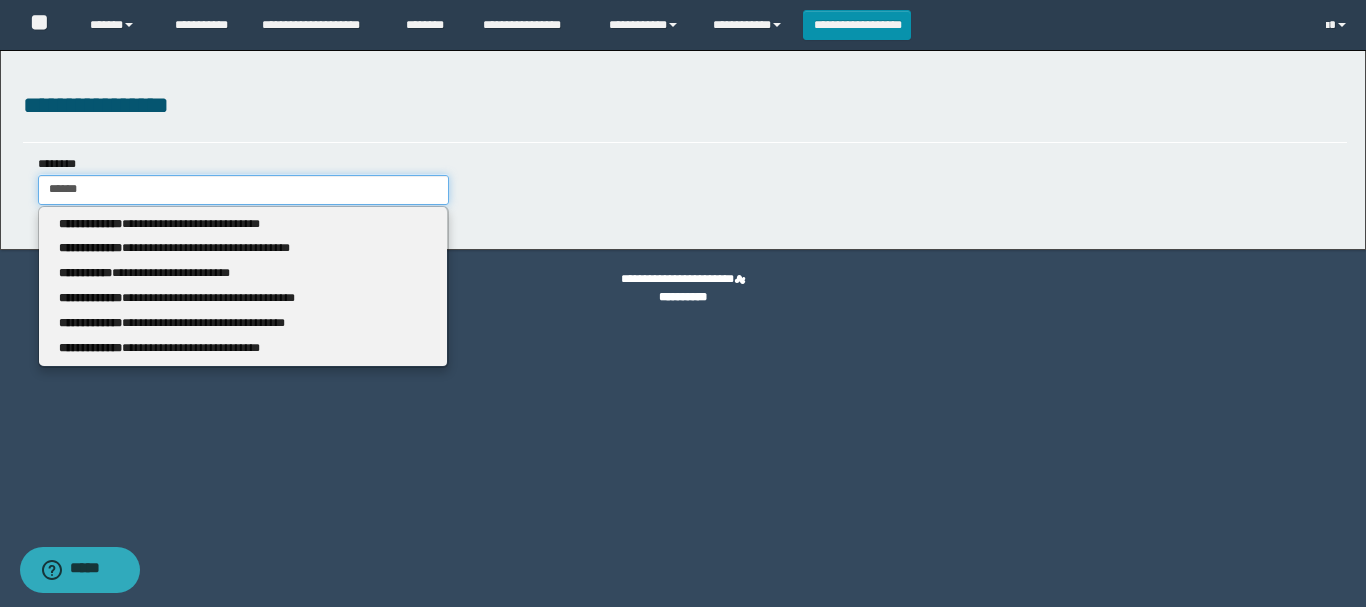 type 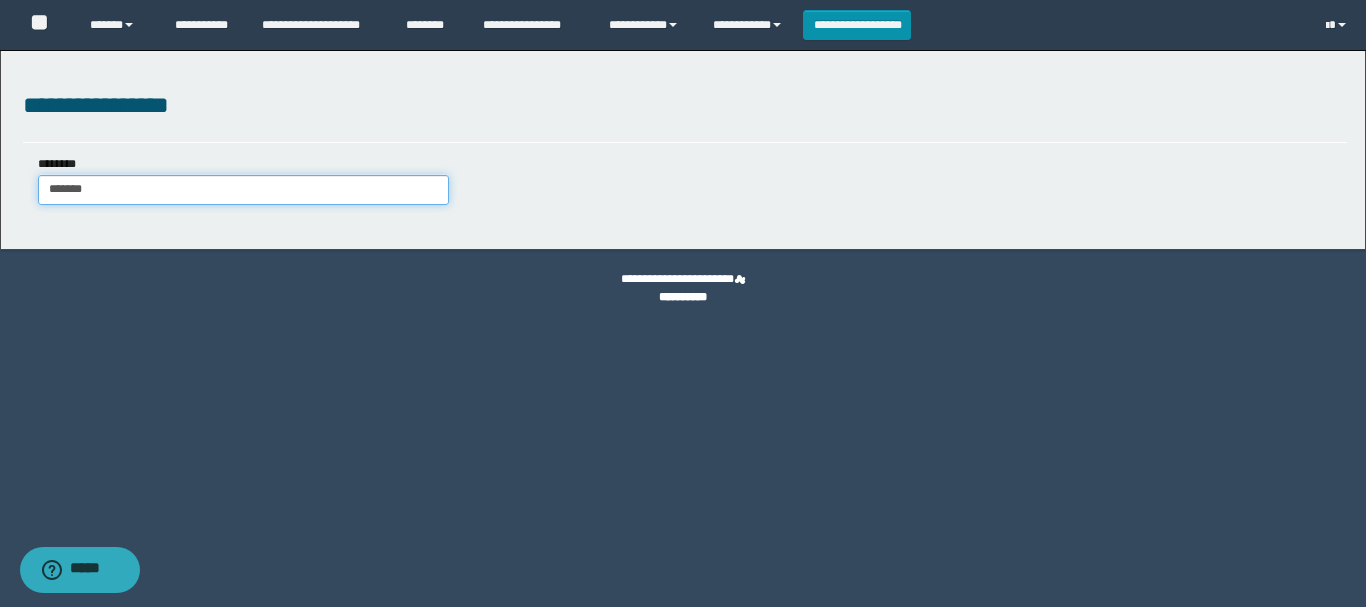 type on "********" 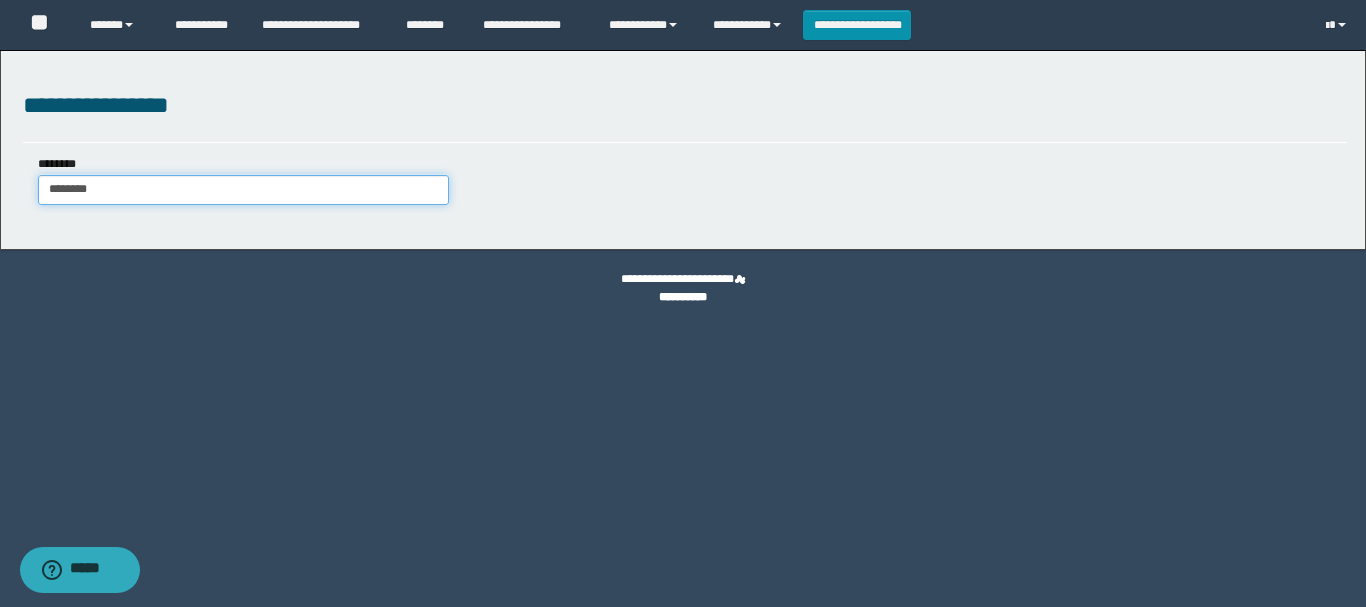 type on "********" 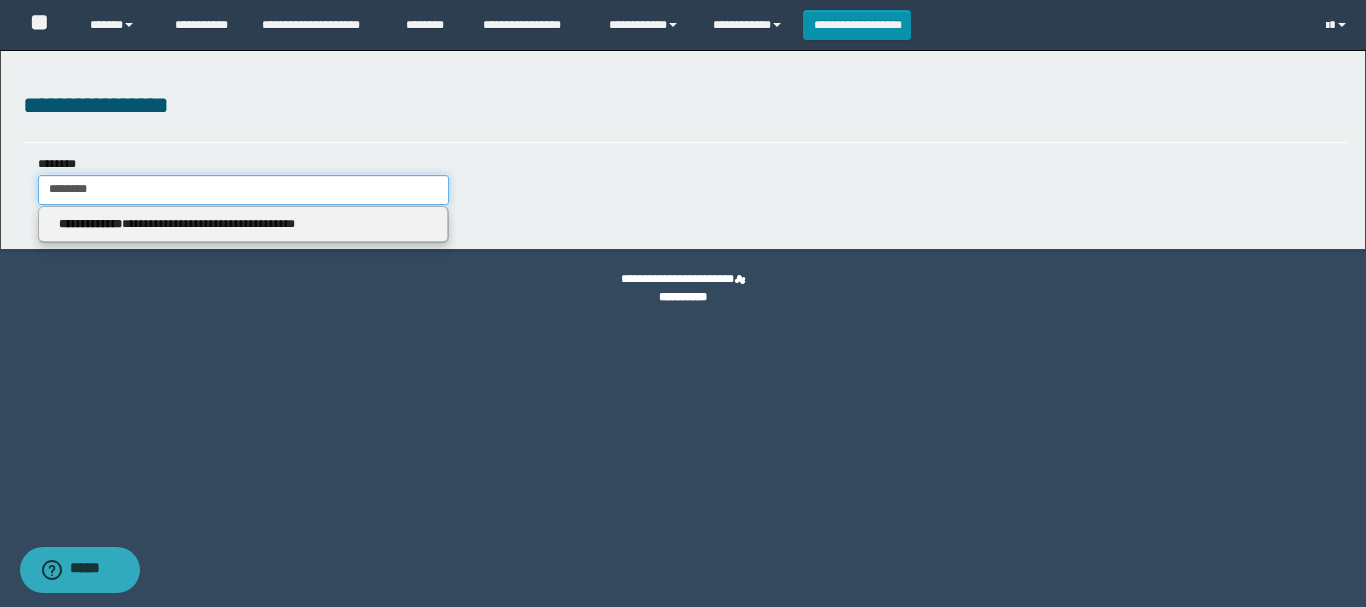 type 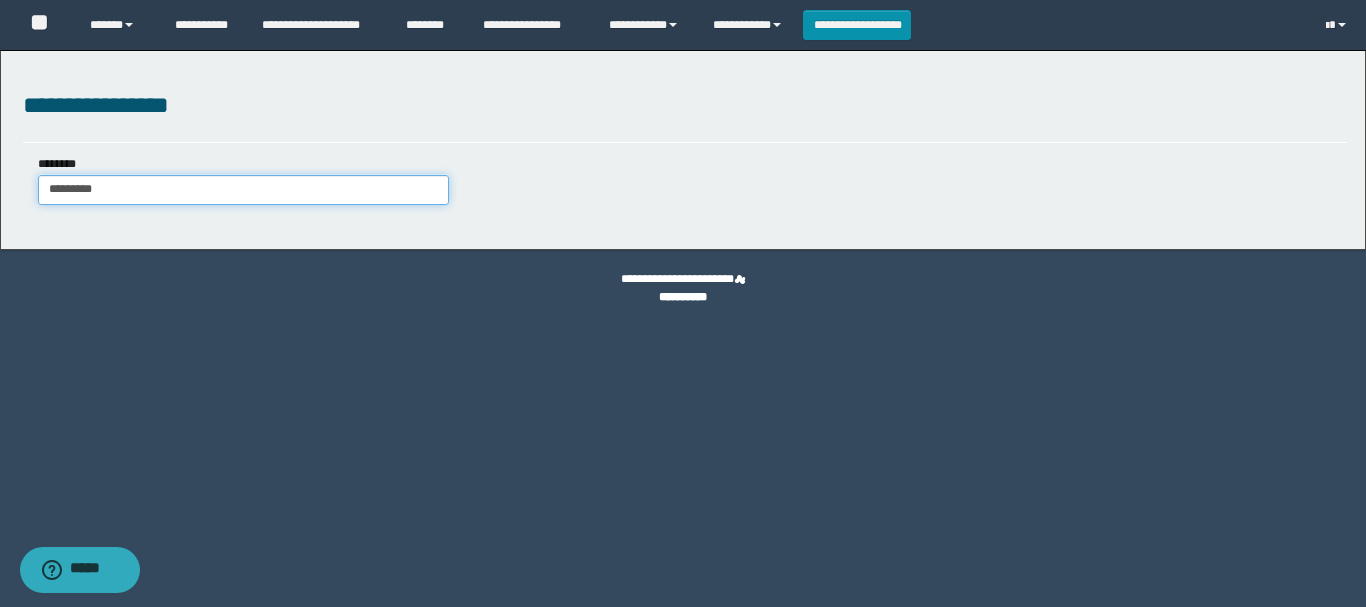 type on "**********" 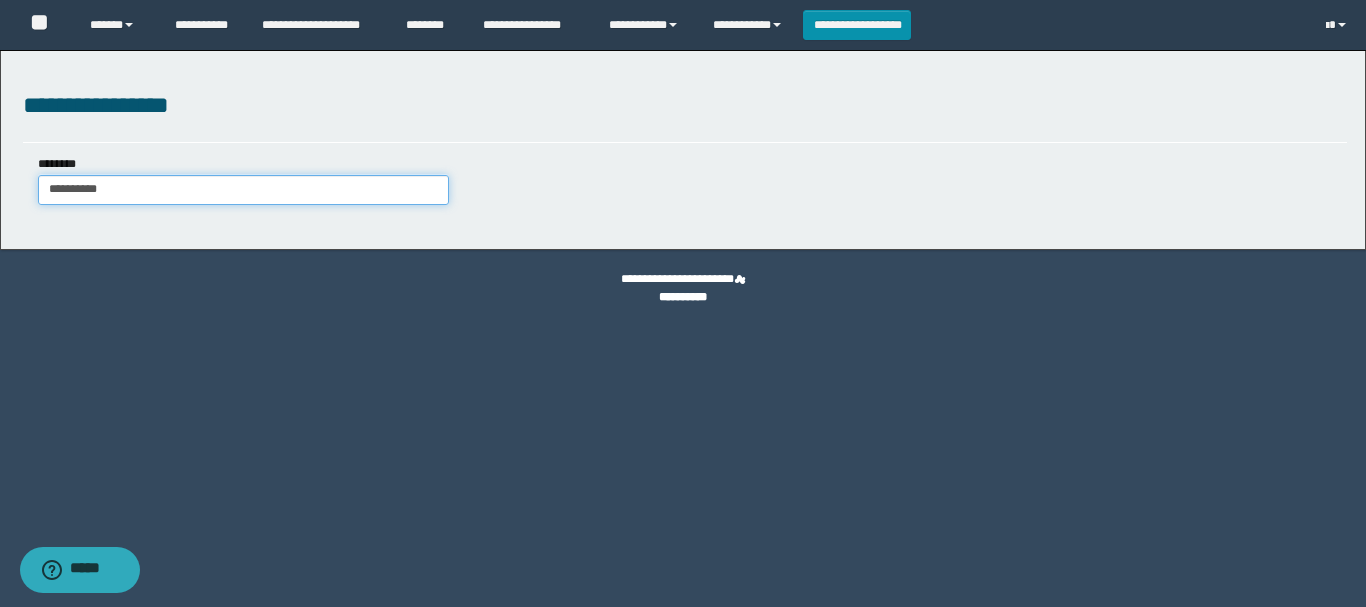 type on "**********" 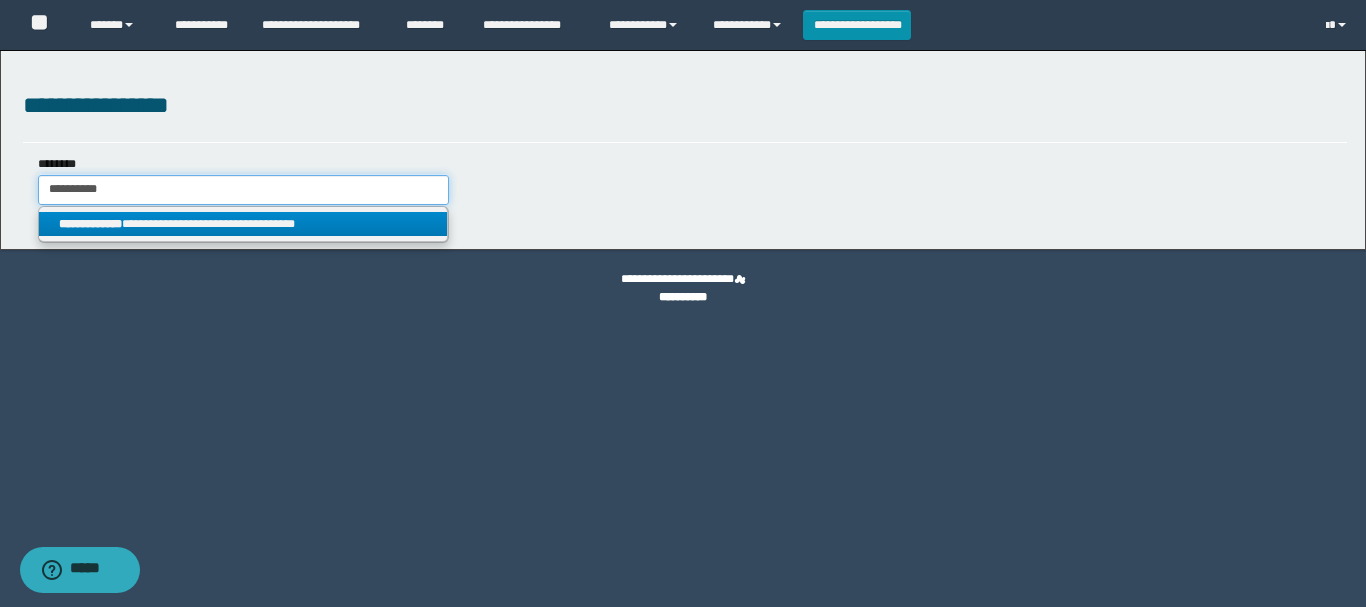 type on "**********" 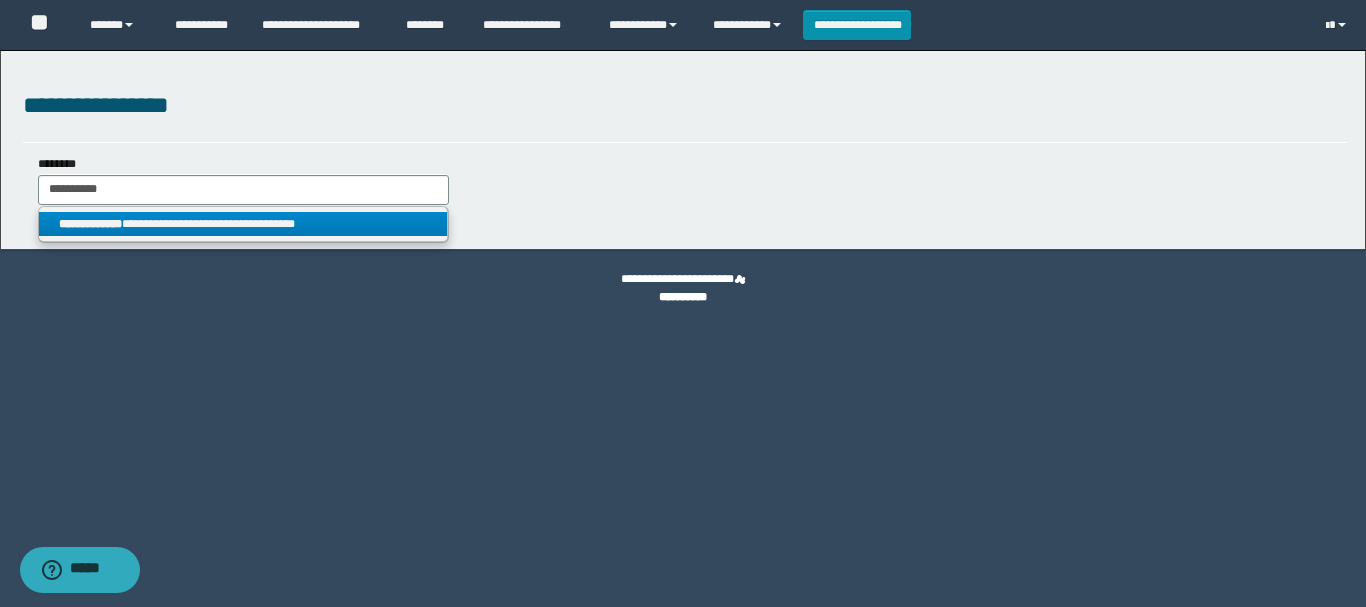 click on "**********" at bounding box center (243, 224) 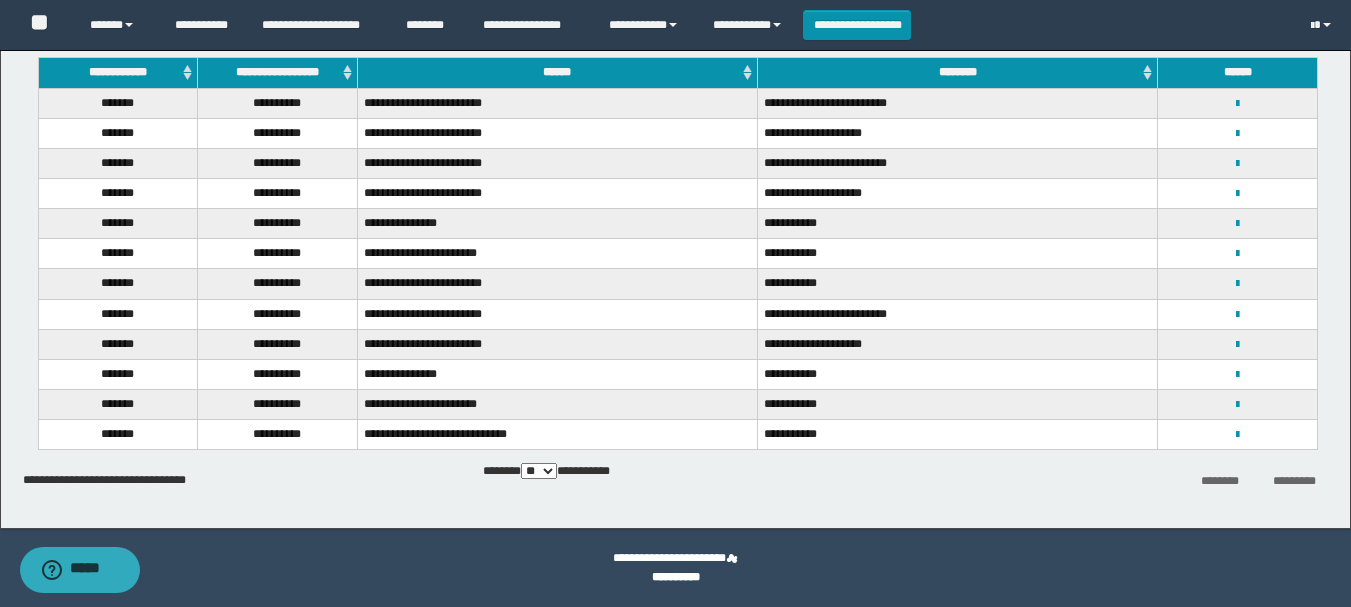 scroll, scrollTop: 85, scrollLeft: 0, axis: vertical 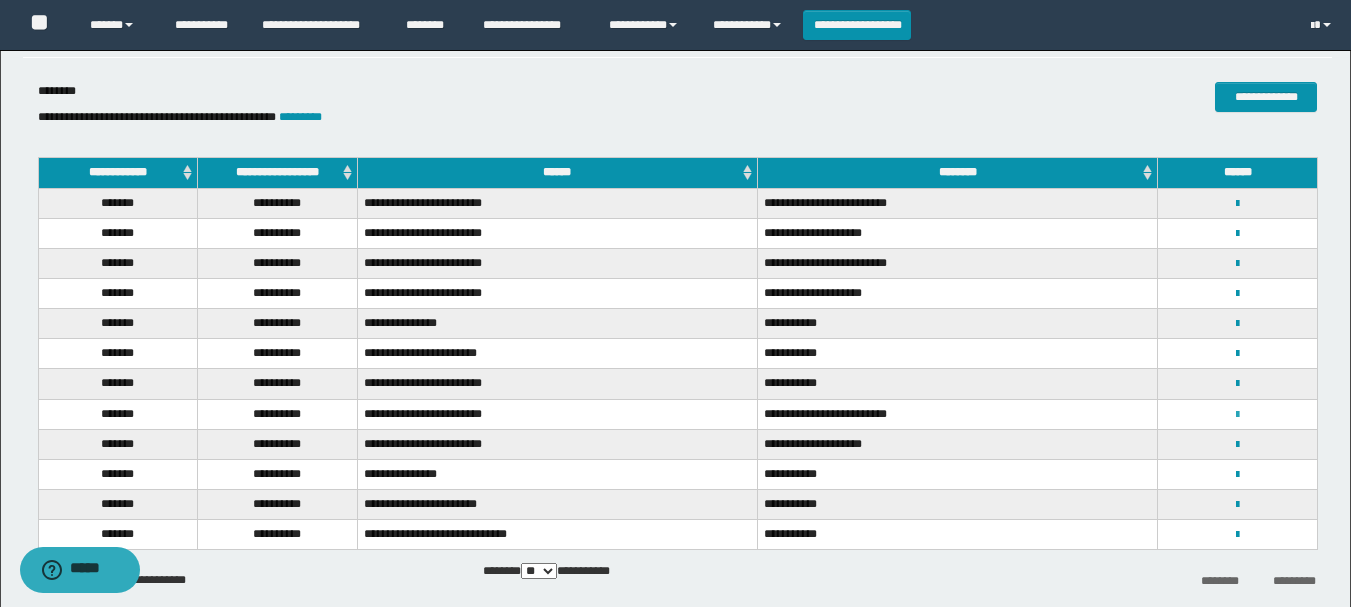 click at bounding box center [1237, 415] 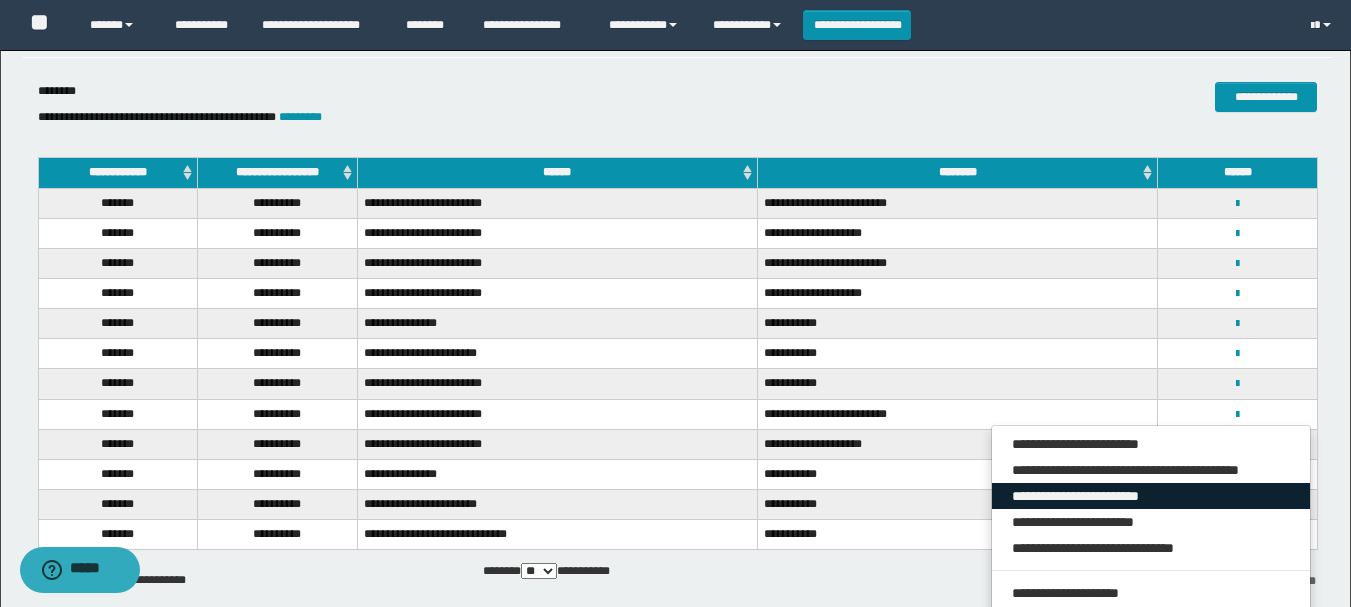 click on "**********" at bounding box center (1151, 496) 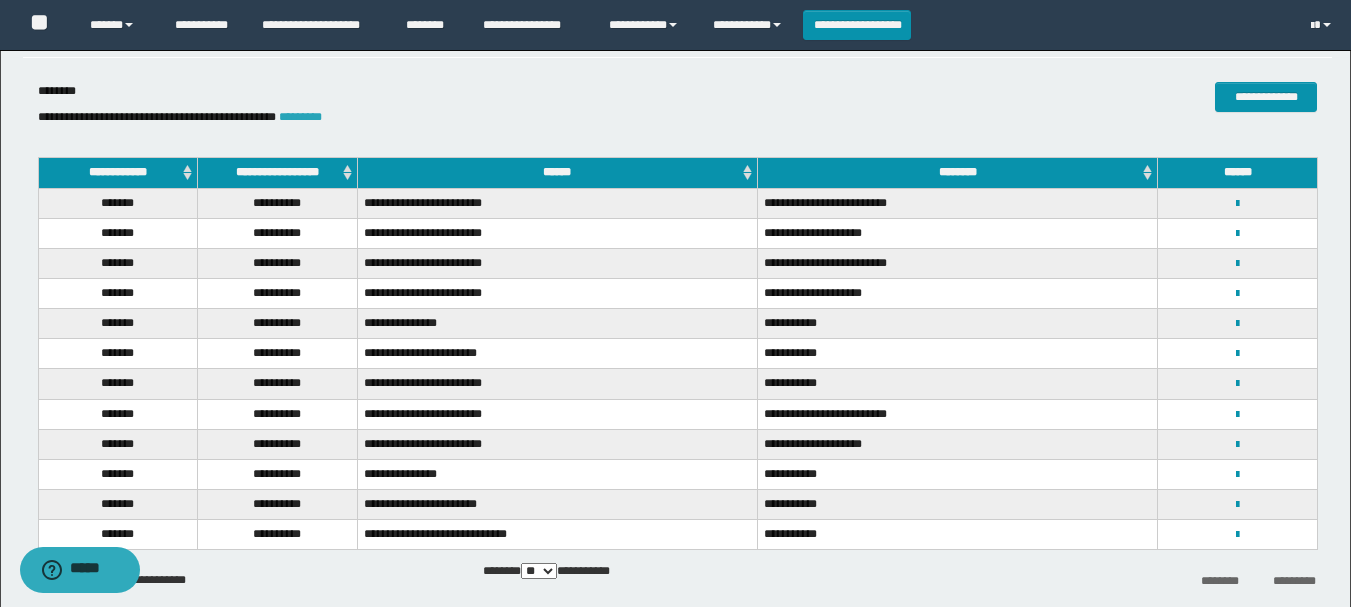 click on "*********" at bounding box center (300, 117) 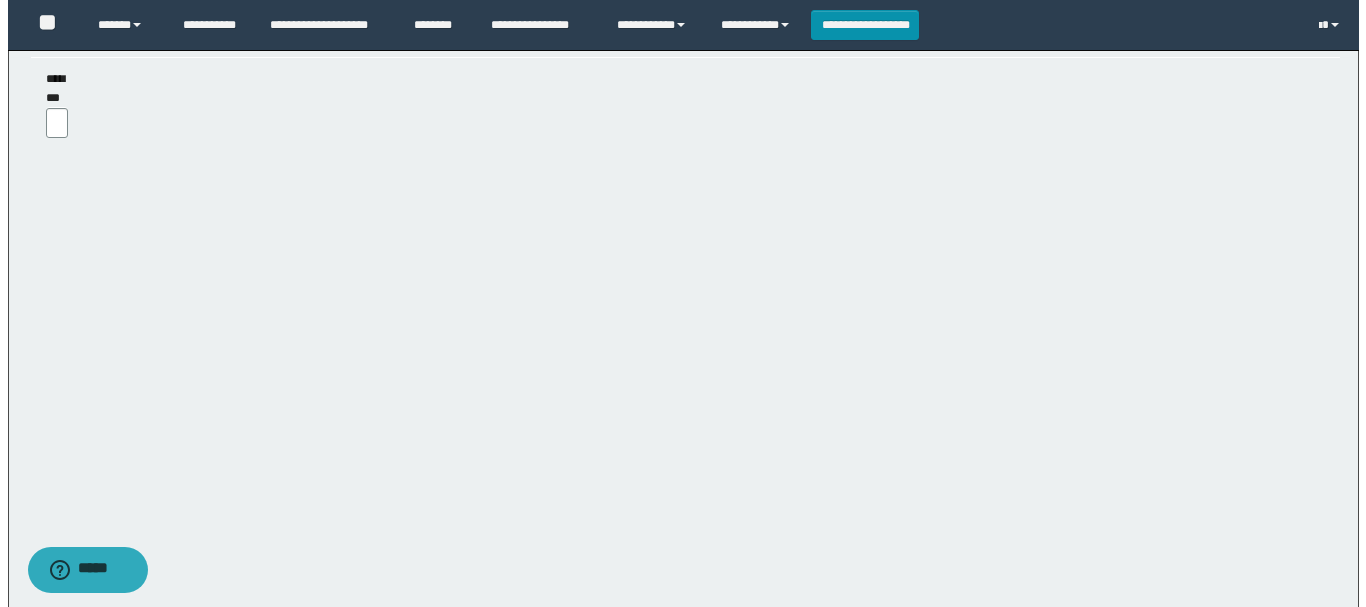scroll, scrollTop: 0, scrollLeft: 0, axis: both 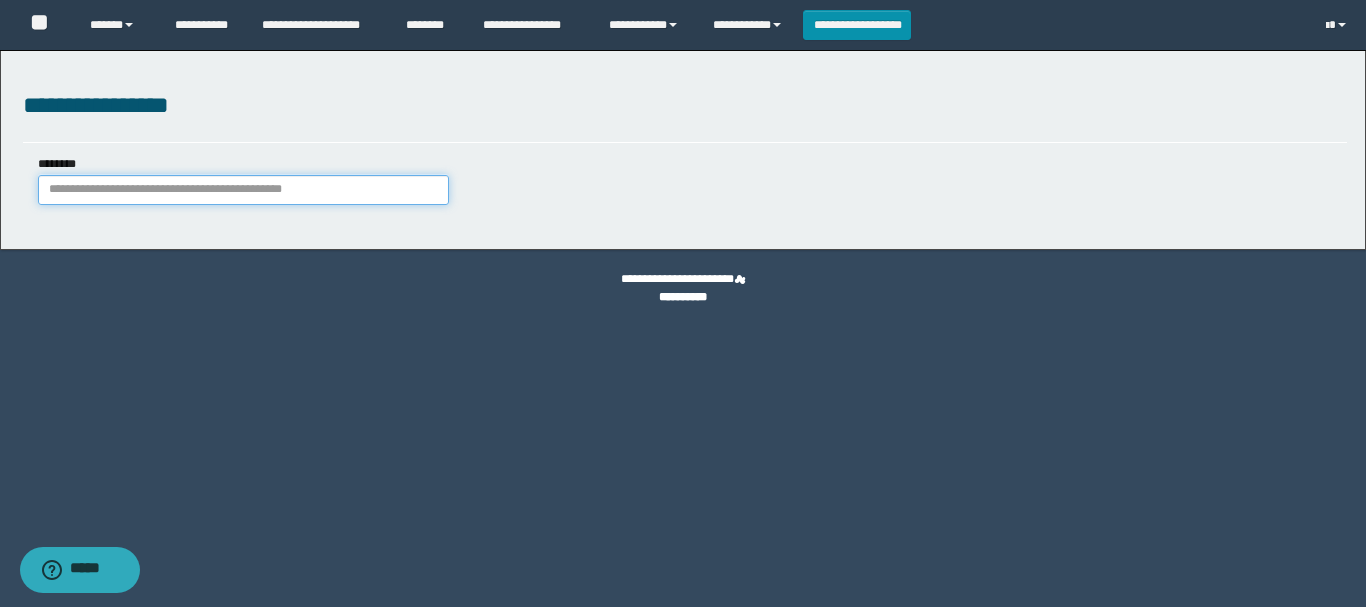 click on "********" at bounding box center (243, 190) 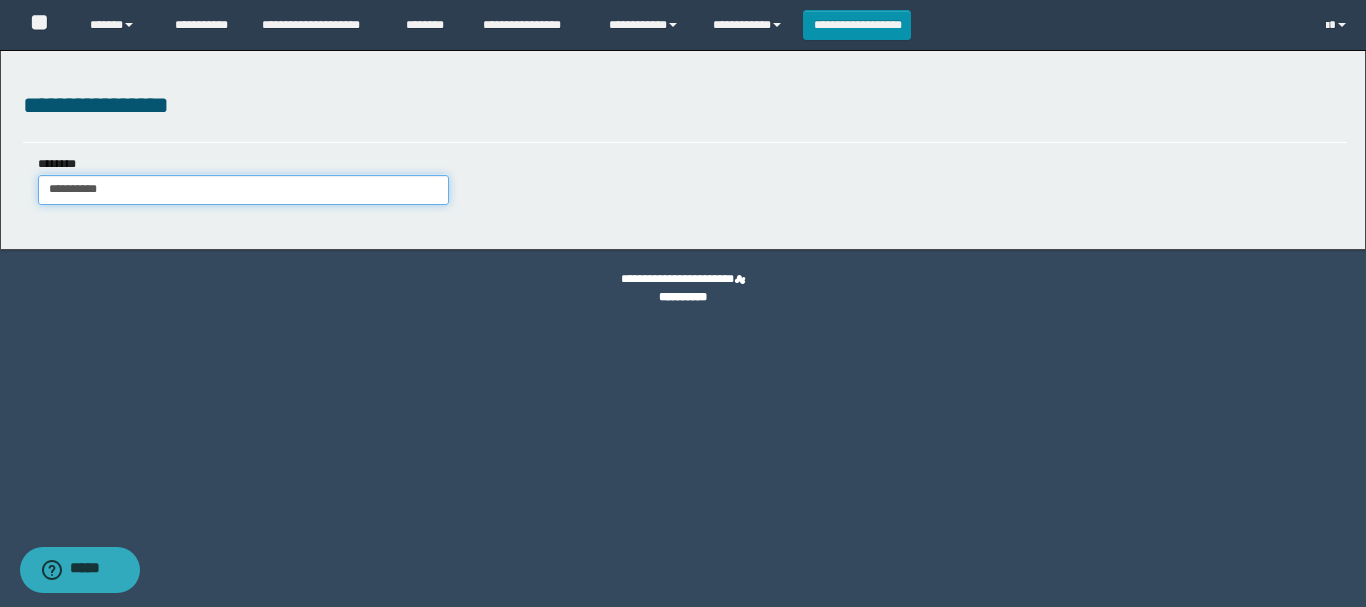 type on "**********" 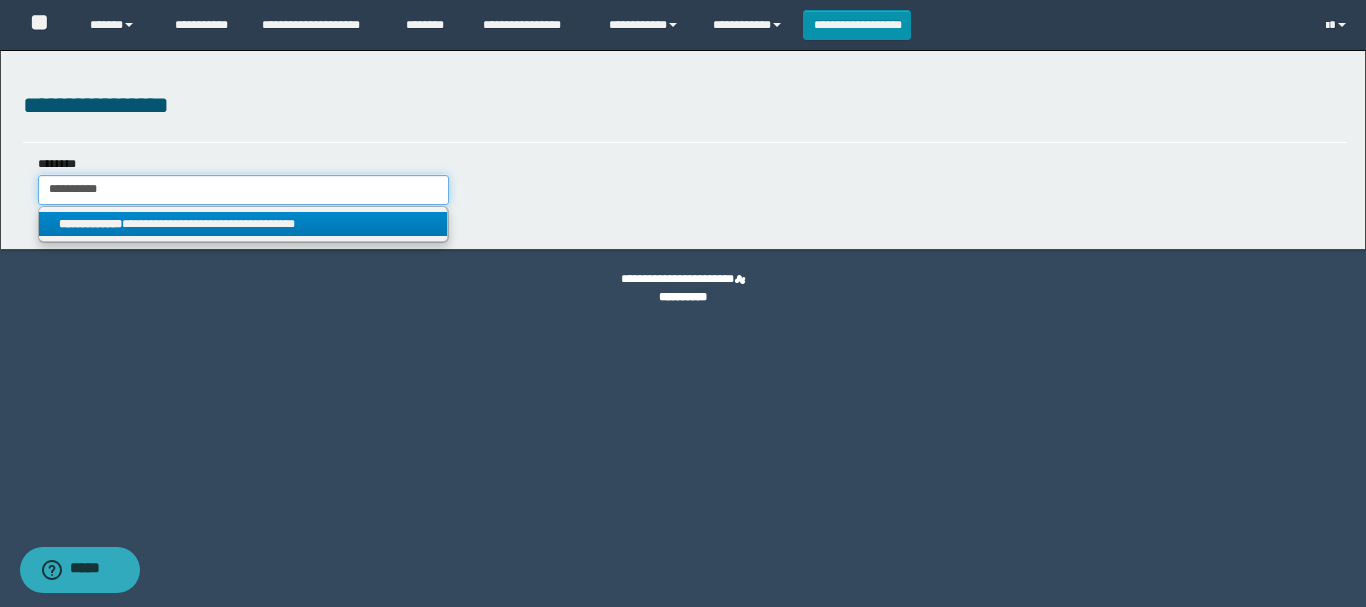 type on "**********" 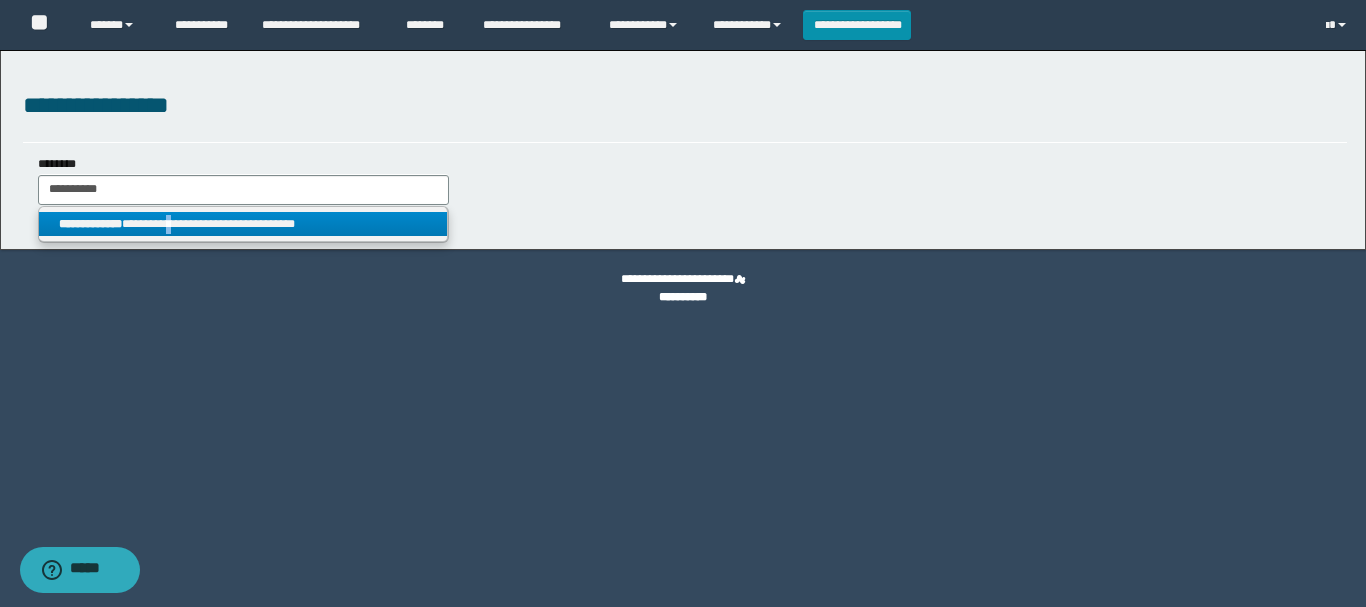 click on "**********" at bounding box center [243, 224] 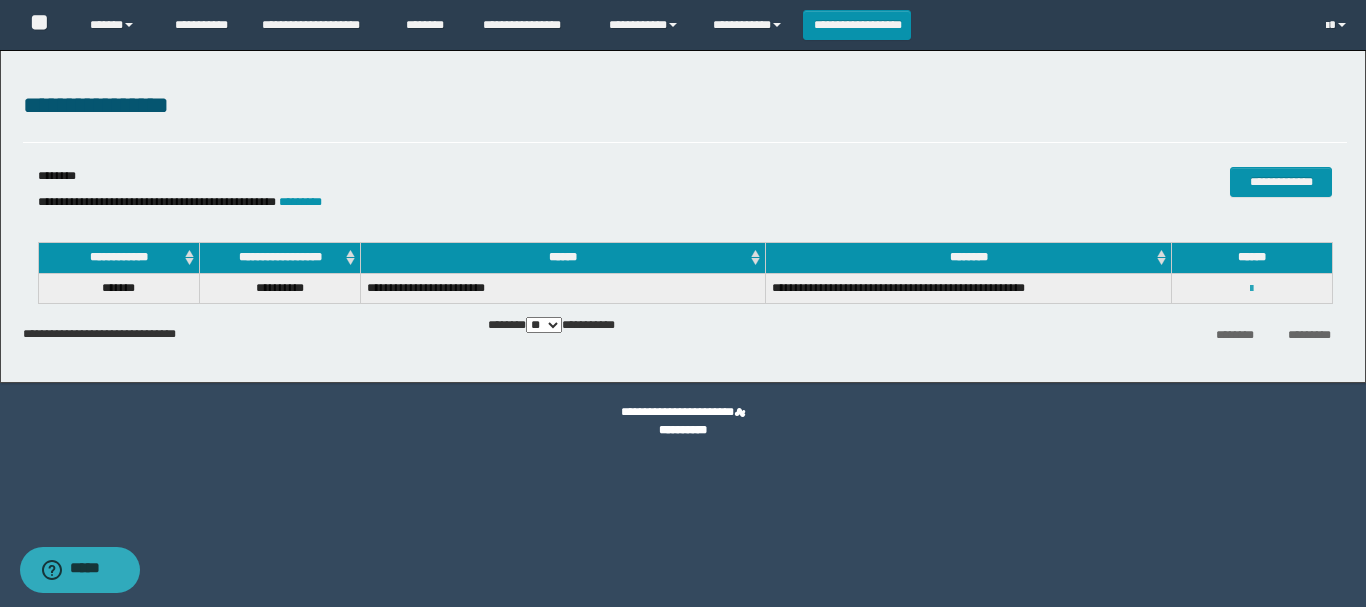 click at bounding box center (1251, 289) 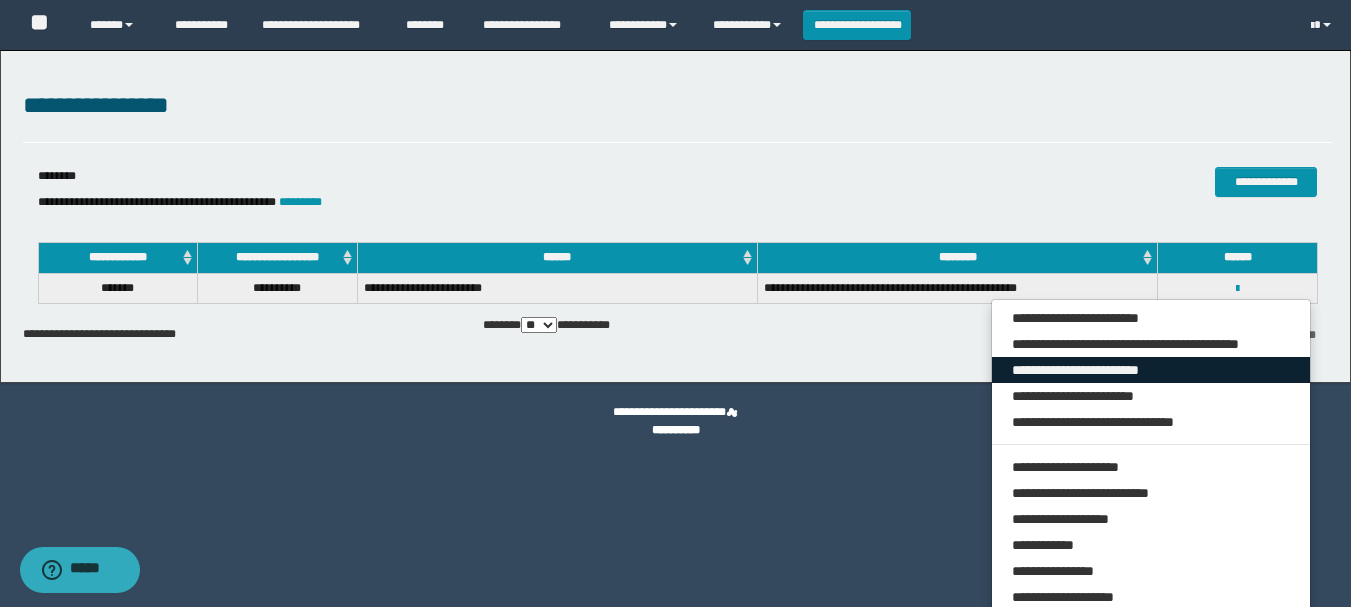 click on "**********" at bounding box center (1151, 370) 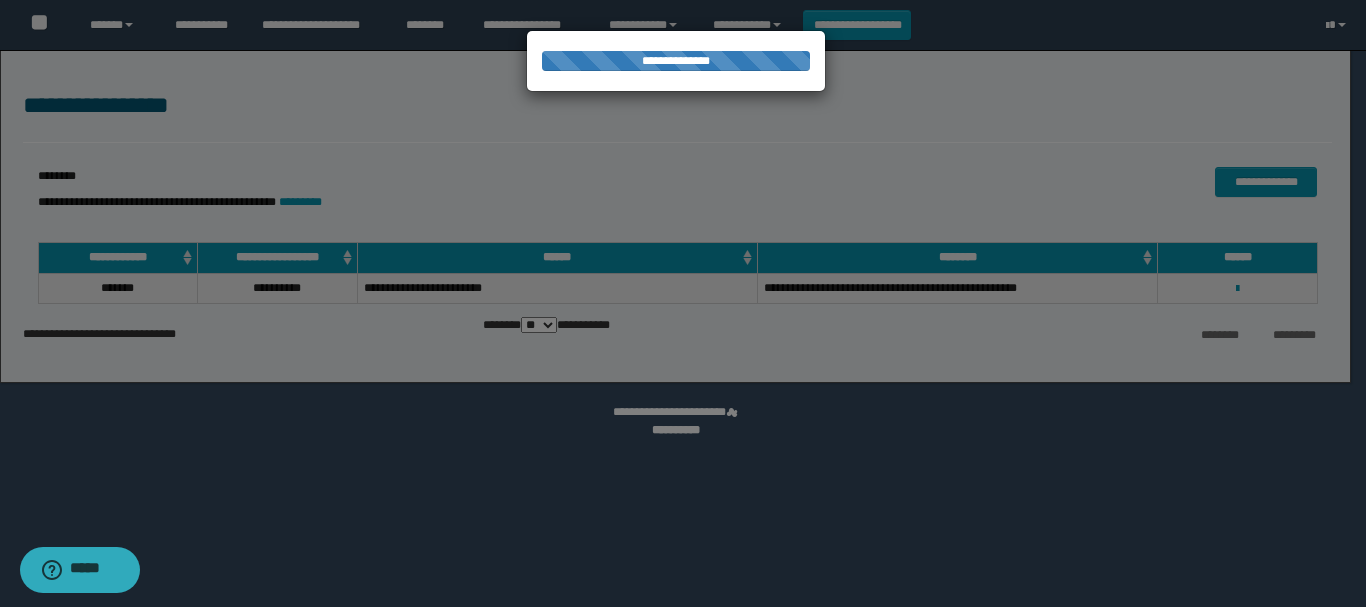 click at bounding box center [683, 303] 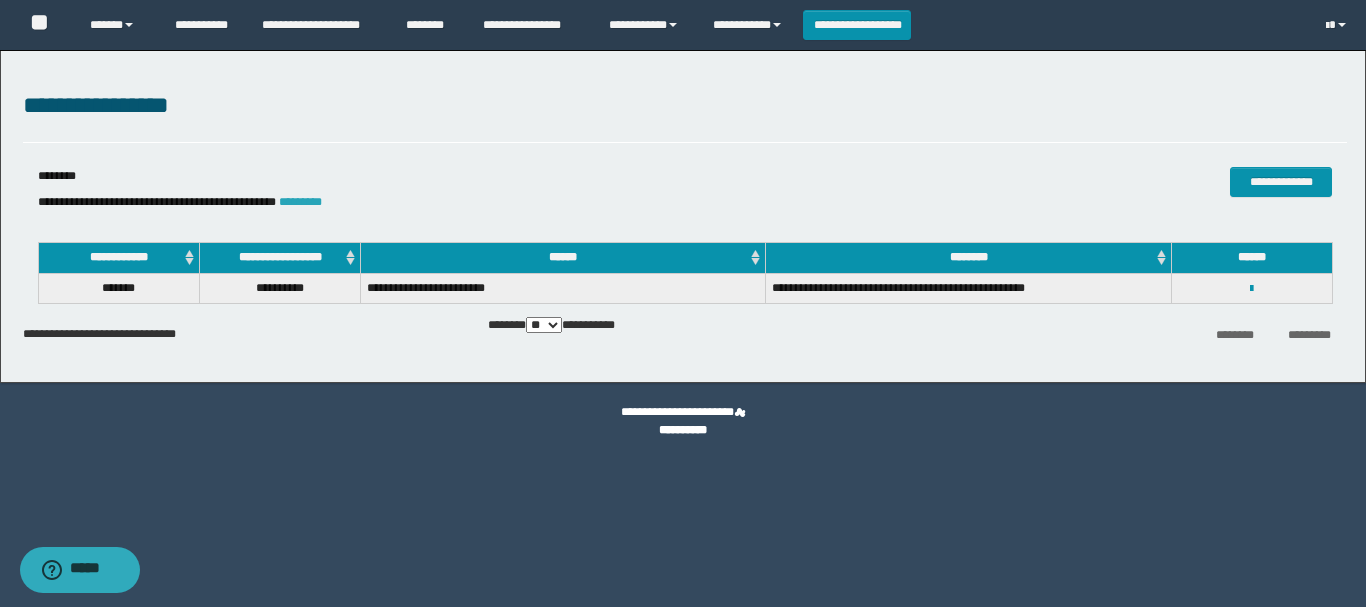 click on "*********" at bounding box center (300, 202) 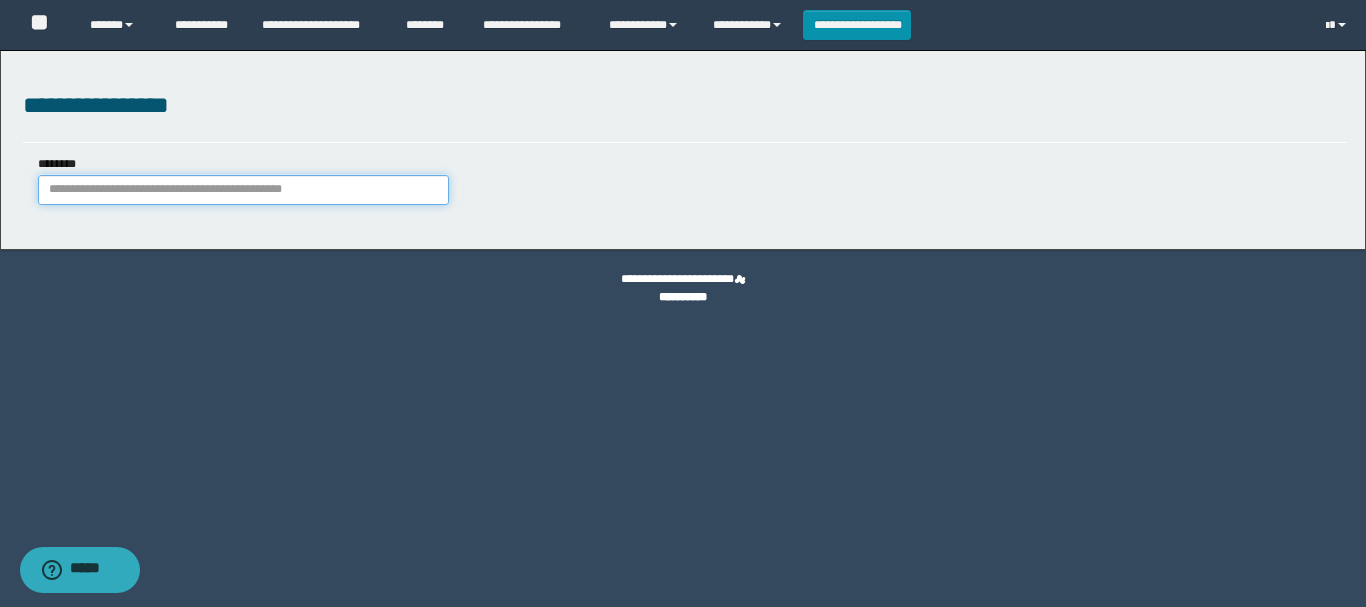 click on "********" at bounding box center [243, 190] 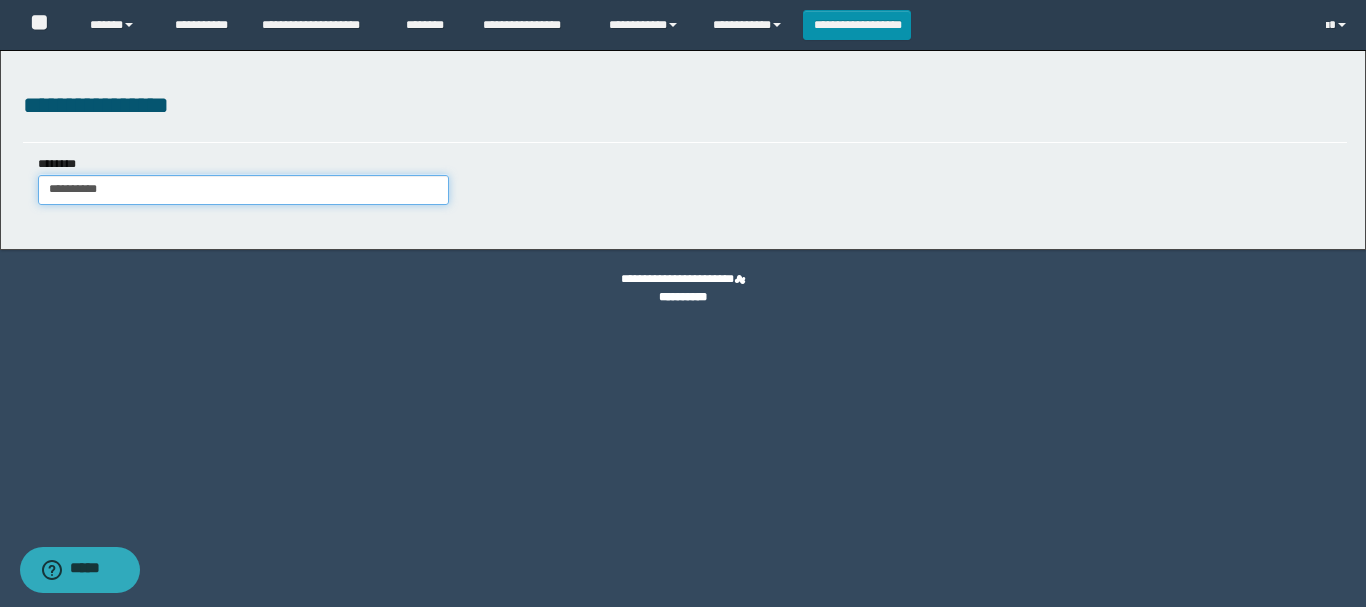 type on "**********" 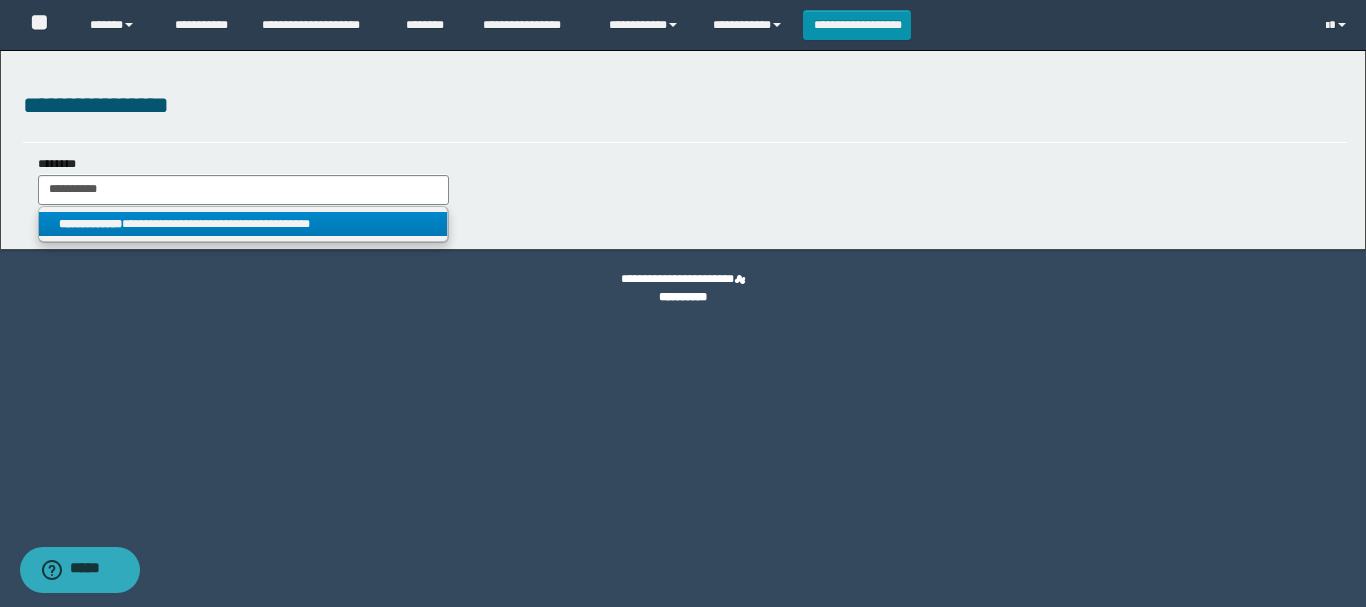 click on "**********" at bounding box center [243, 224] 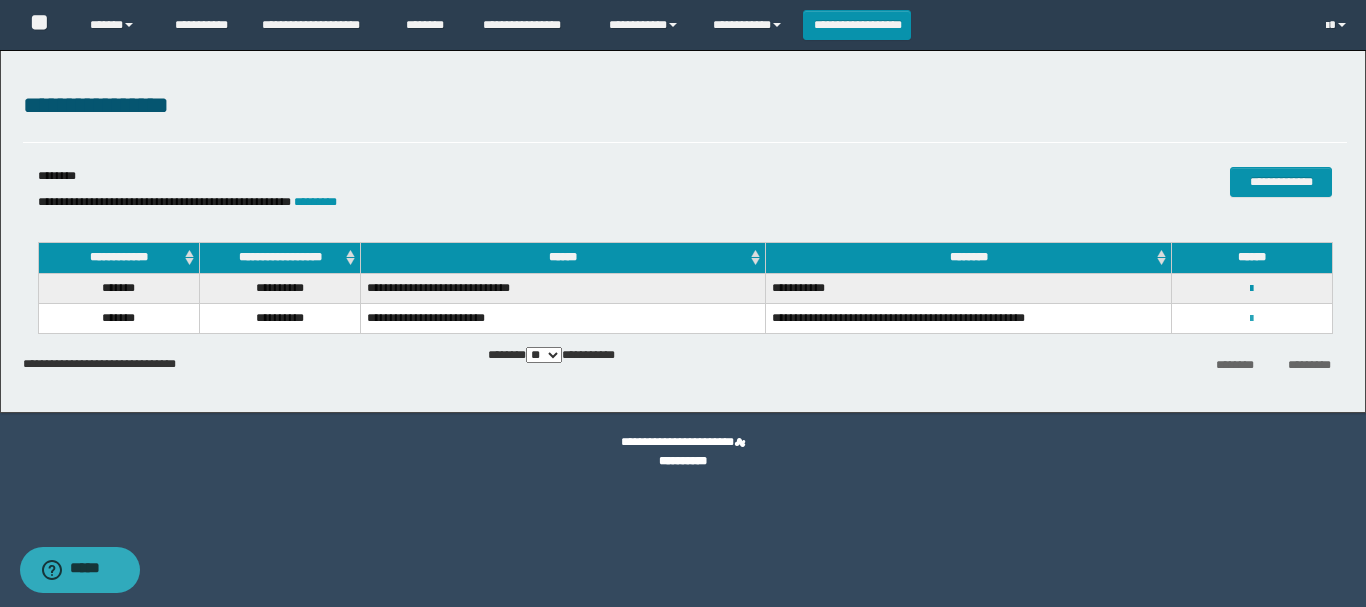 click at bounding box center (1251, 319) 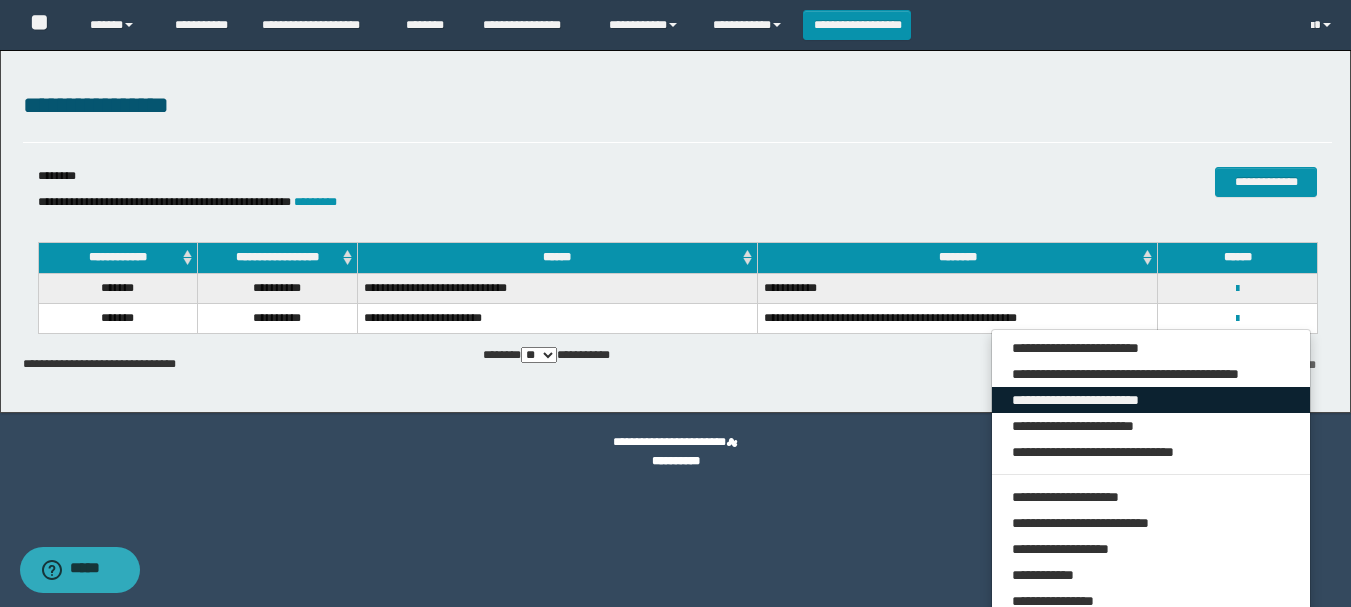 click on "**********" at bounding box center (1151, 400) 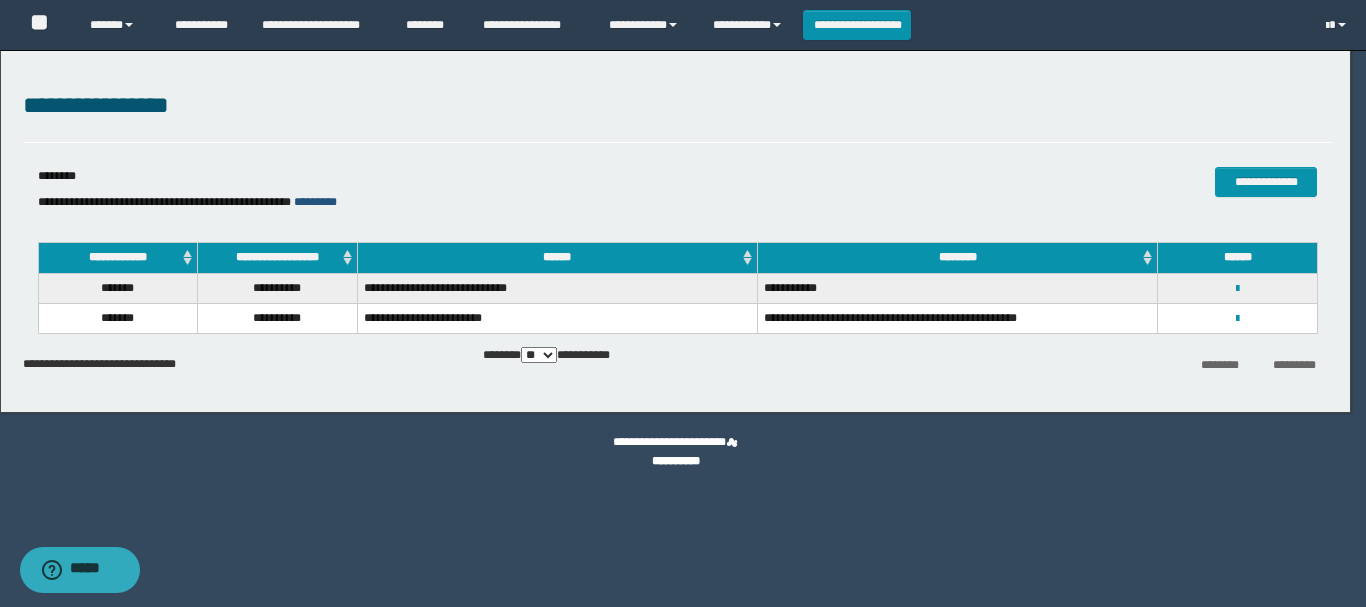 drag, startPoint x: 351, startPoint y: 202, endPoint x: 447, endPoint y: 597, distance: 406.49847 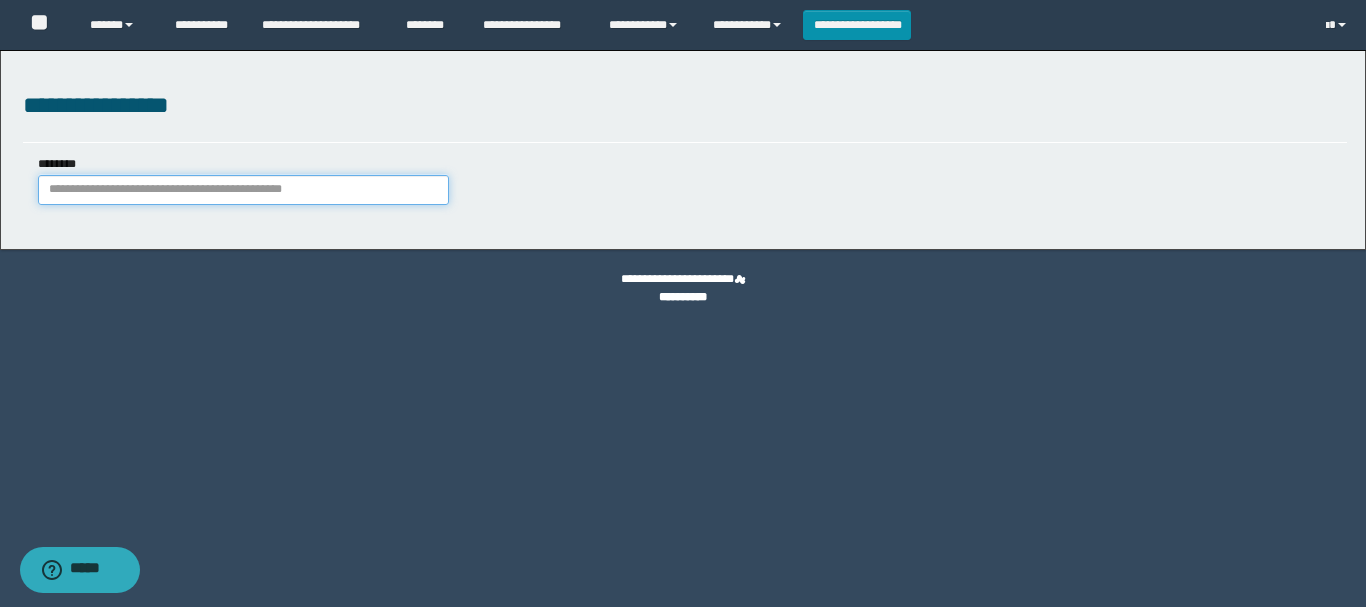 click on "********" at bounding box center [243, 190] 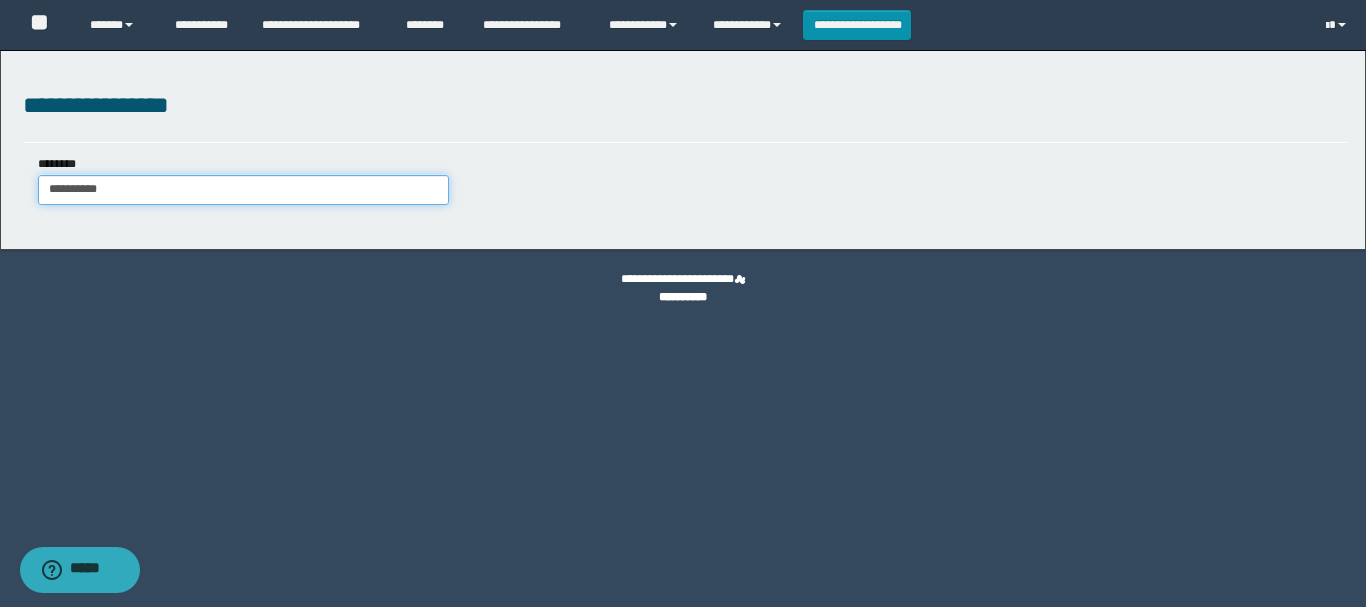 type on "**********" 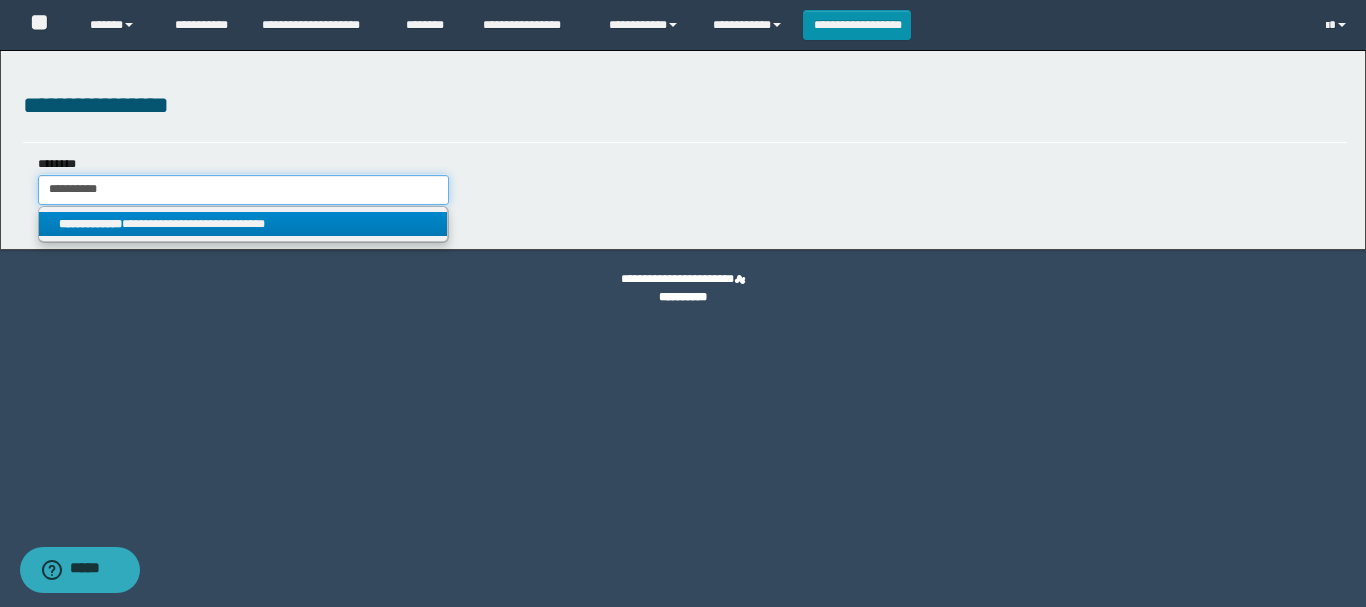 type on "**********" 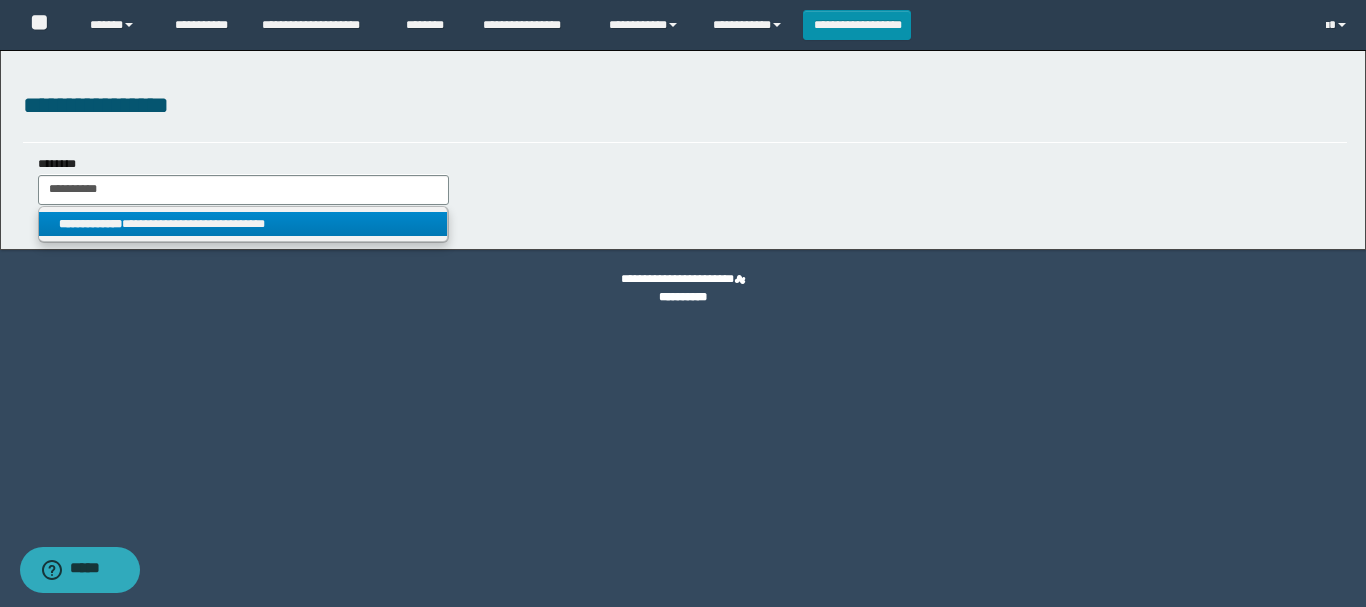 click on "**********" at bounding box center [243, 224] 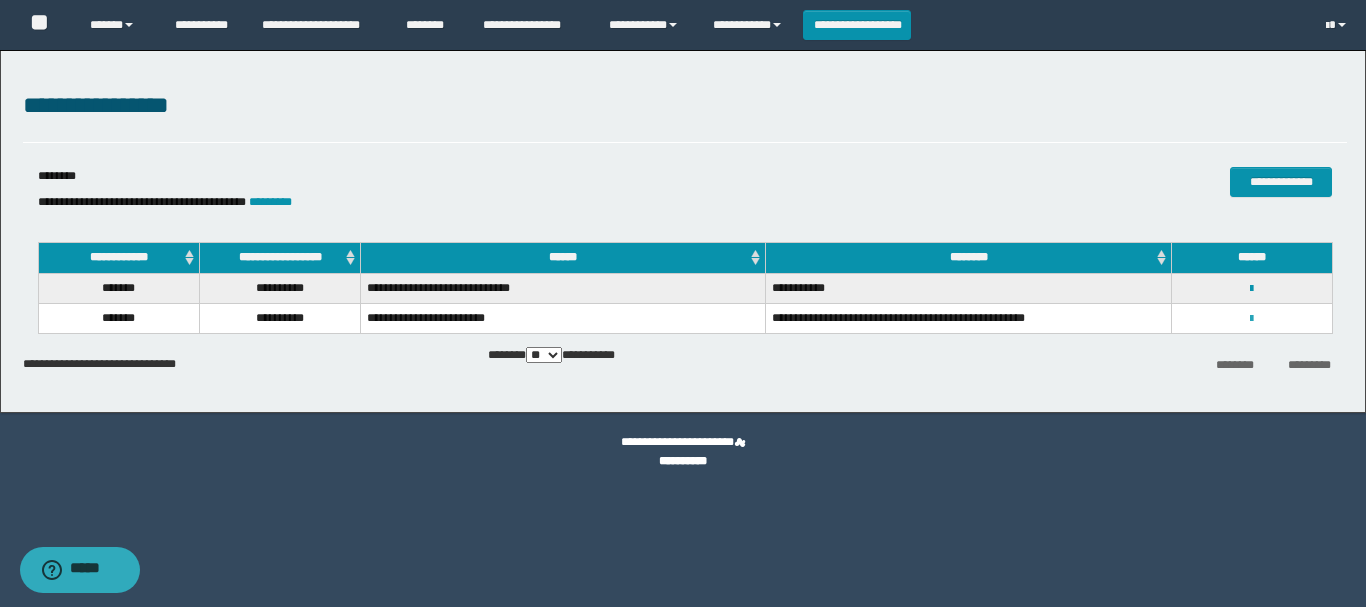 click at bounding box center (1251, 319) 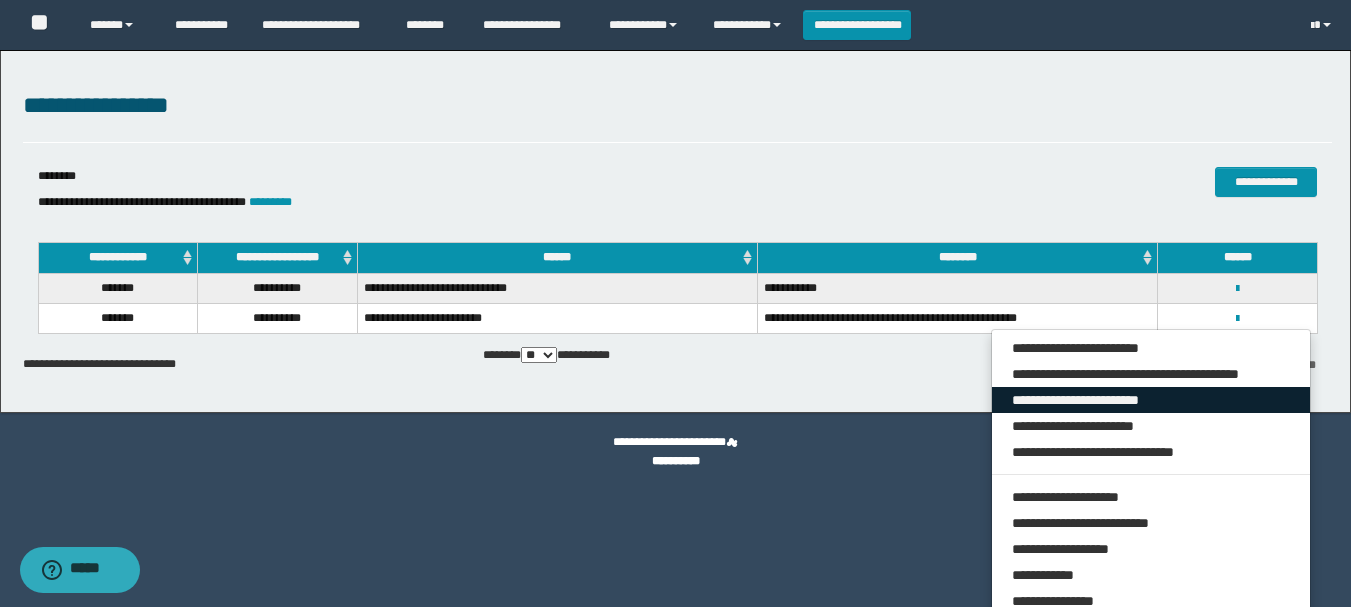 click on "**********" at bounding box center [1151, 400] 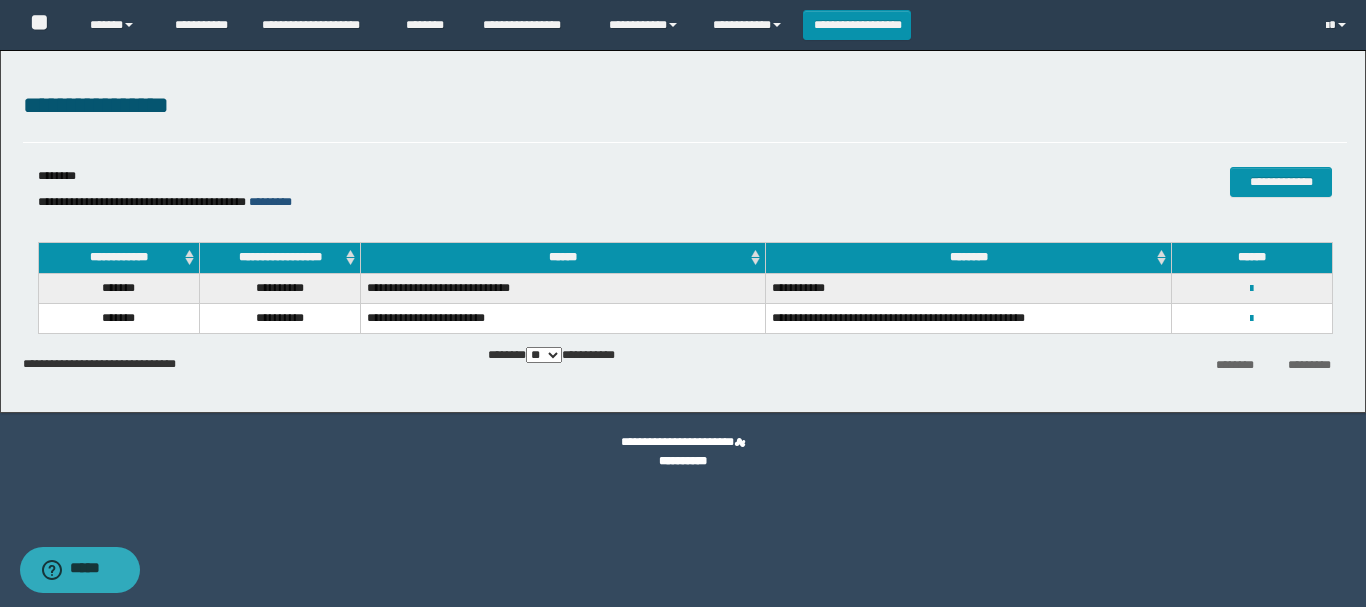 click on "*********" at bounding box center (270, 202) 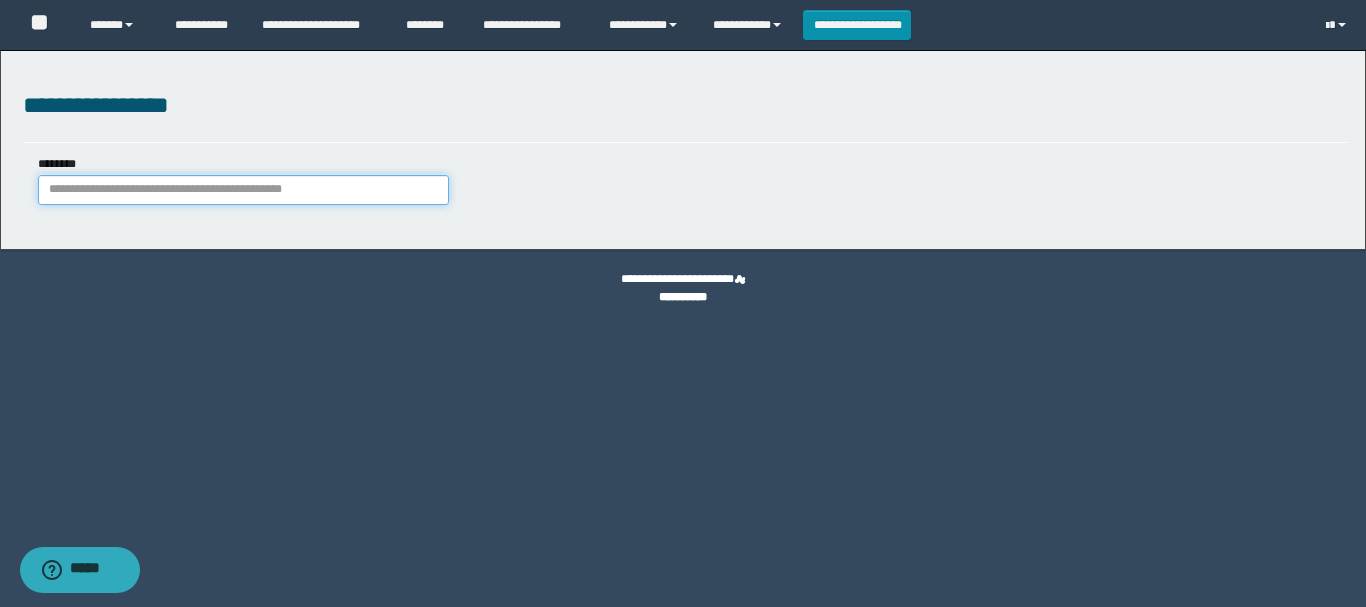 click on "********" at bounding box center [243, 190] 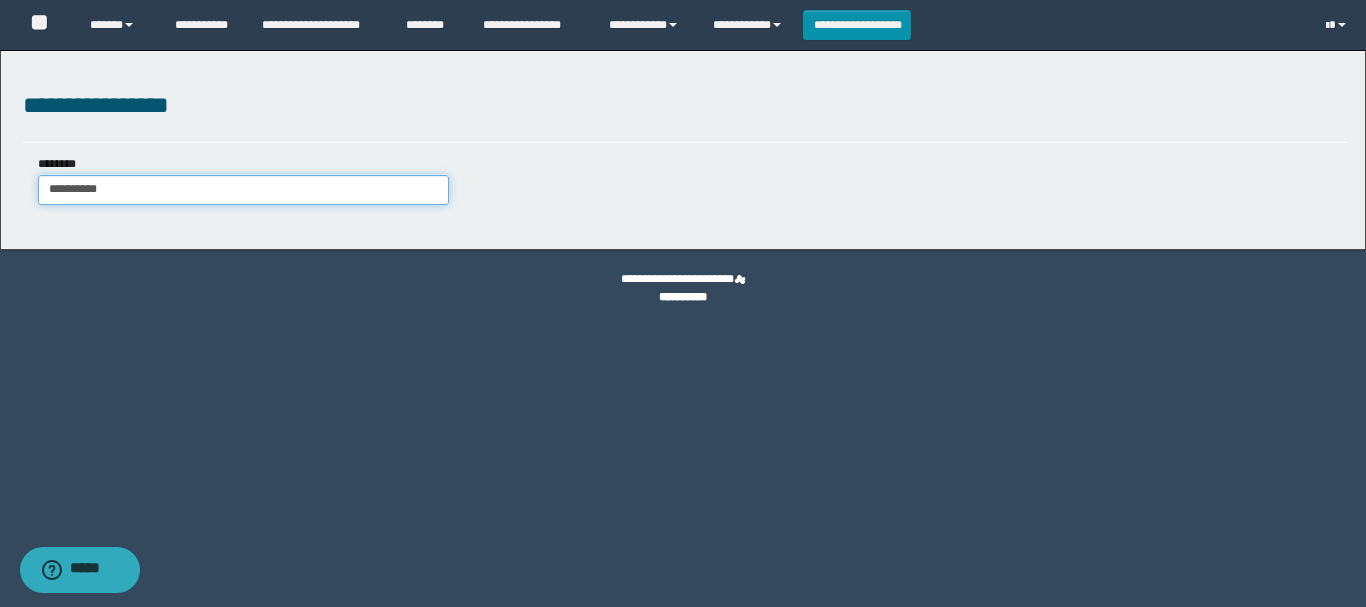 type on "**********" 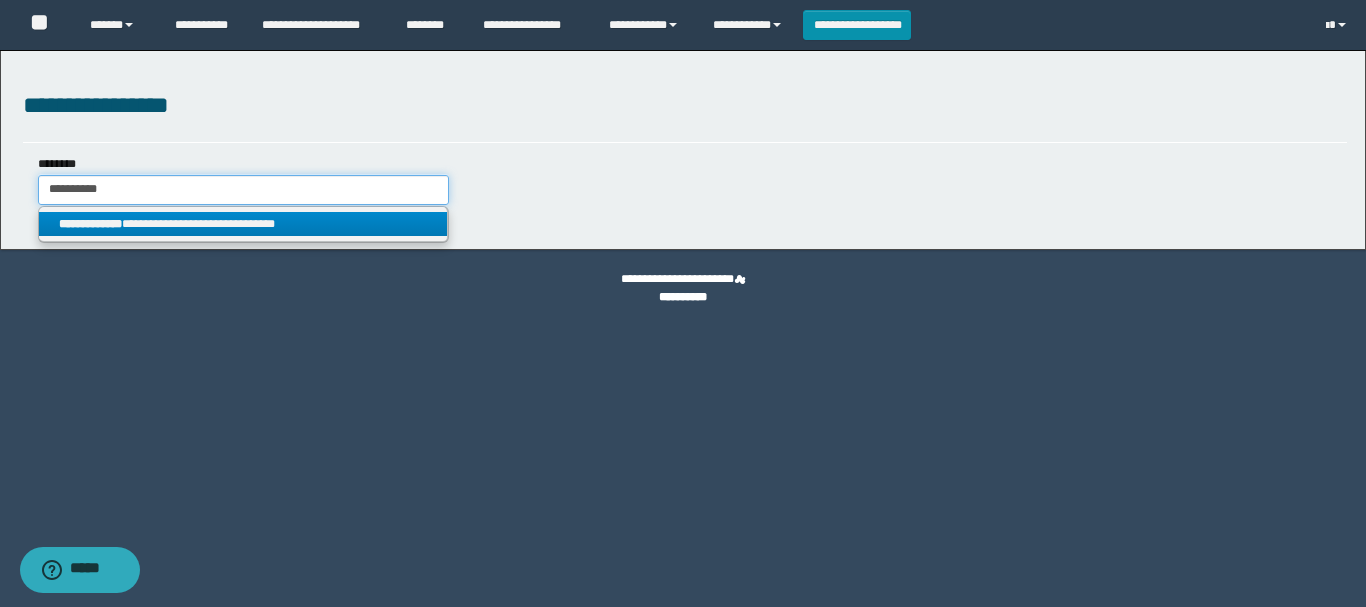 type on "**********" 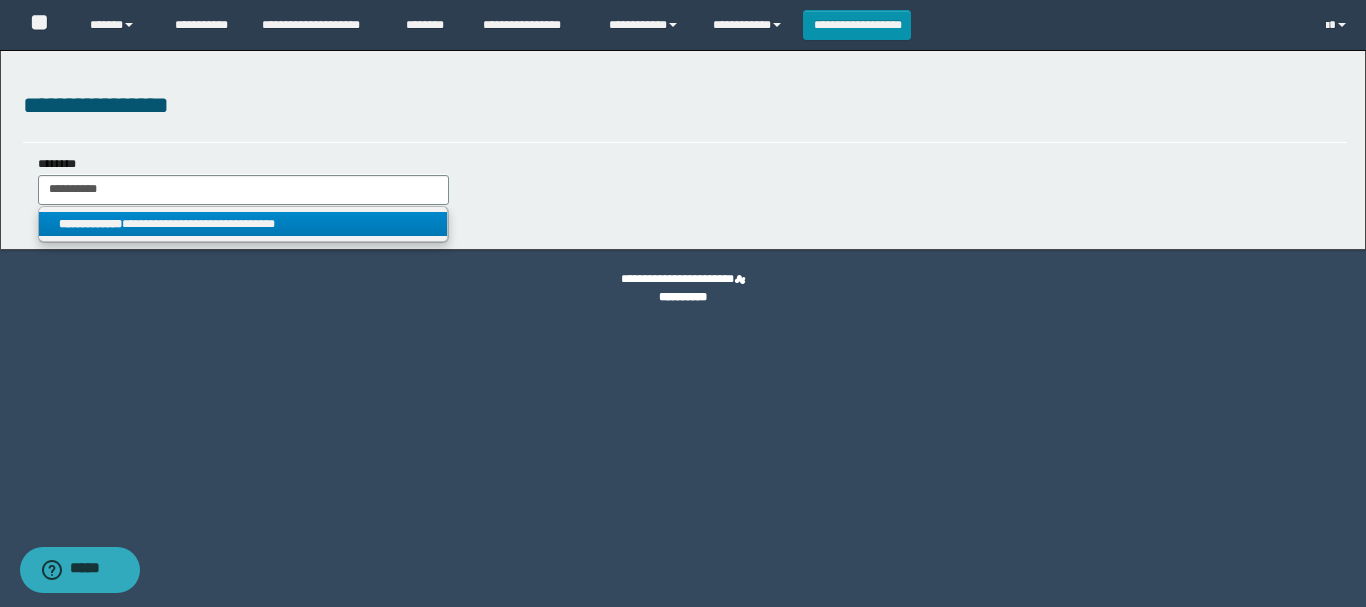 click on "**********" at bounding box center [243, 224] 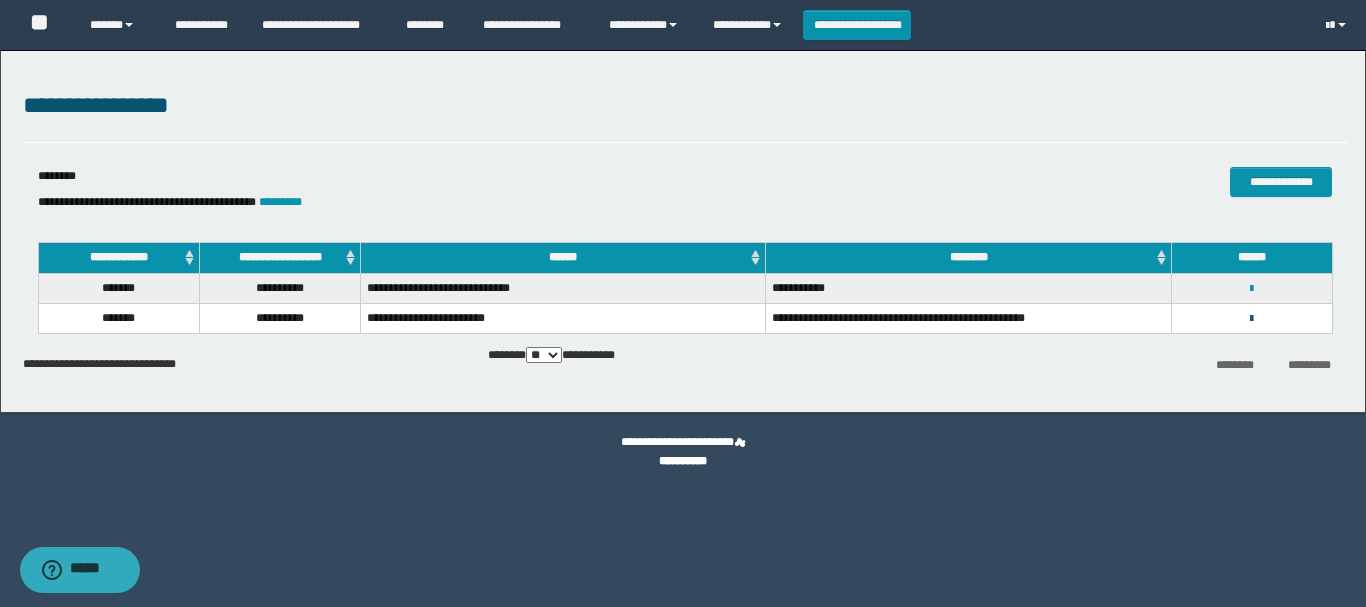 click at bounding box center [1251, 319] 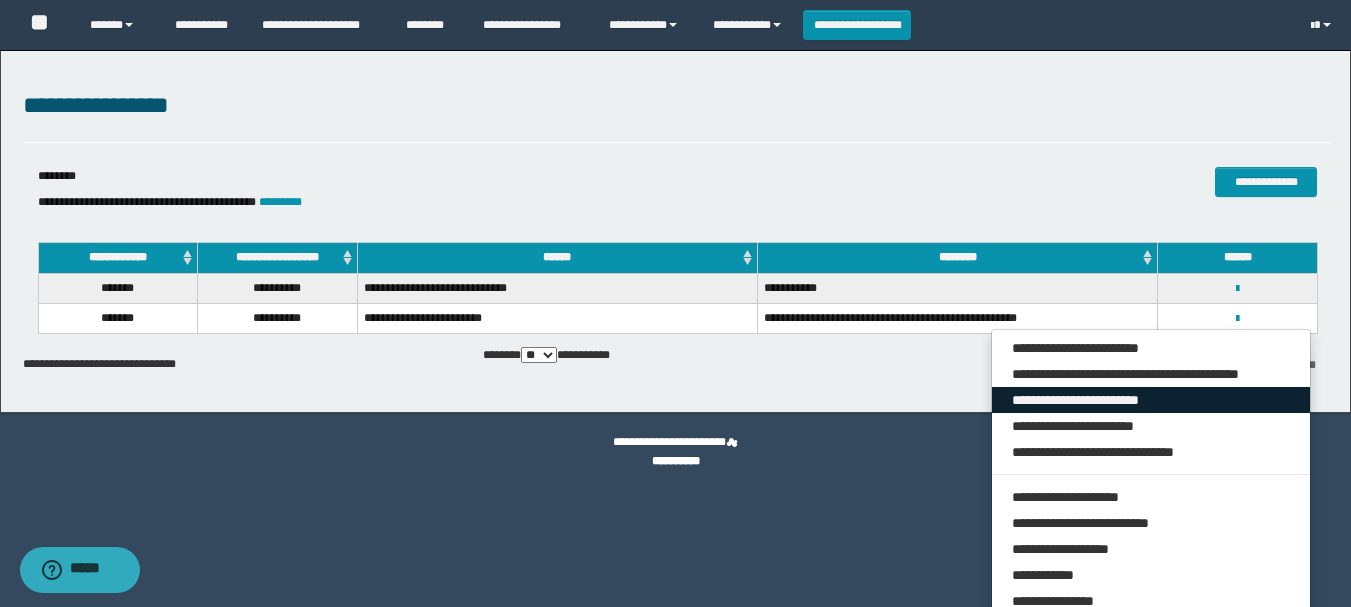 click on "**********" at bounding box center [1151, 400] 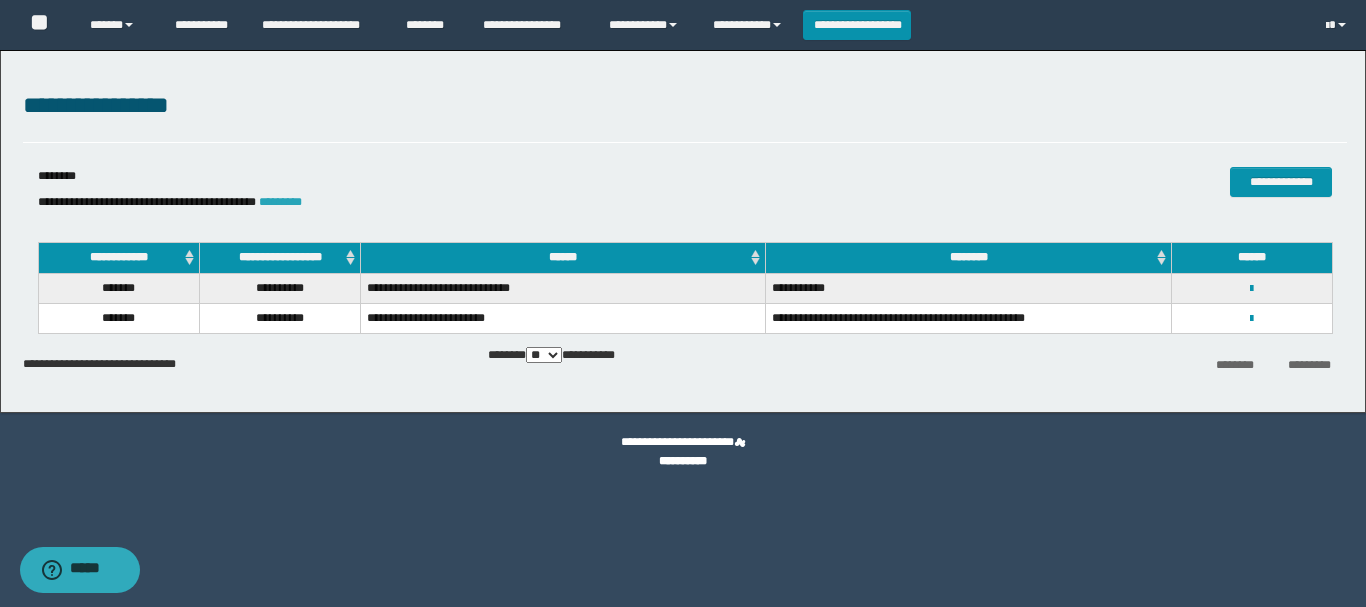 click on "*********" at bounding box center (280, 202) 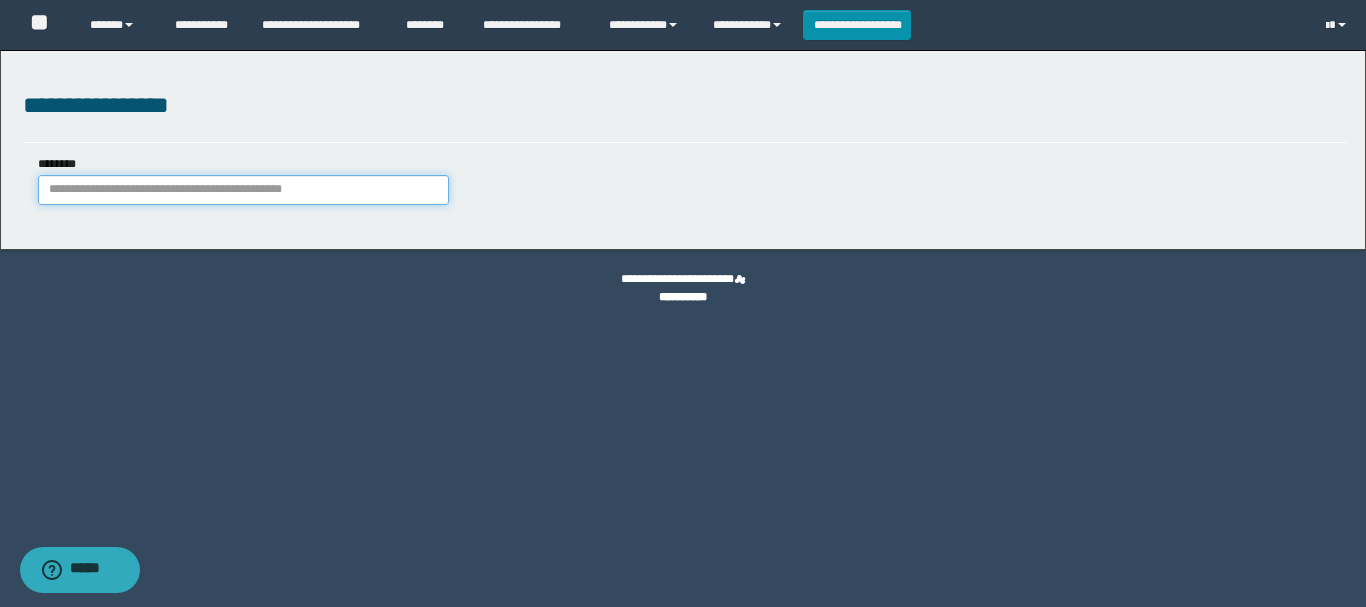 click on "********" at bounding box center [243, 190] 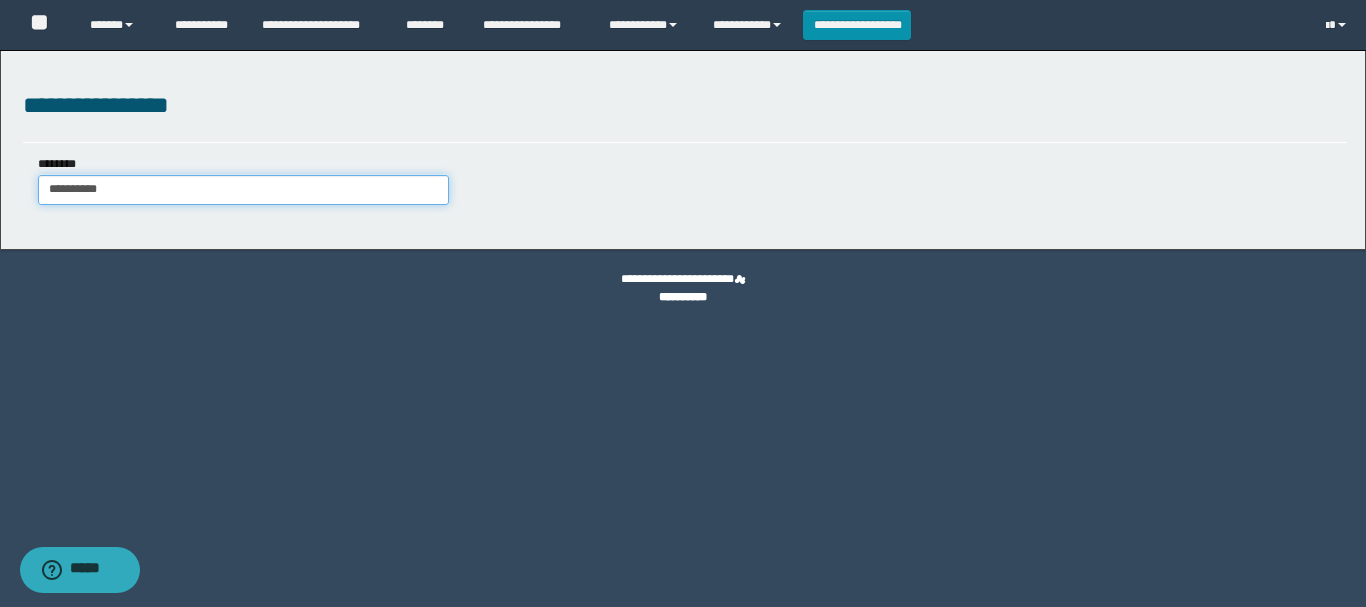 type on "**********" 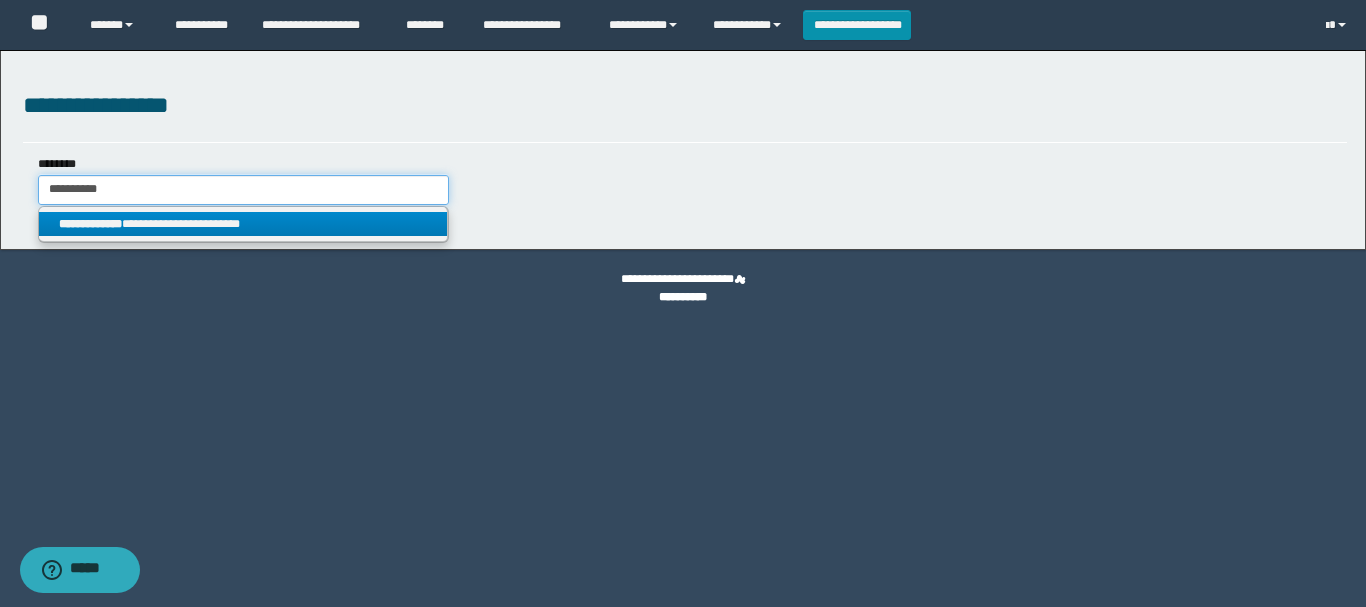 type on "**********" 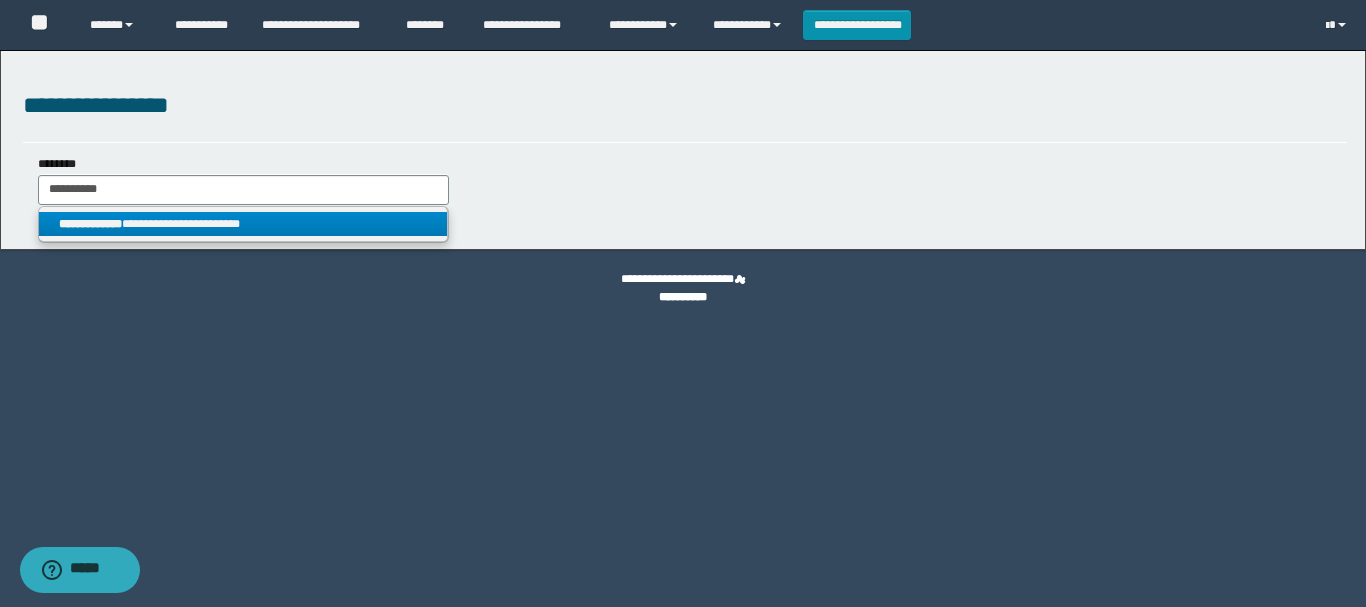 click on "**********" at bounding box center (243, 224) 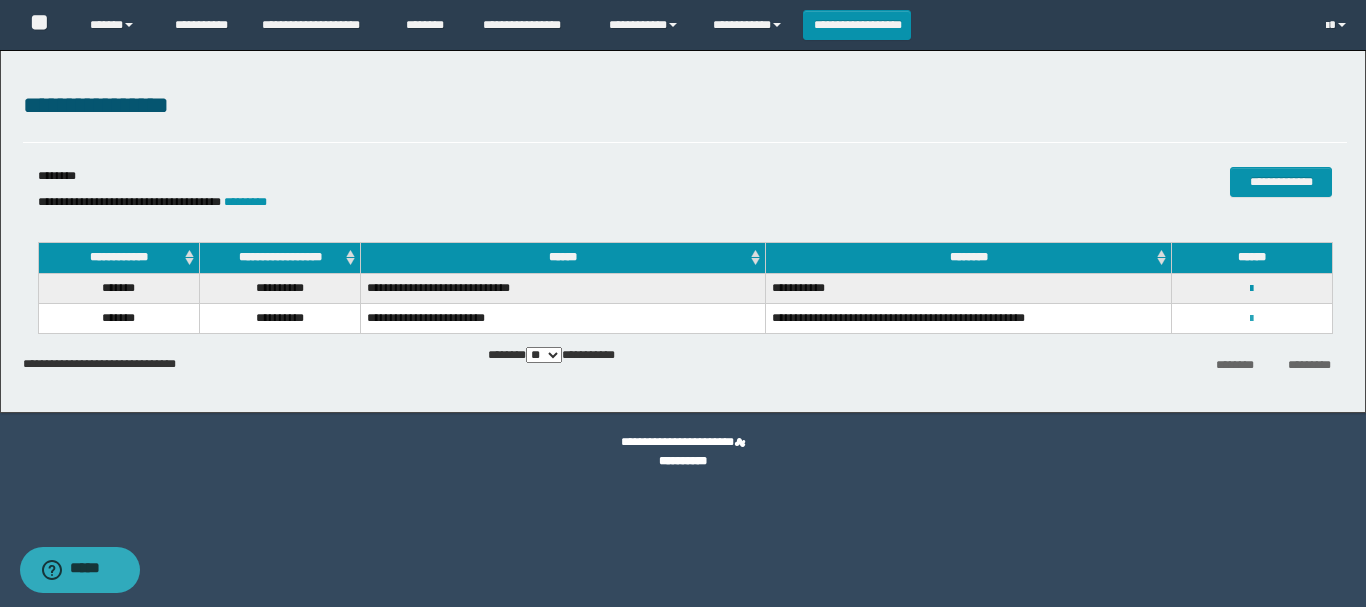 click at bounding box center (1251, 319) 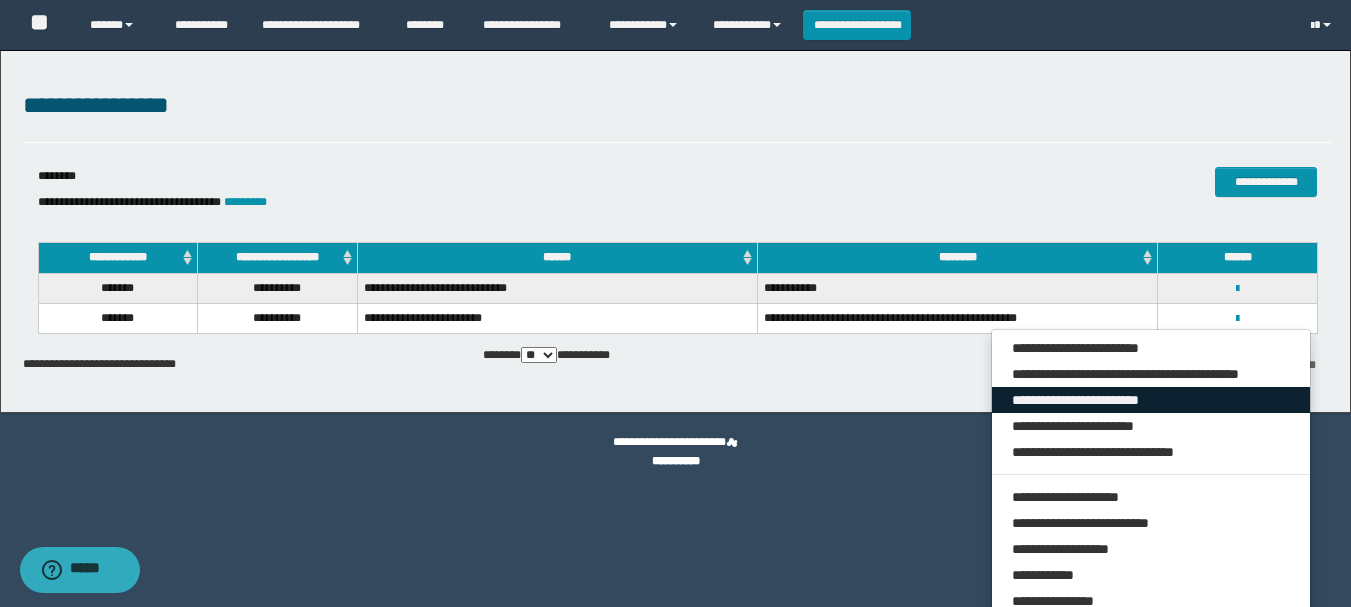 click on "**********" at bounding box center [1151, 400] 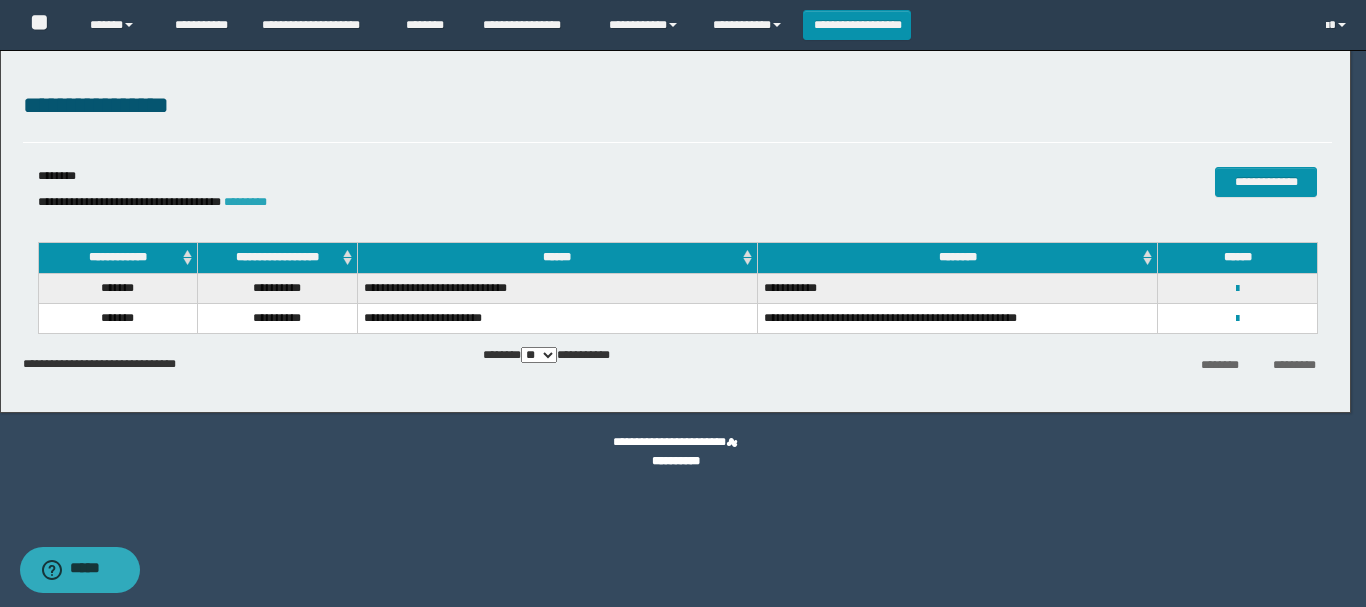 click on "*********" at bounding box center (245, 202) 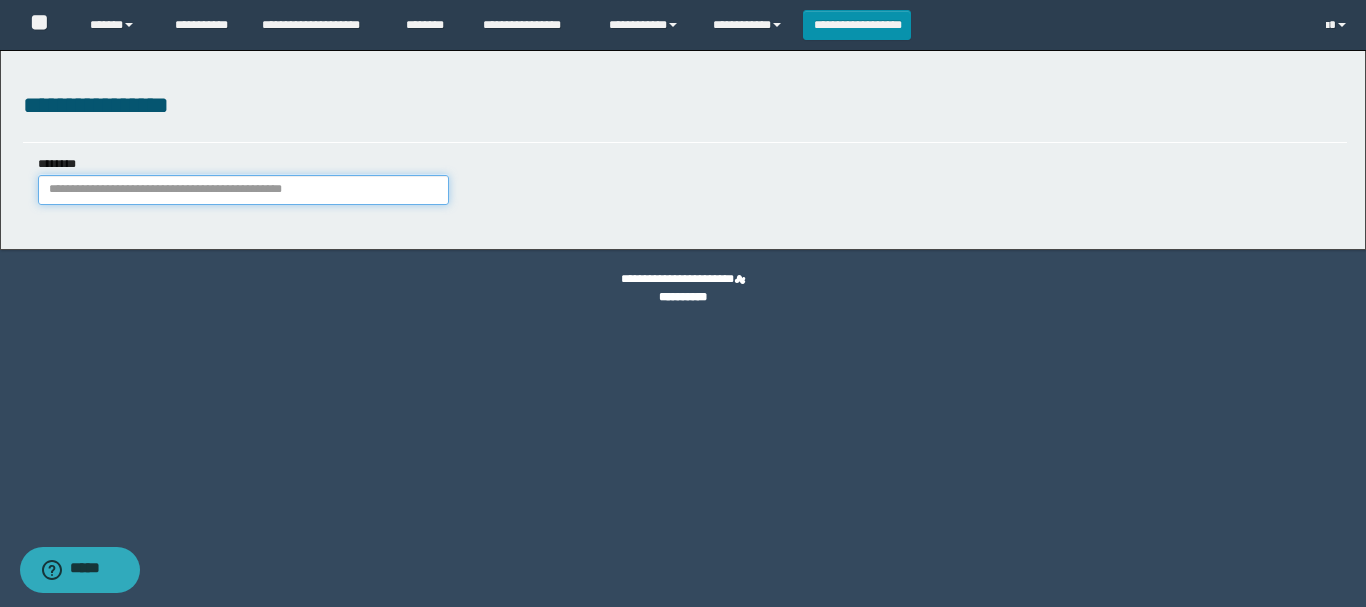 click on "********" at bounding box center [243, 190] 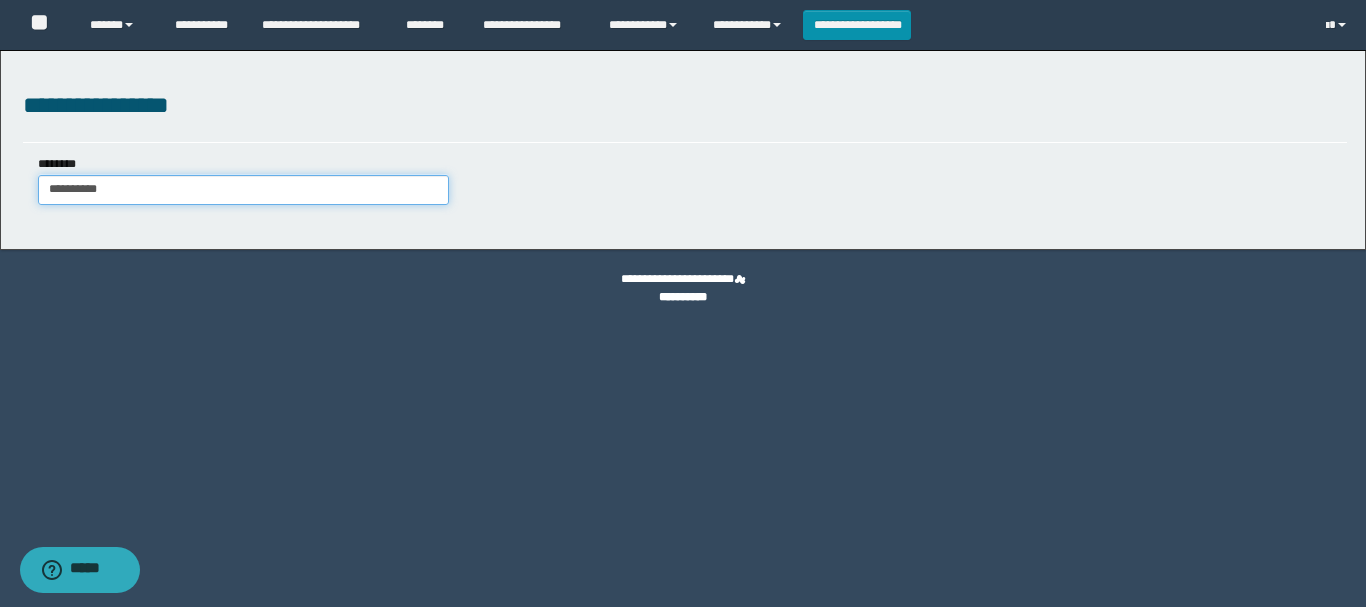 type on "**********" 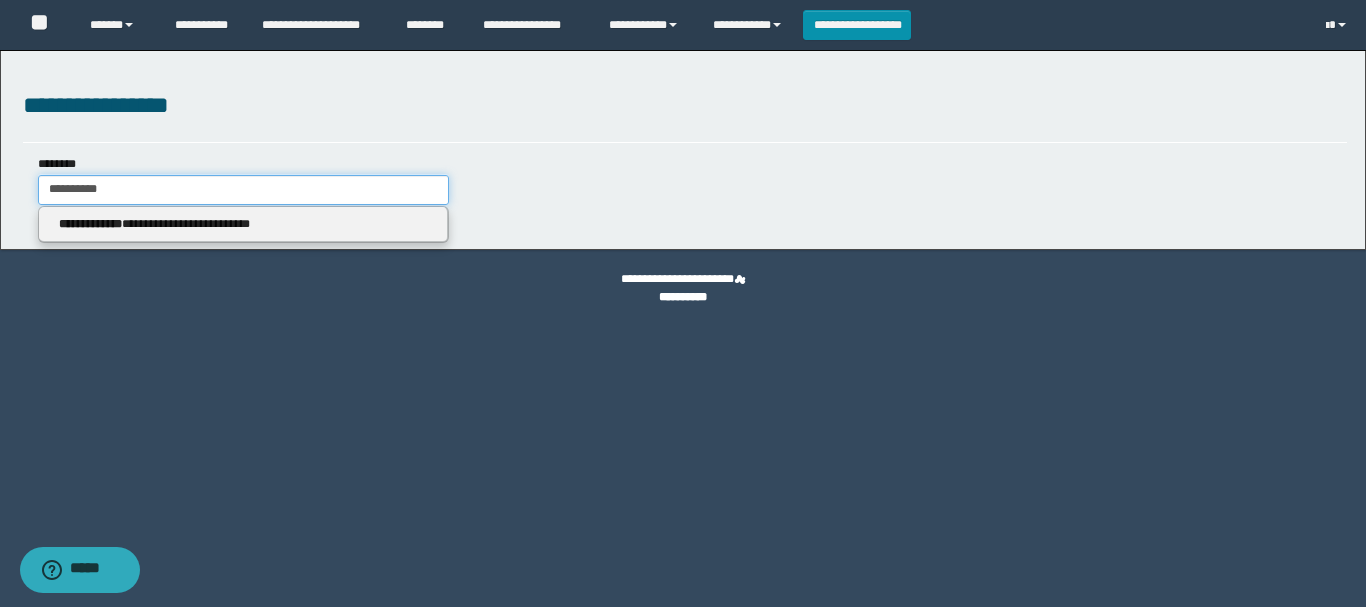 type on "**********" 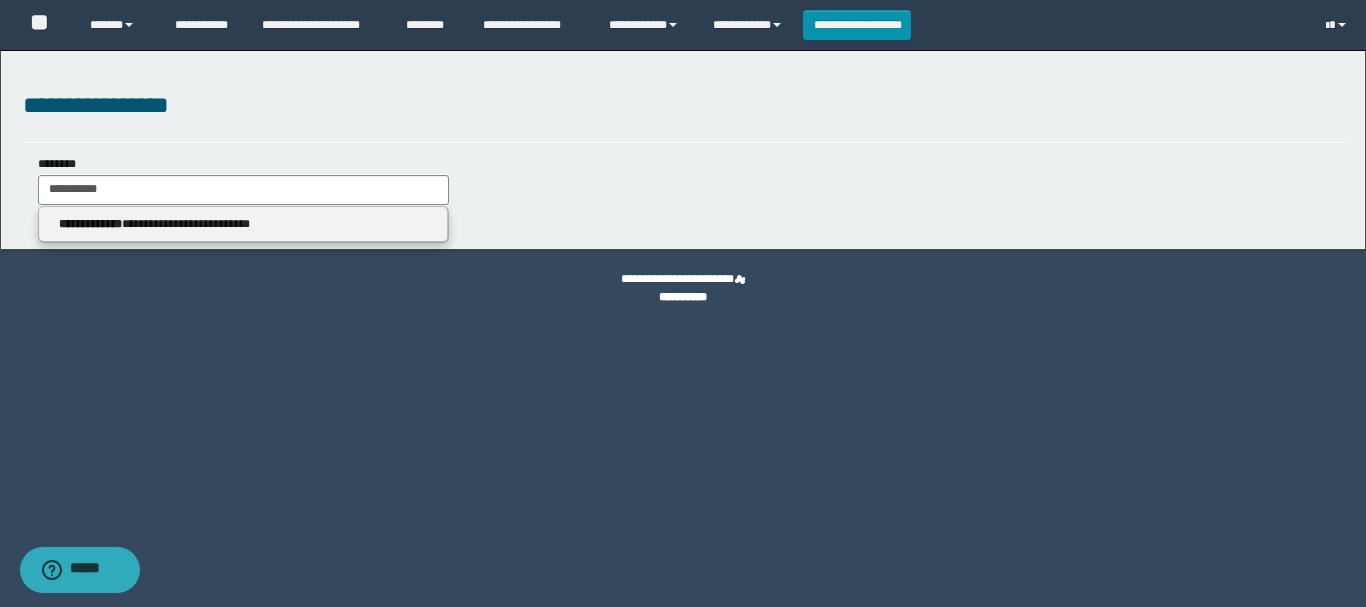 click on "**********" at bounding box center [243, 225] 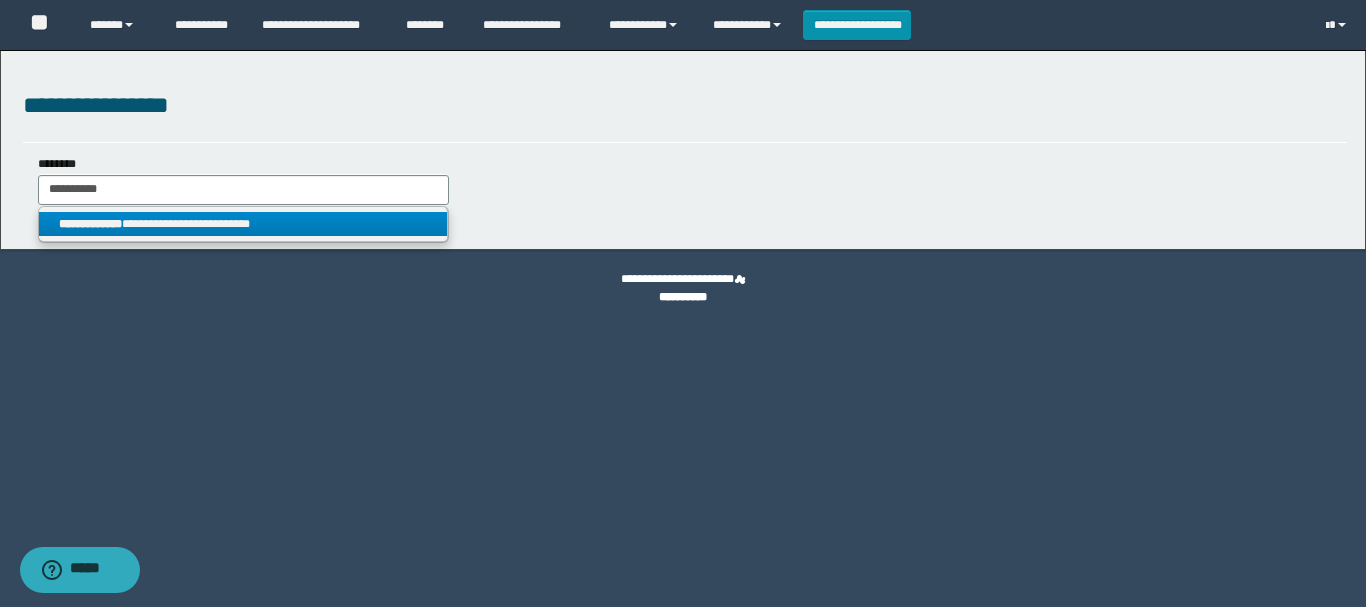 click on "**********" at bounding box center [243, 224] 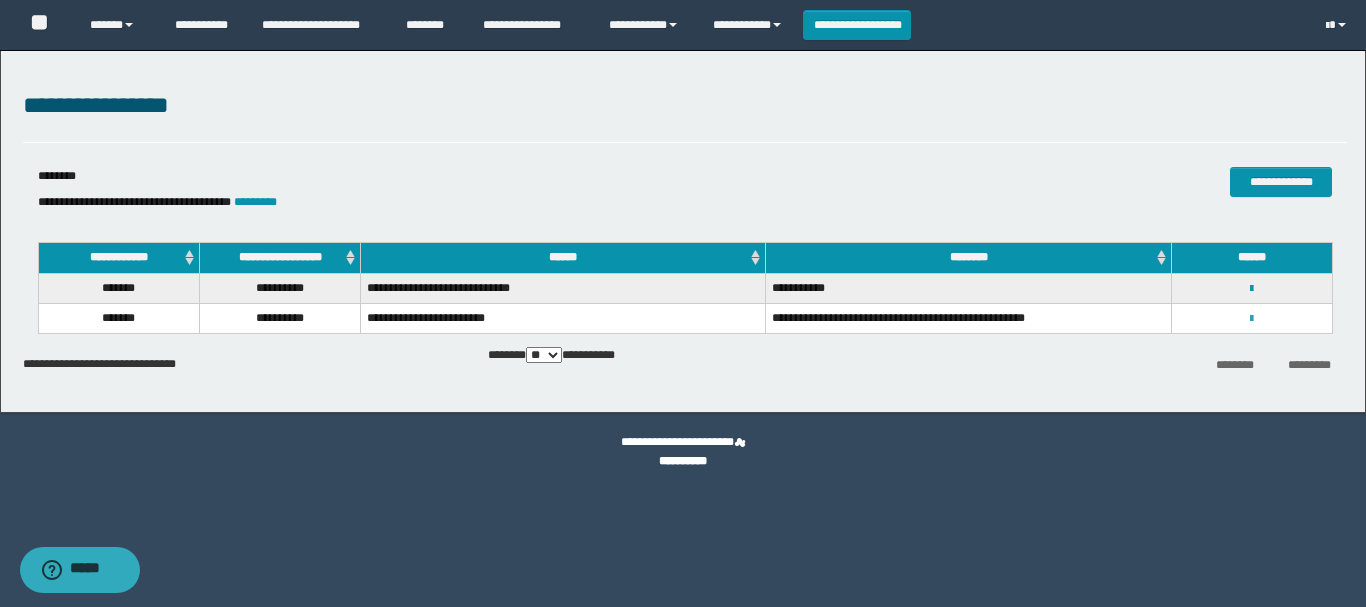 click at bounding box center [1251, 319] 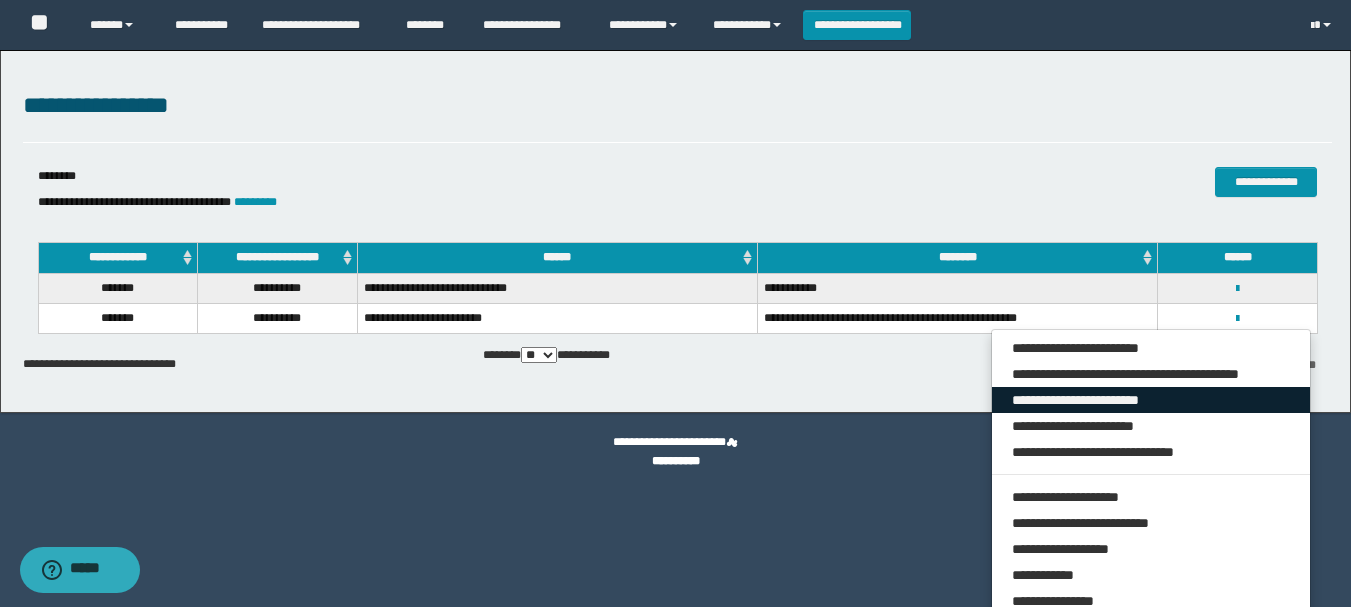 click on "**********" at bounding box center [1151, 400] 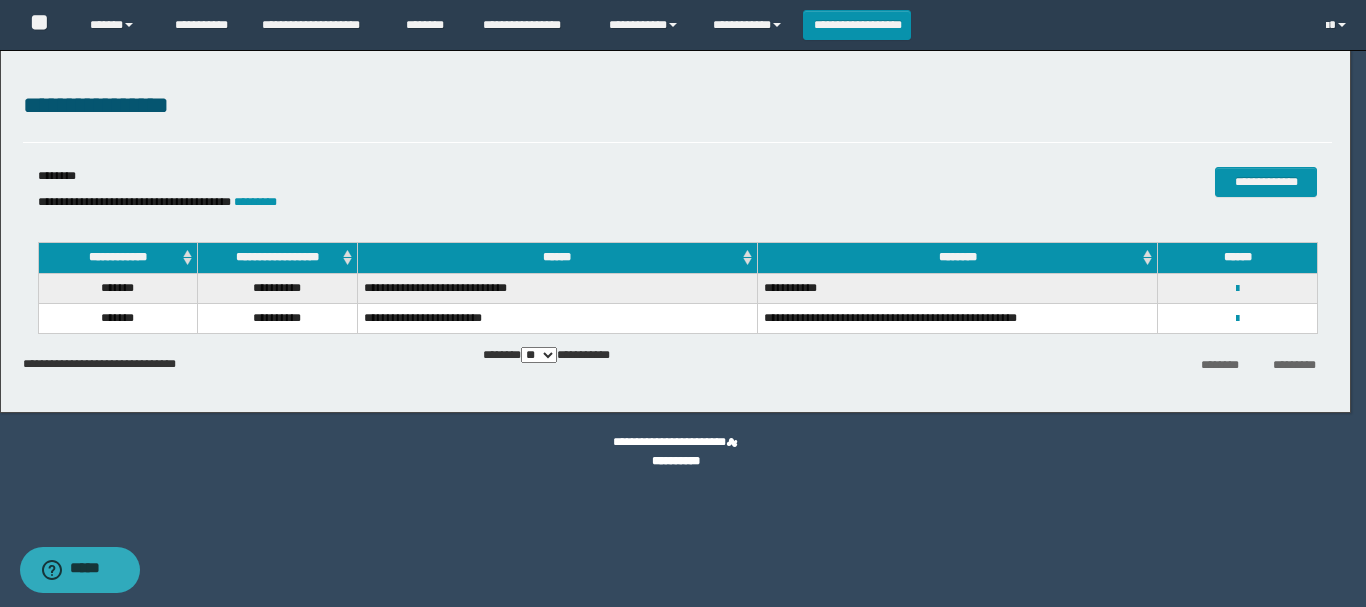 click at bounding box center [683, 303] 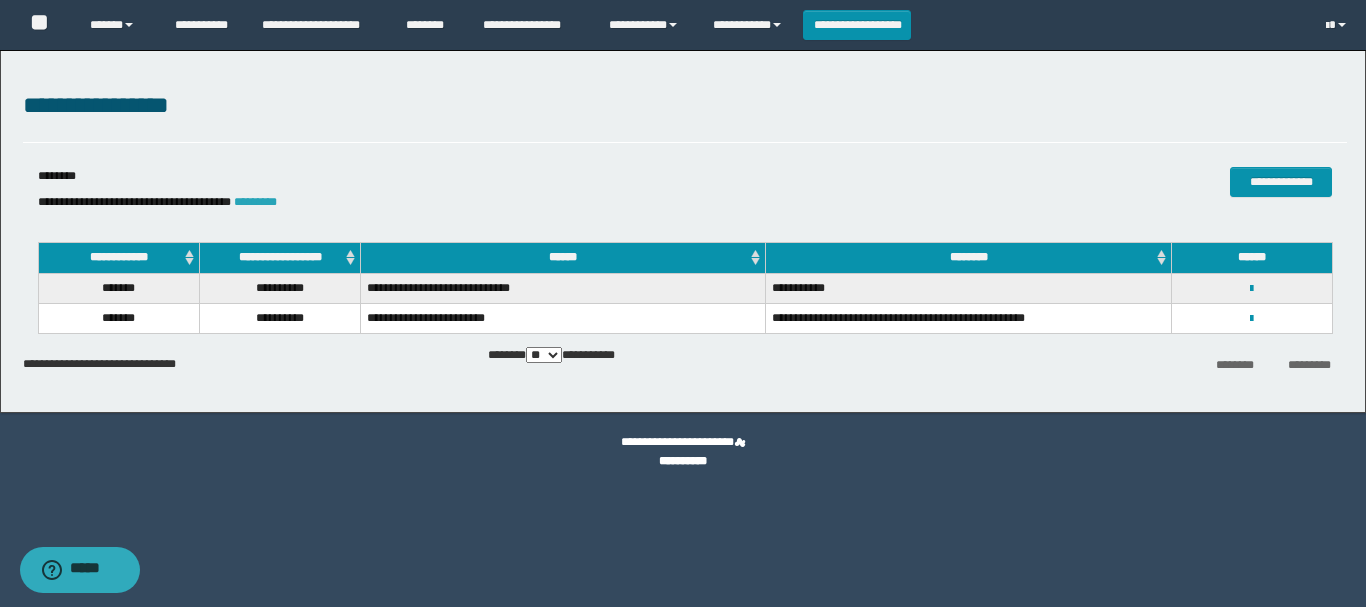 click on "*********" at bounding box center (255, 202) 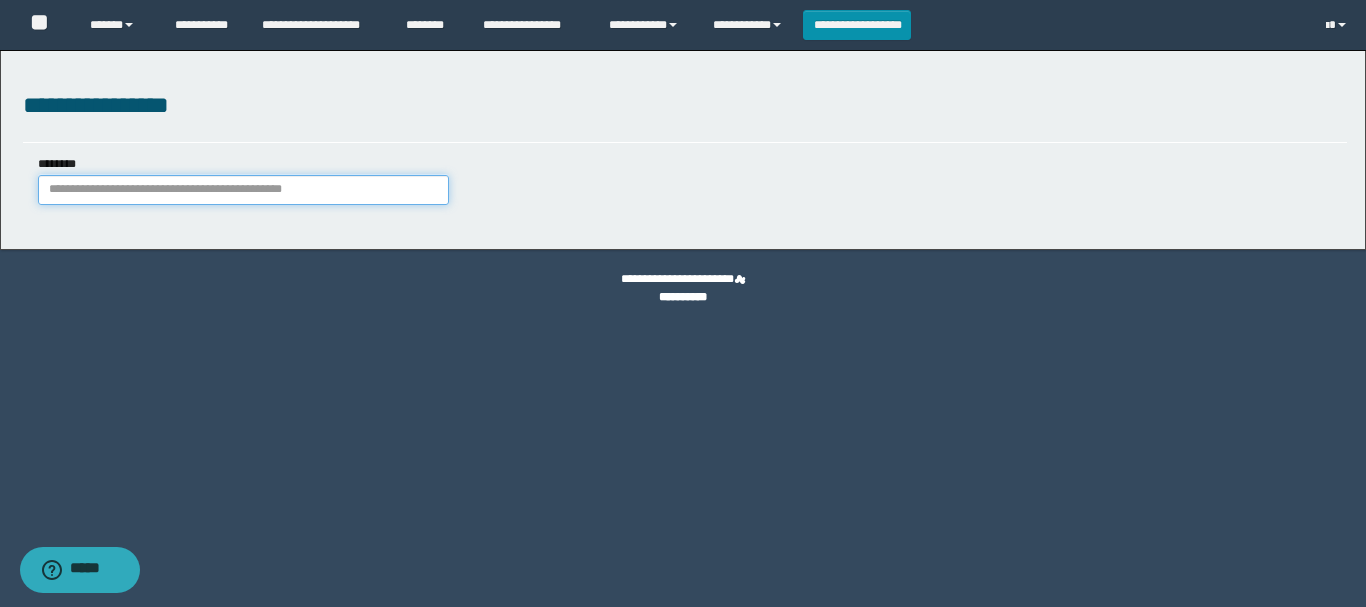 click on "********" at bounding box center (243, 190) 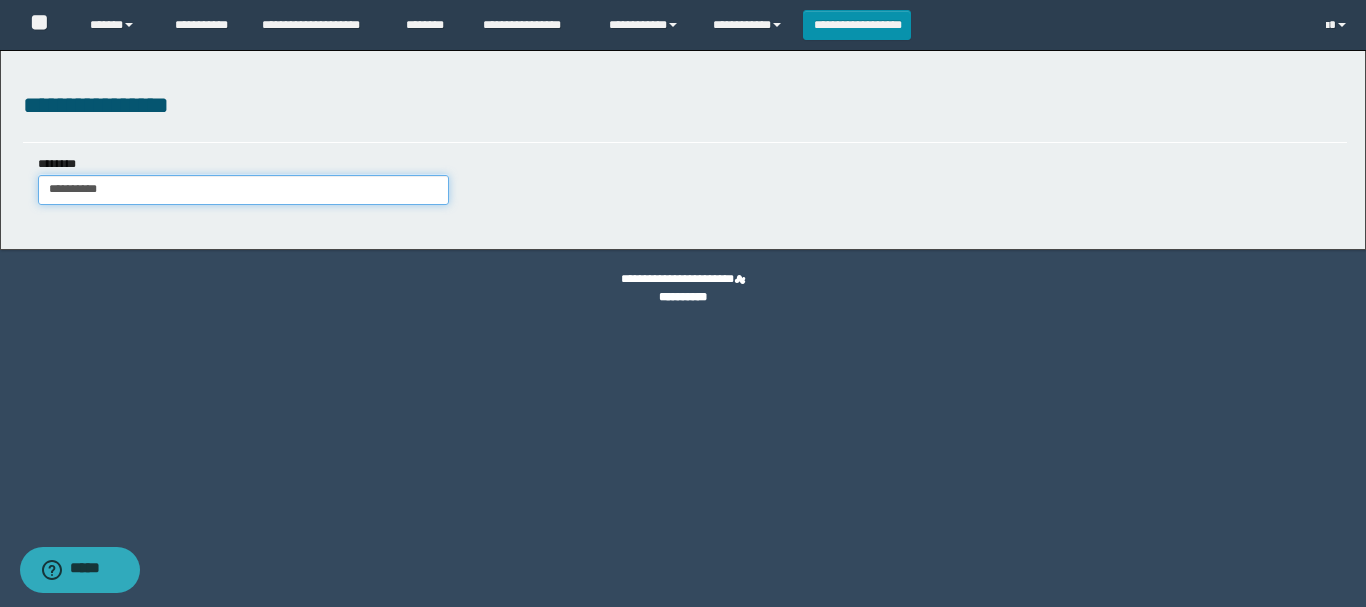 type on "**********" 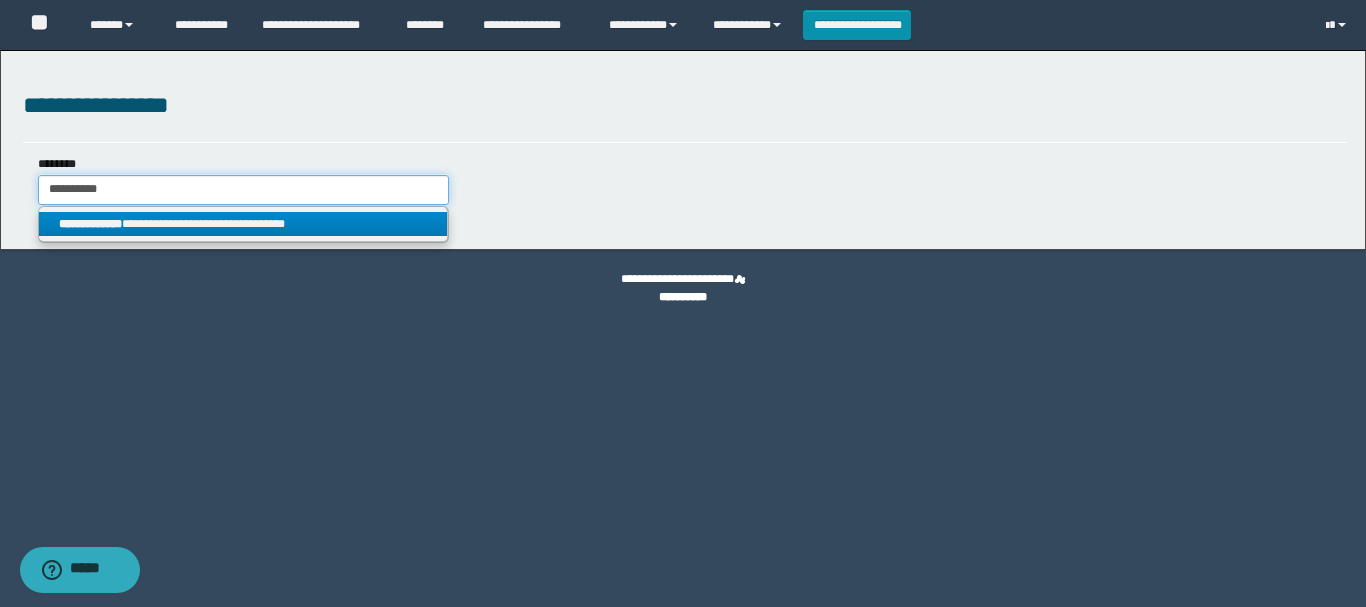type on "**********" 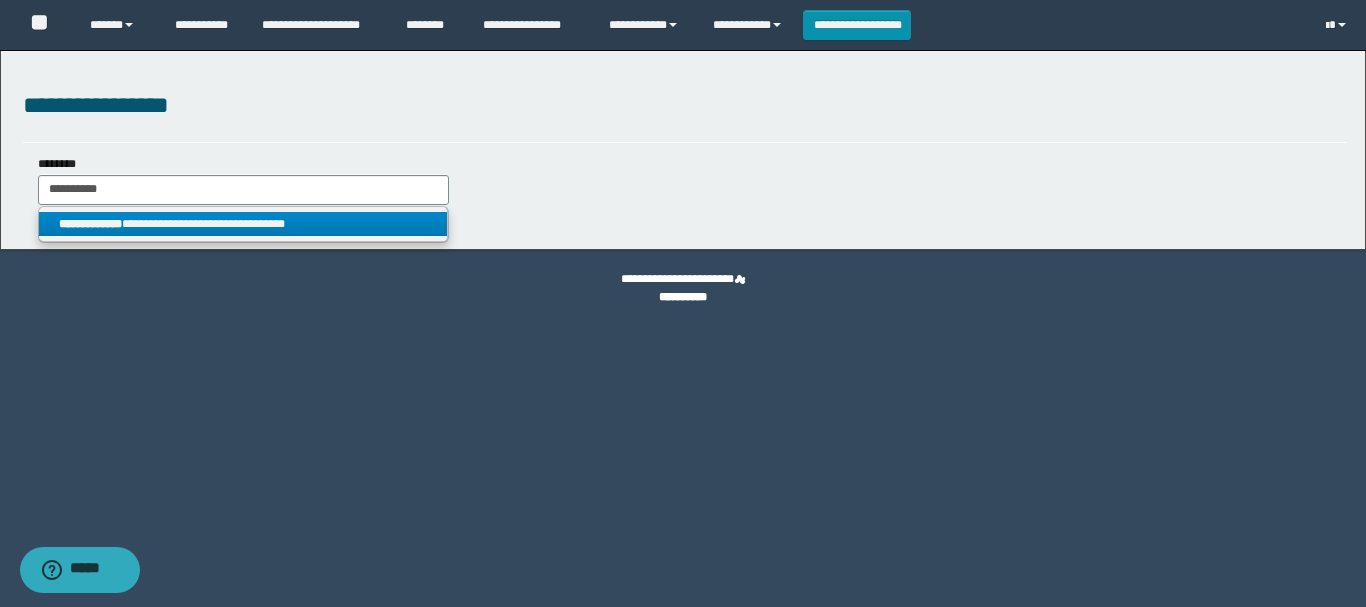 click on "**********" at bounding box center [243, 224] 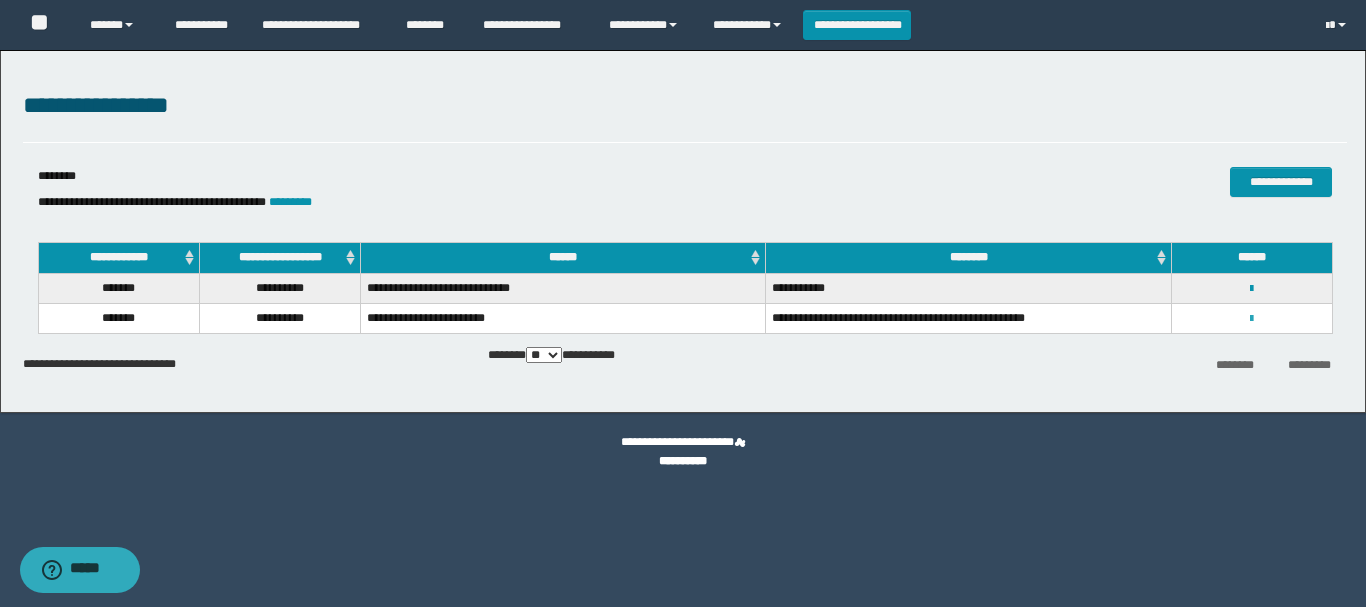click at bounding box center (1251, 319) 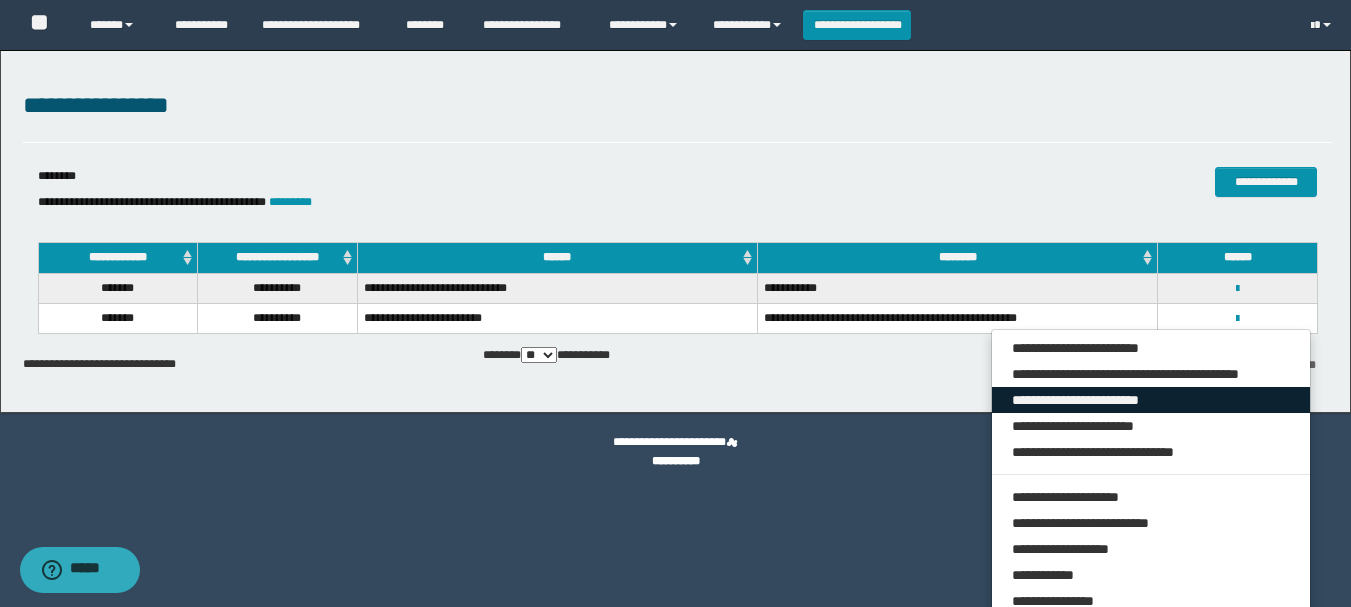 click on "**********" at bounding box center [1151, 400] 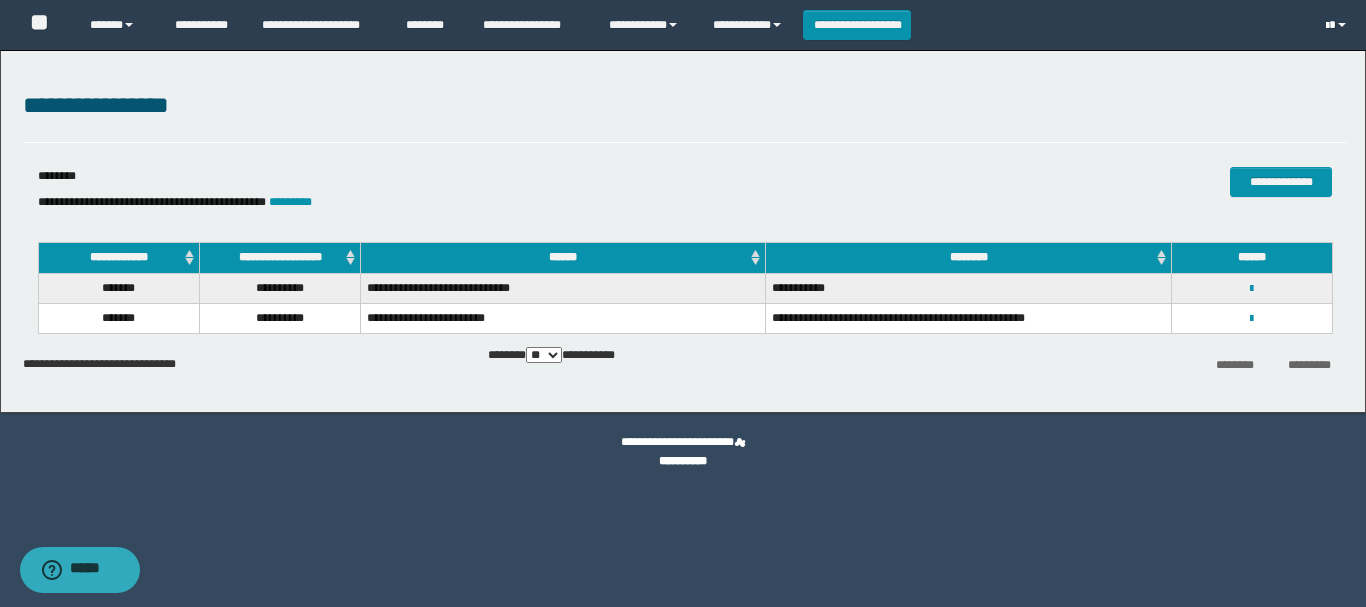 click at bounding box center [1338, 25] 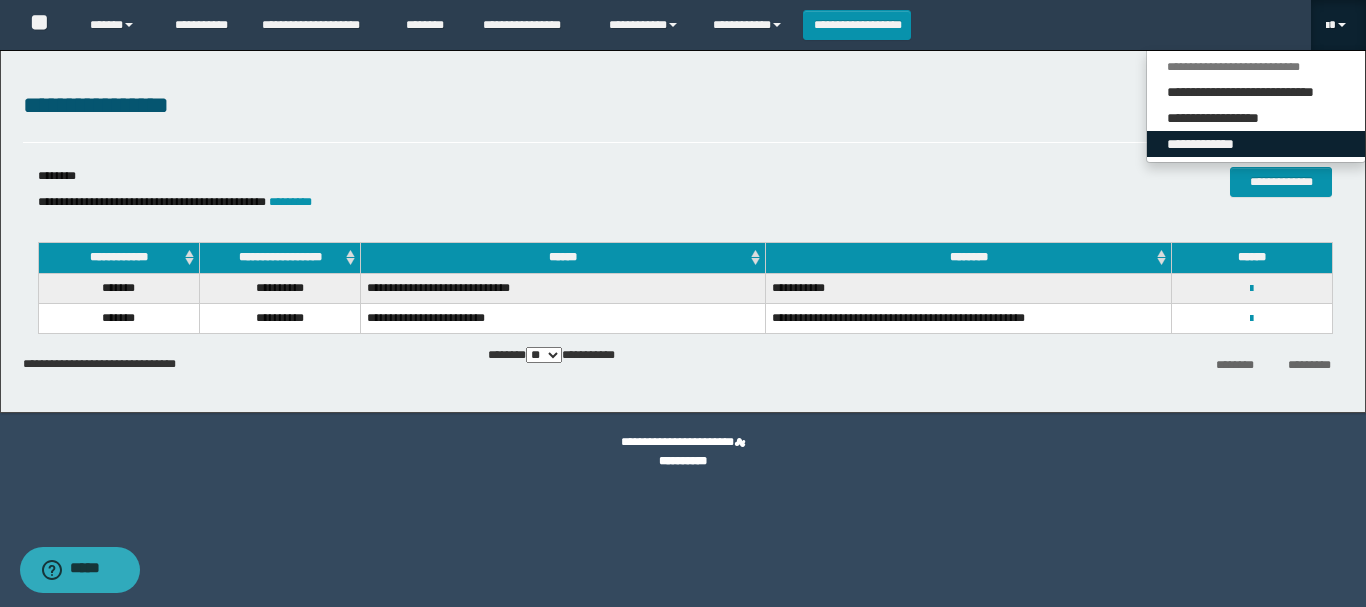 click on "**********" at bounding box center [1256, 144] 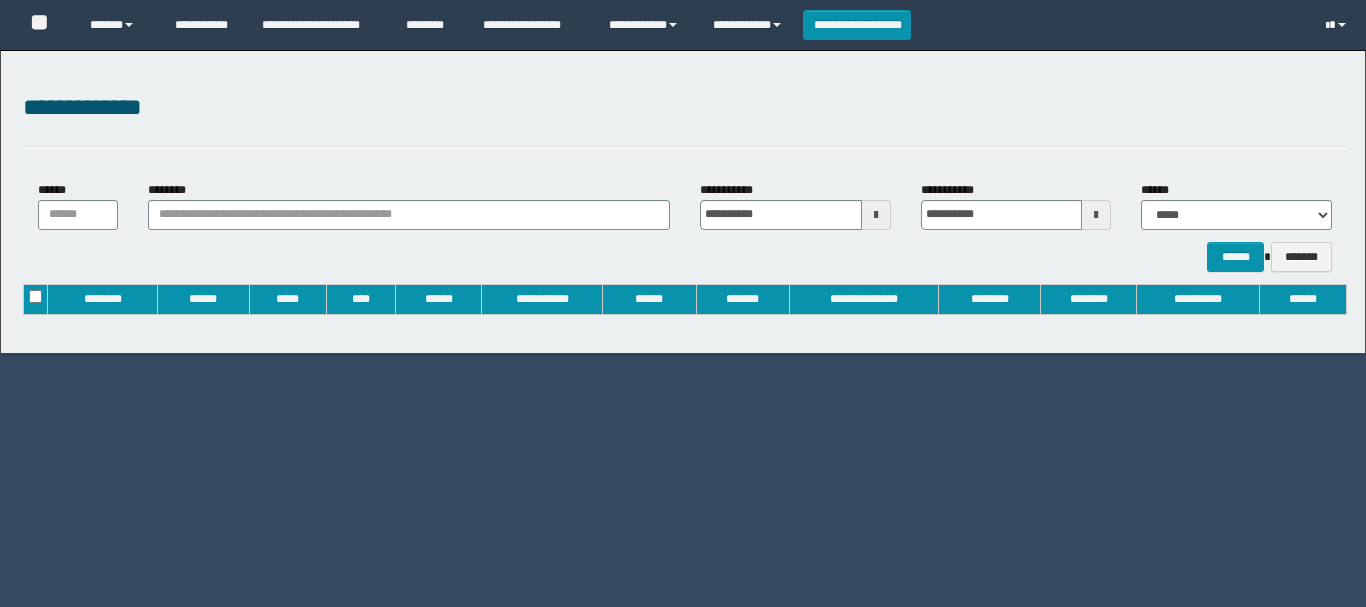 scroll, scrollTop: 0, scrollLeft: 0, axis: both 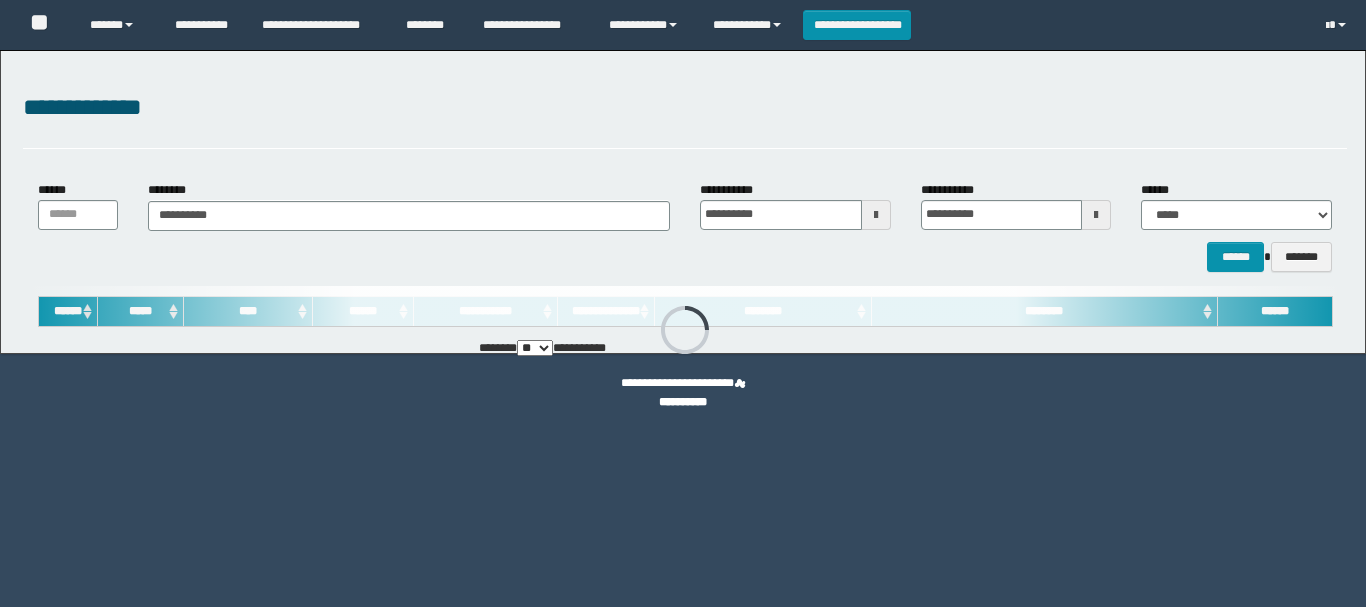 type on "**********" 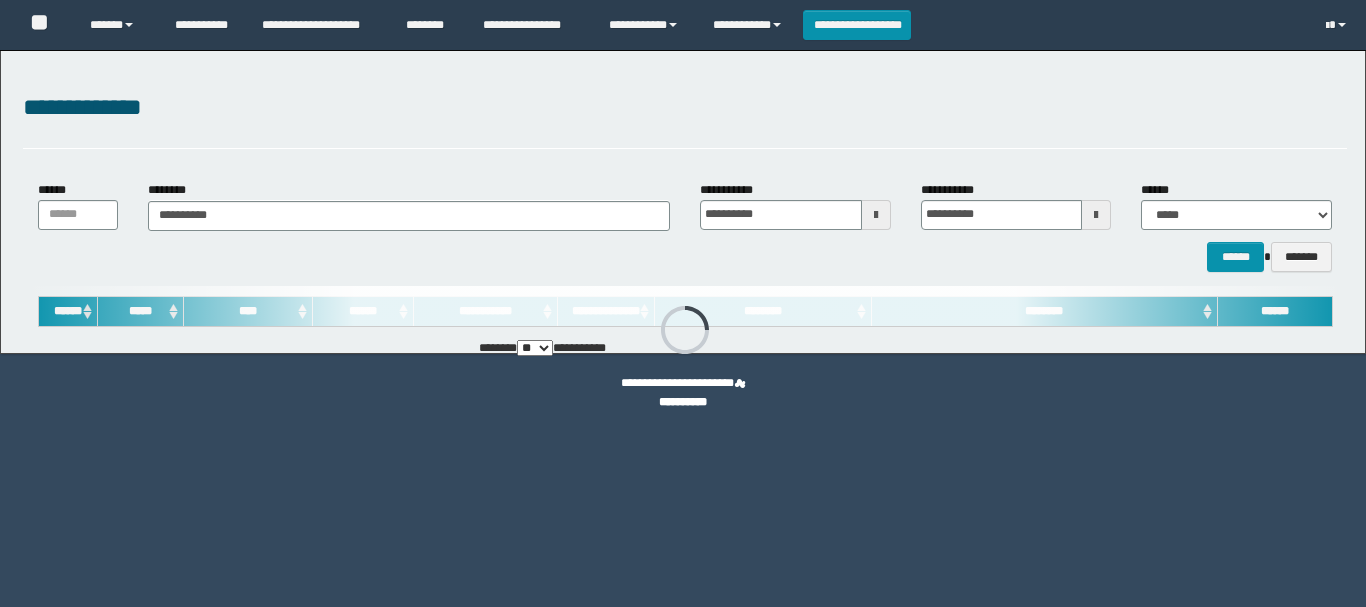 type on "**********" 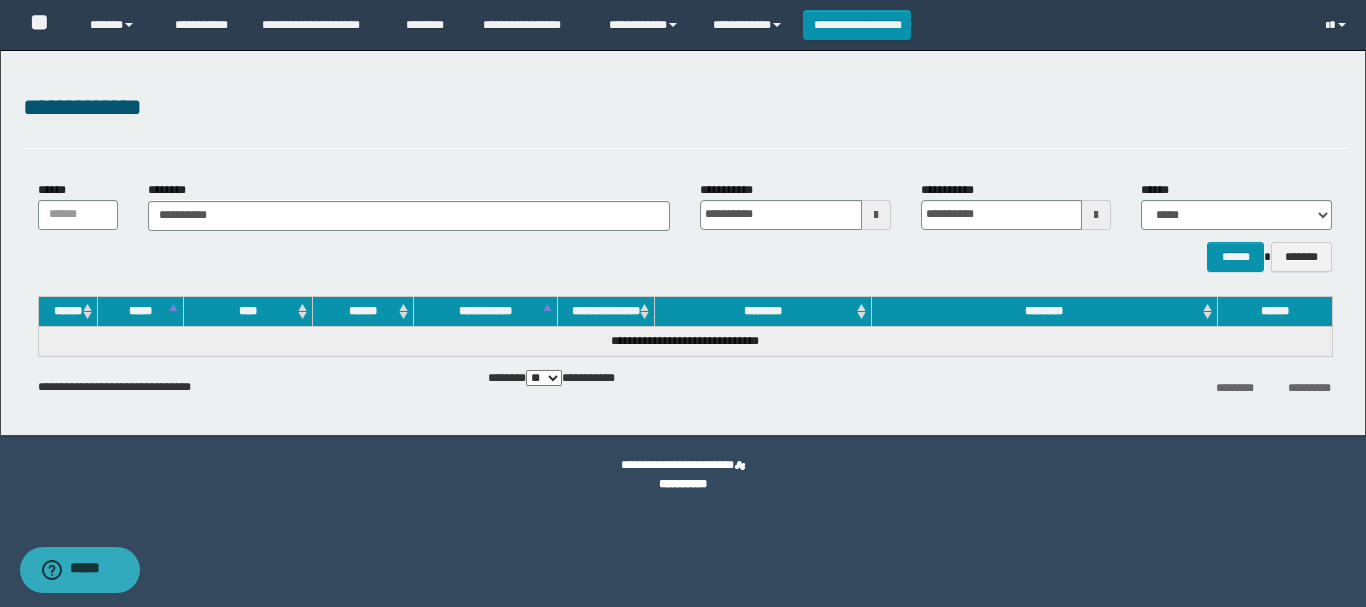 scroll, scrollTop: 0, scrollLeft: 0, axis: both 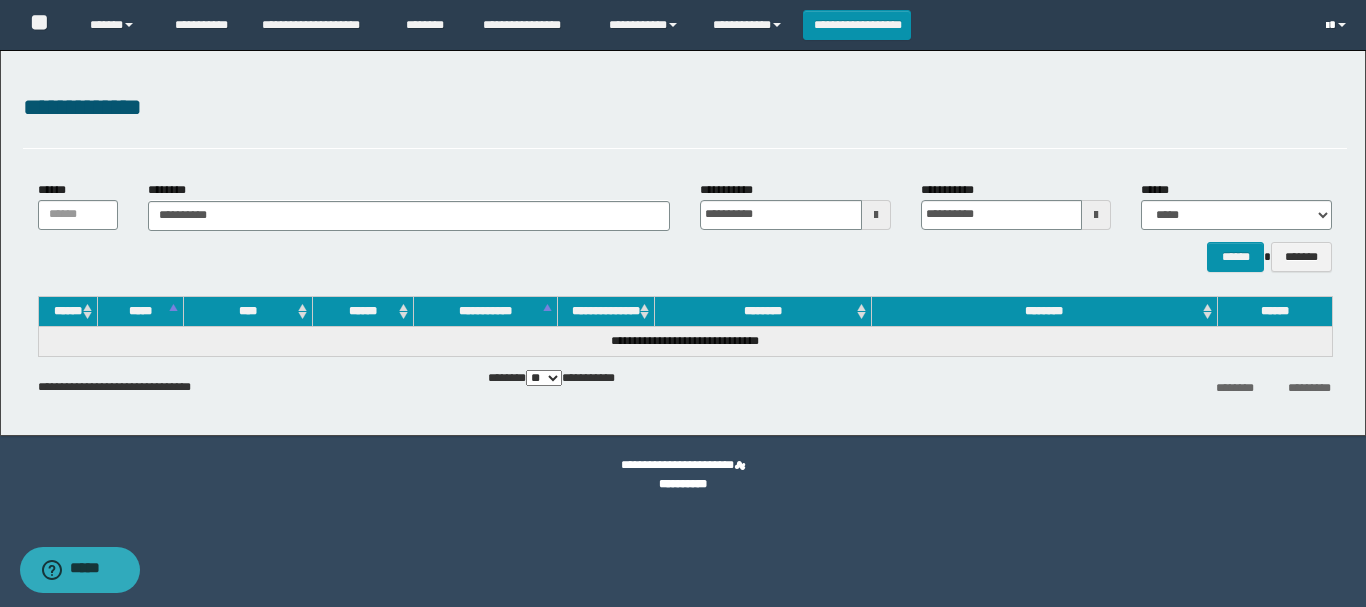 click at bounding box center [1327, 26] 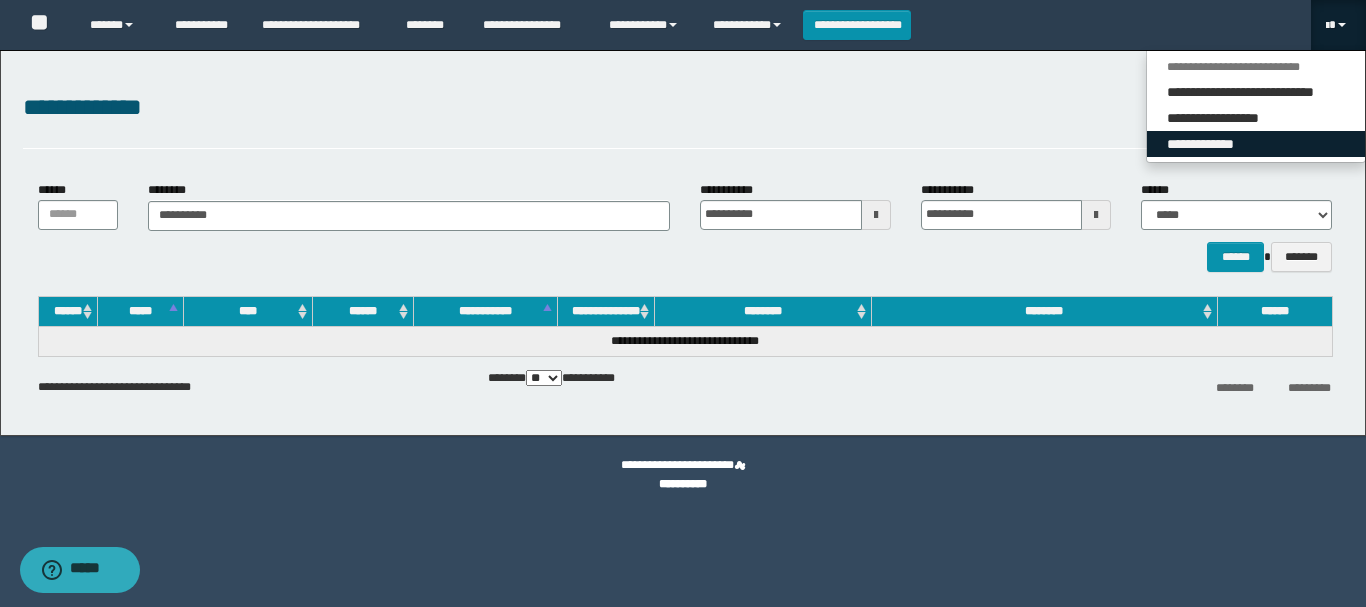 click on "**********" at bounding box center [1256, 144] 